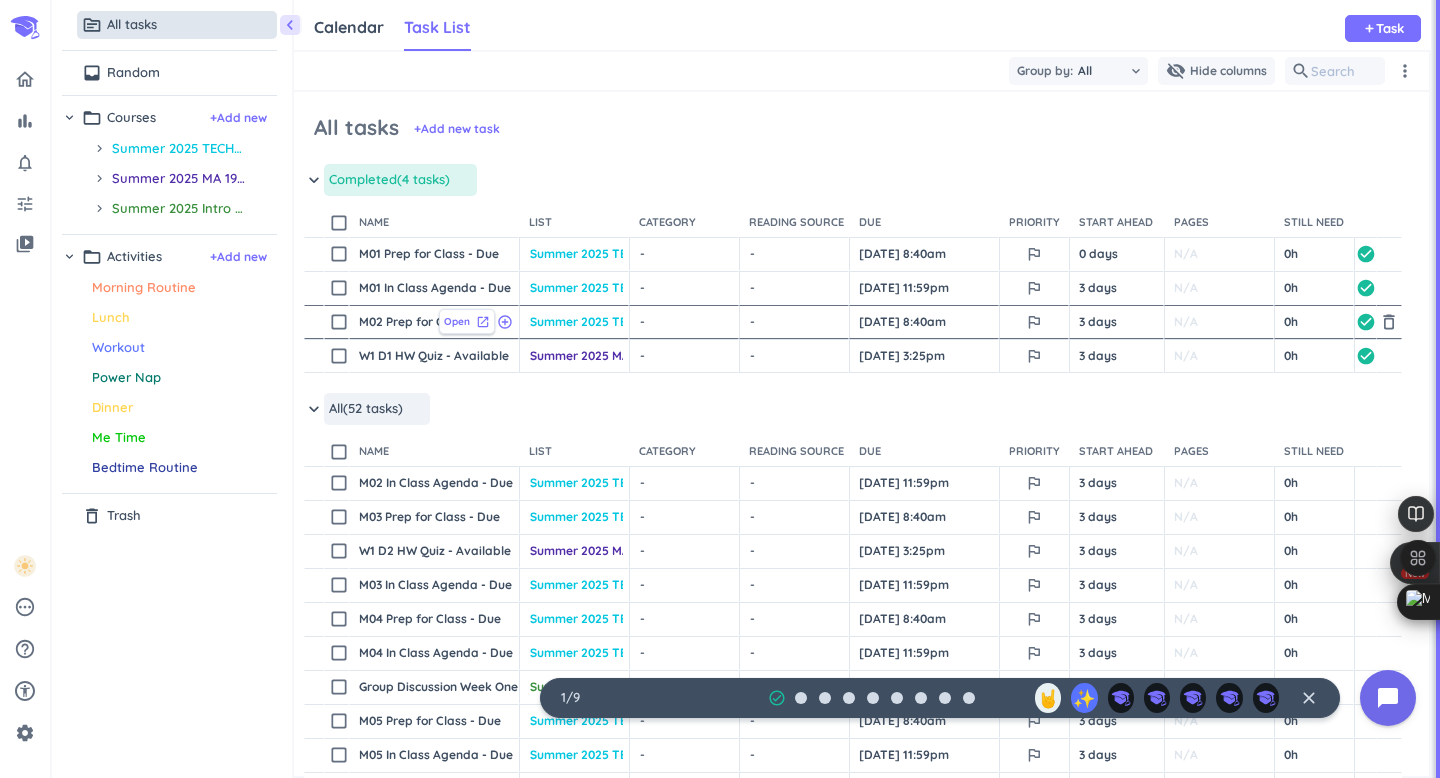 scroll, scrollTop: 0, scrollLeft: 0, axis: both 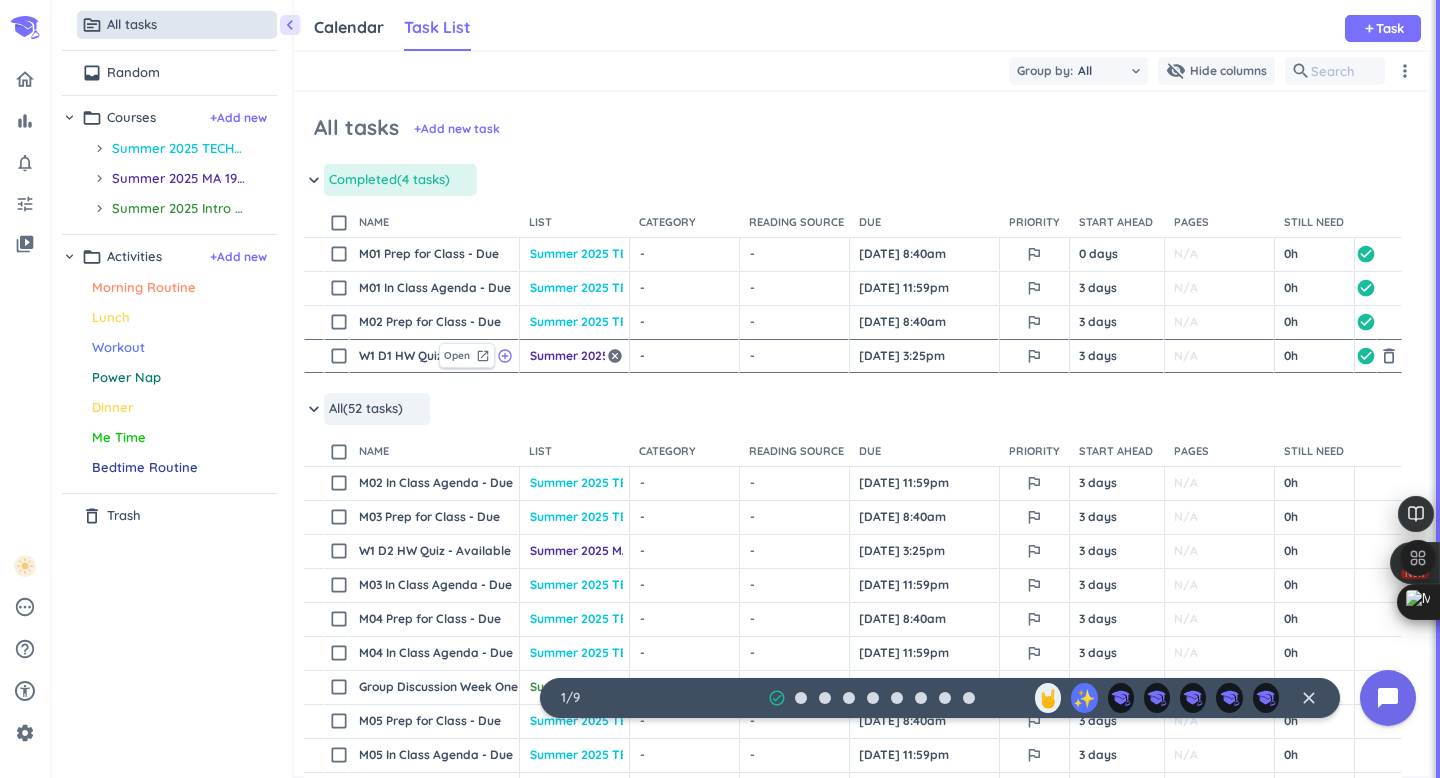 click on "Summer 2025 MA 19000-001 LEC" at bounding box center [567, 356] 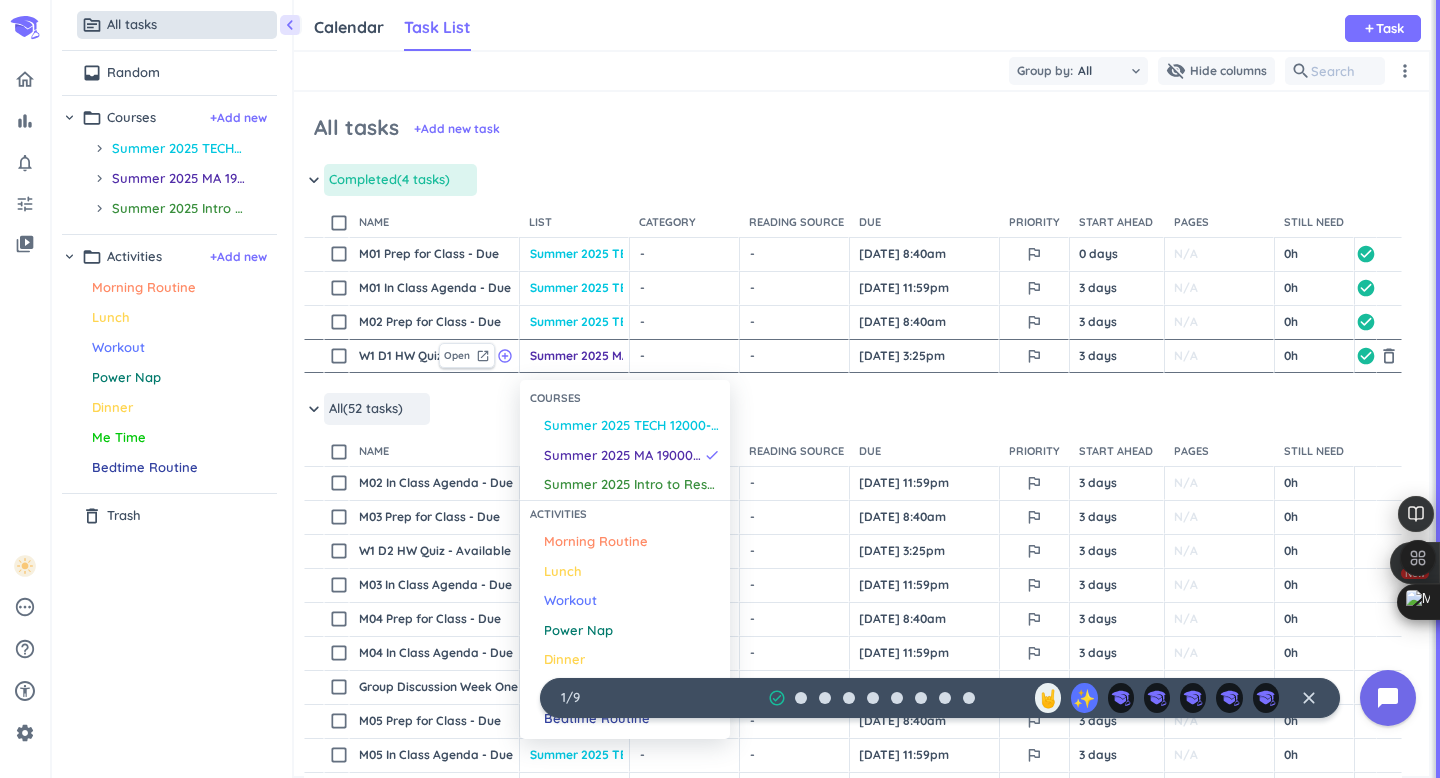 click at bounding box center [720, 389] 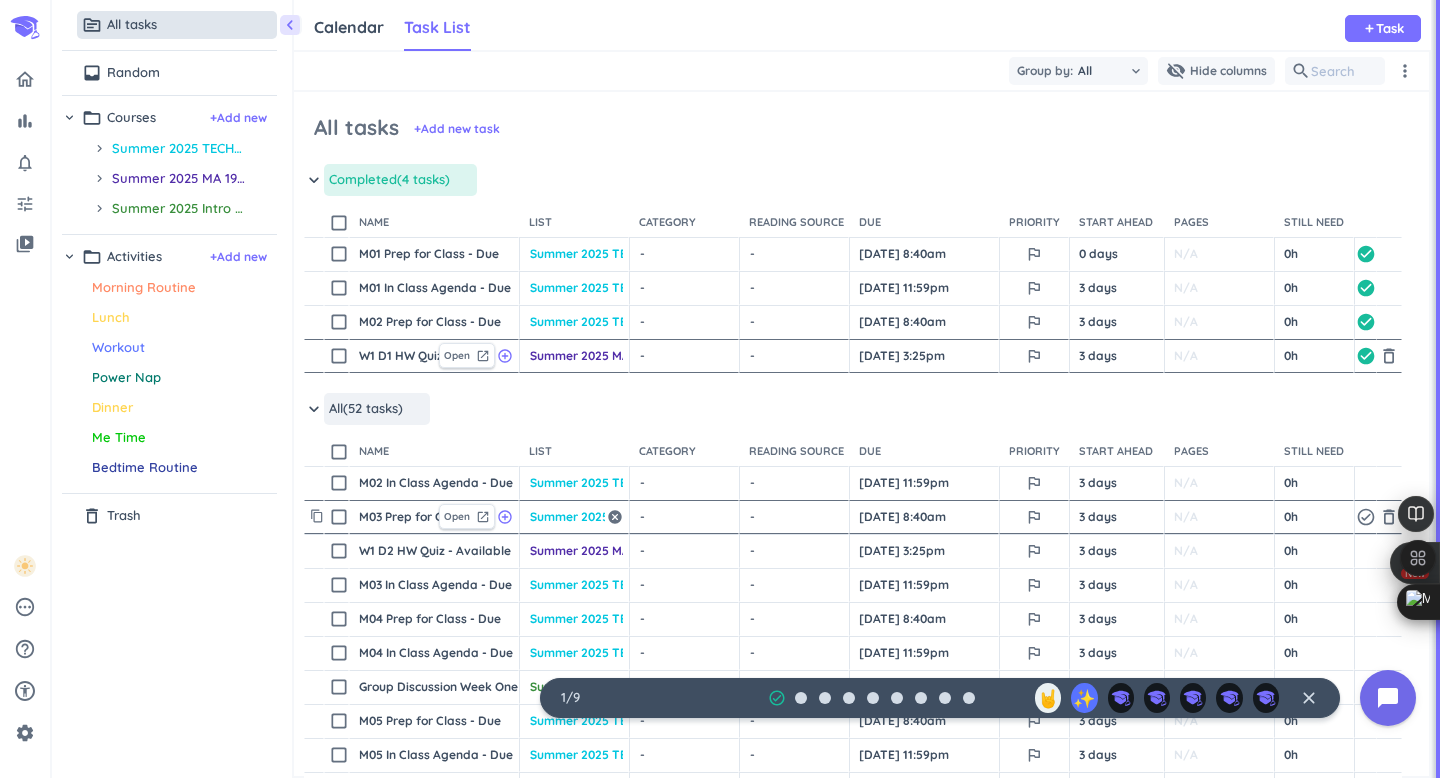 scroll, scrollTop: 65, scrollLeft: 0, axis: vertical 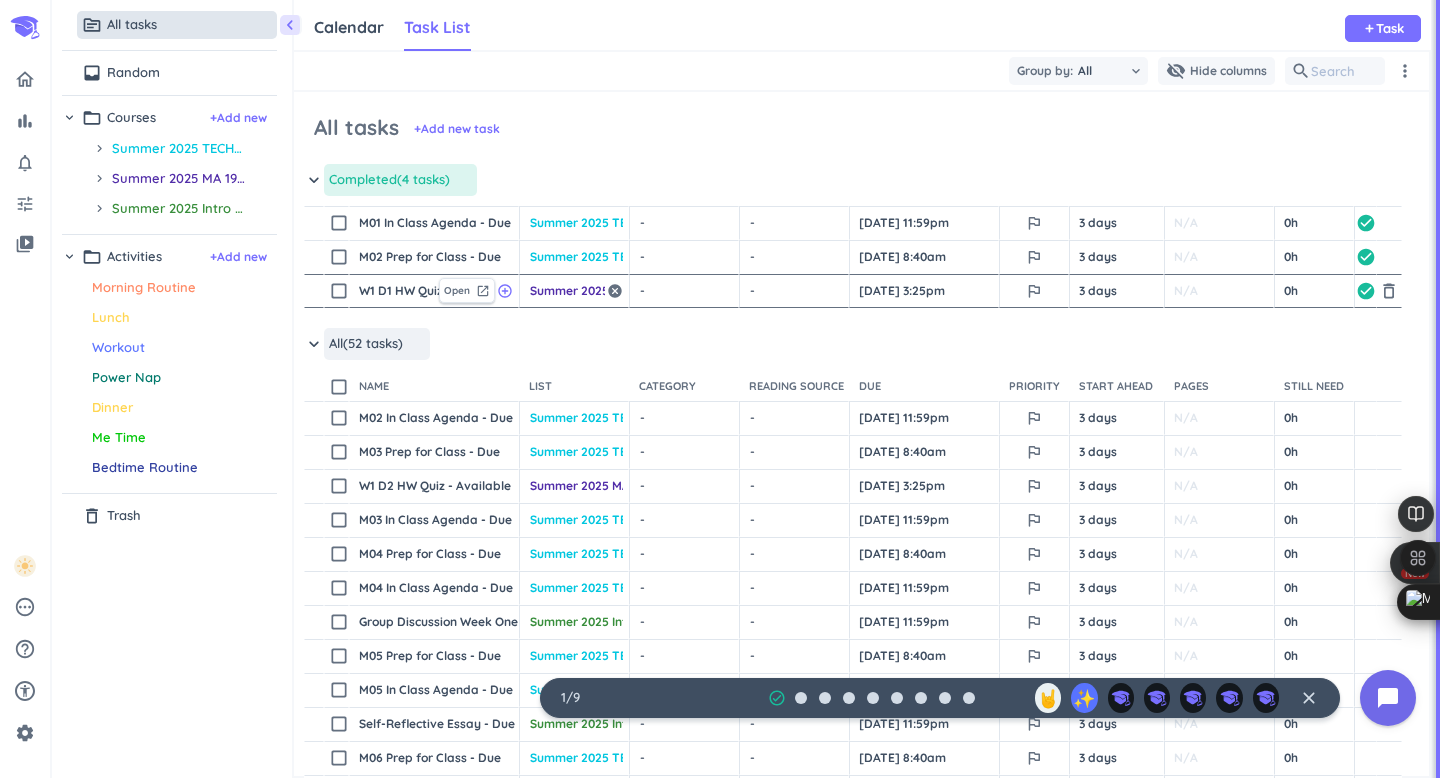 click on "Summer 2025 MA 19000-001 LEC" at bounding box center (567, 291) 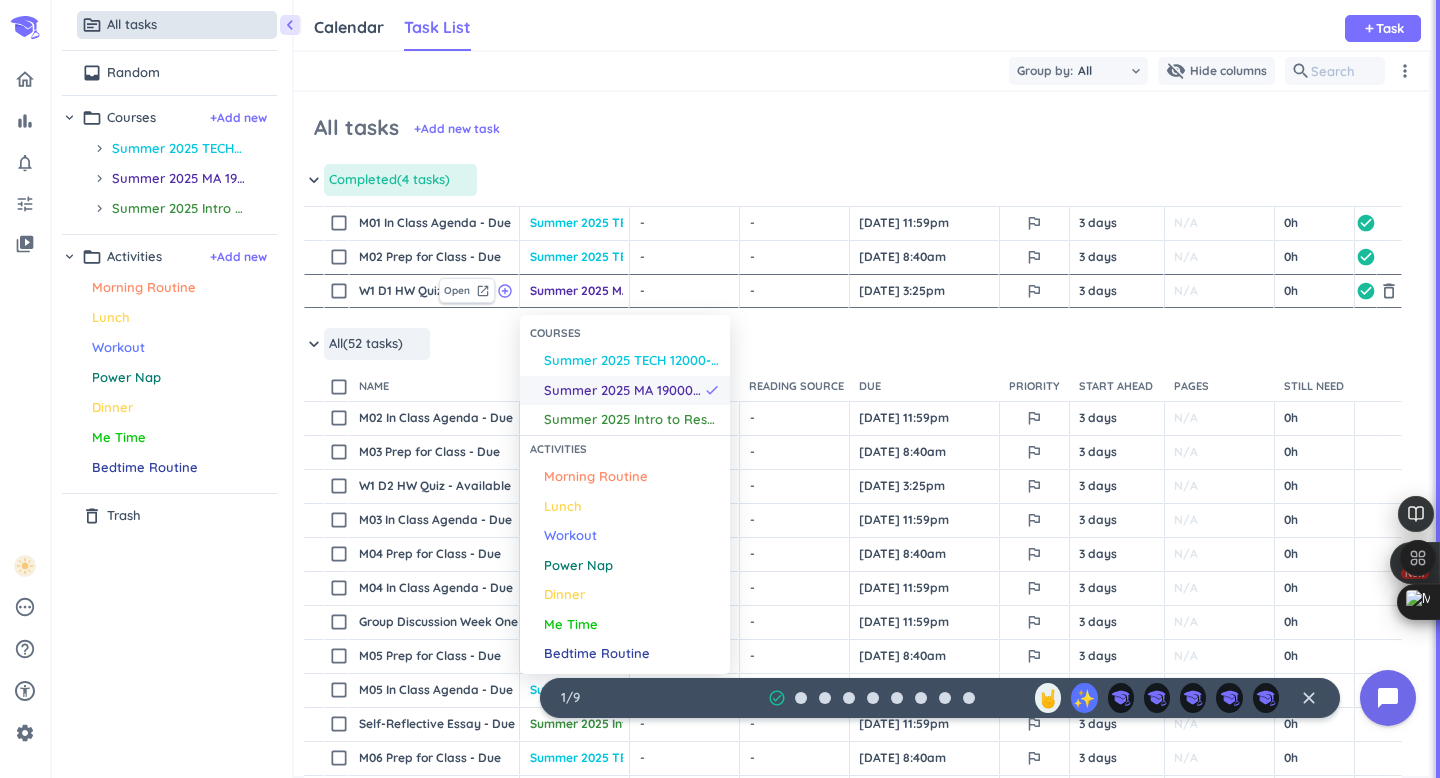 click on "Summer 2025 MA 19000-001 LEC" at bounding box center (624, 391) 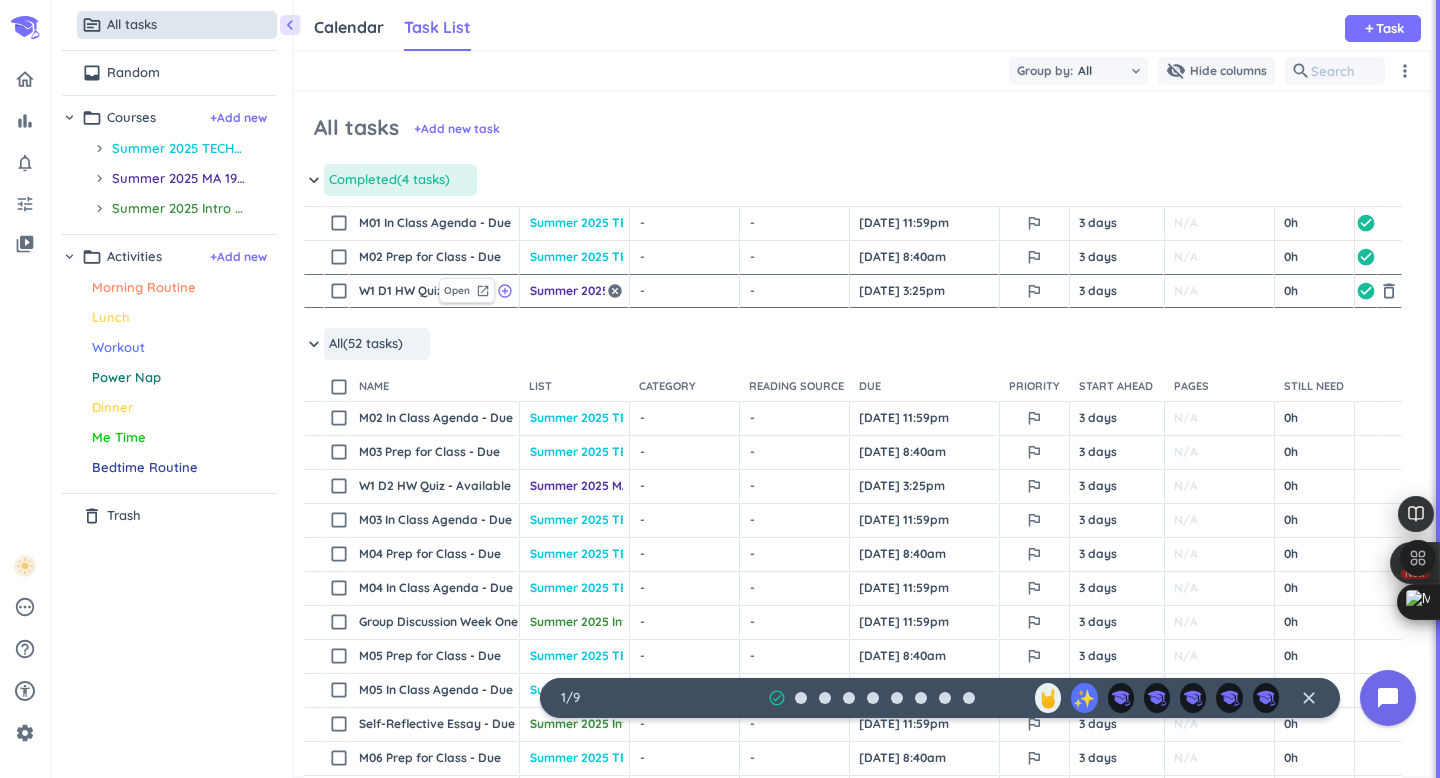 click on "Summer 2025 MA 19000-001 LEC" at bounding box center (567, 291) 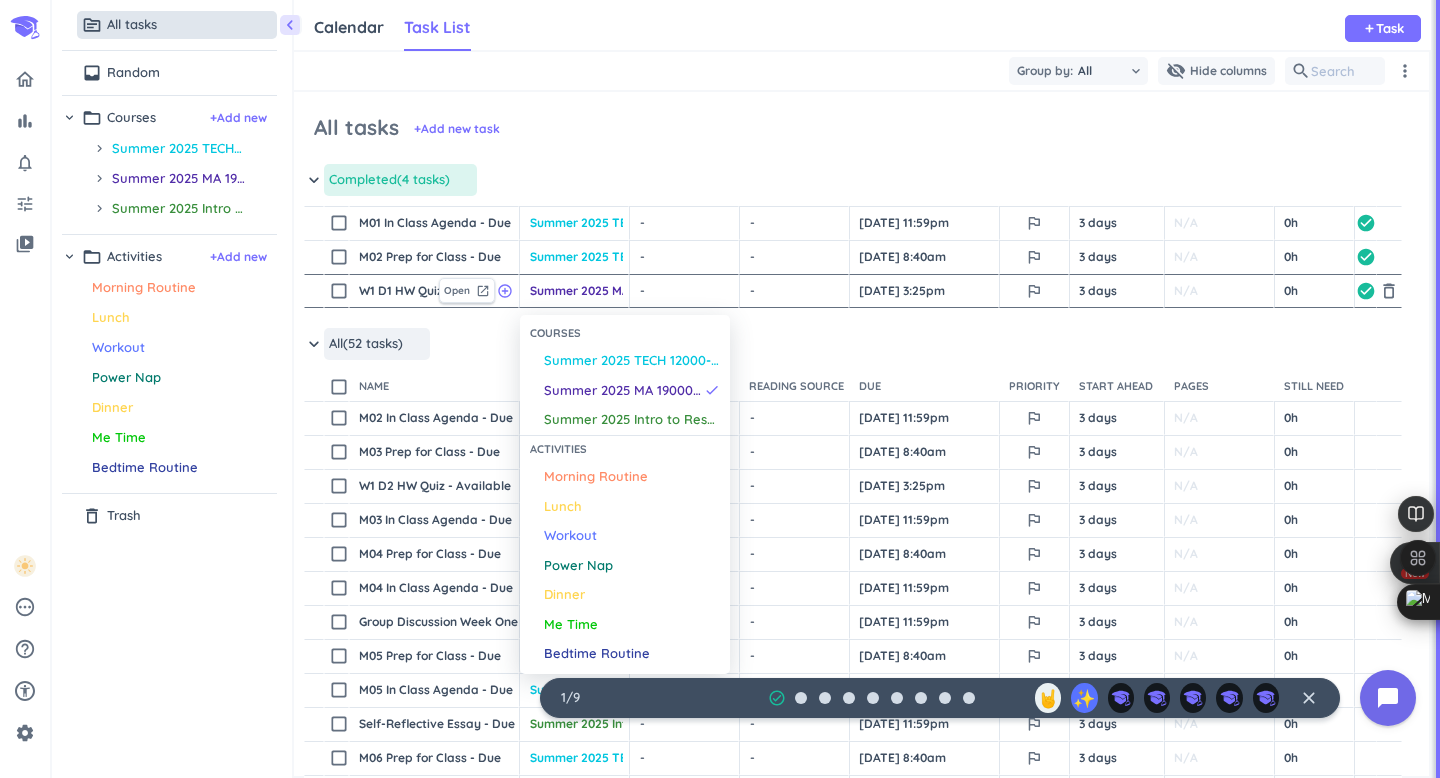 click on "Courses Summer 2025 TECH 12000-SS1 LEC Summer 2025 MA 19000-001 LEC done Summer 2025 Intro to Research 2025 - Merge Activities Morning Routine Lunch Workout Power Nap Dinner Me Time Bedtime Routine" at bounding box center [625, 494] 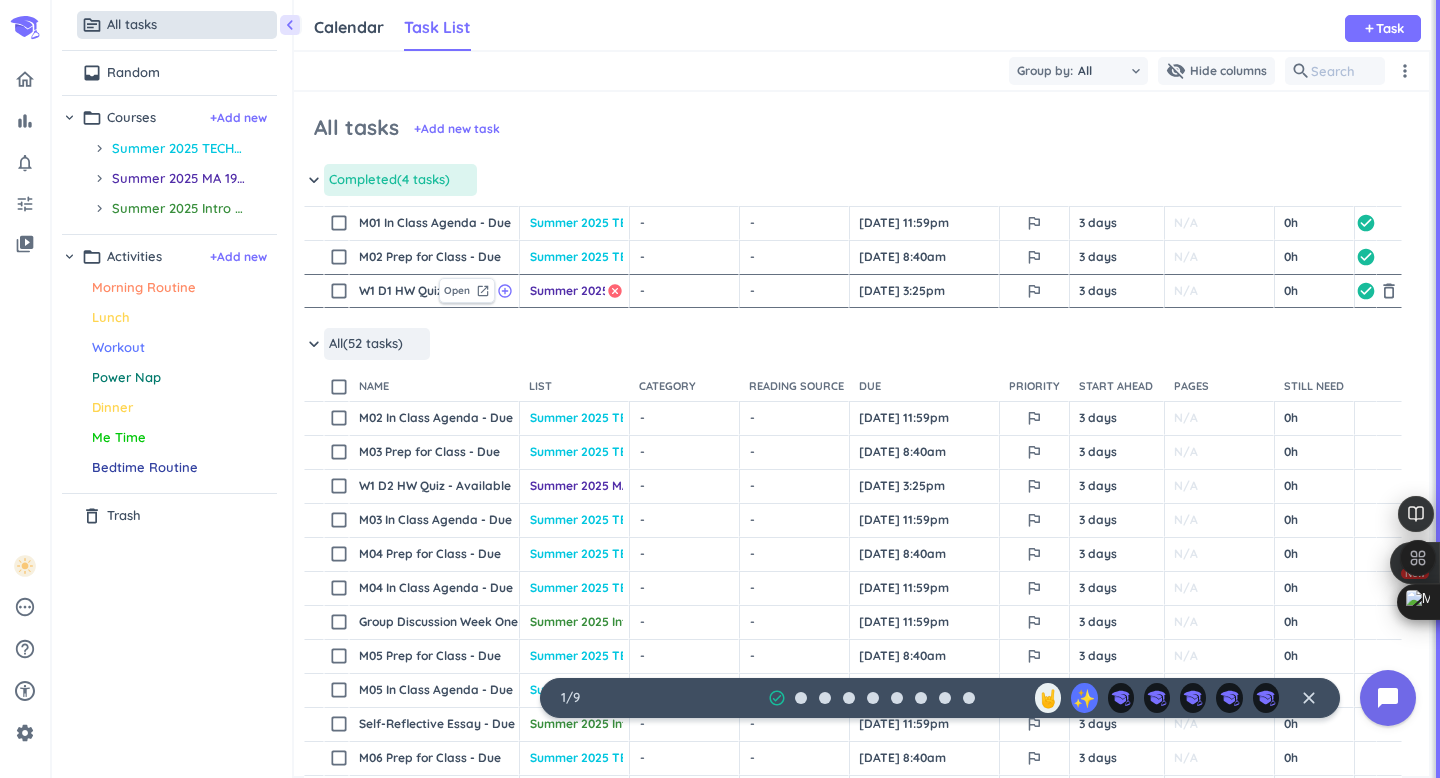 click on "cancel" at bounding box center [615, 291] 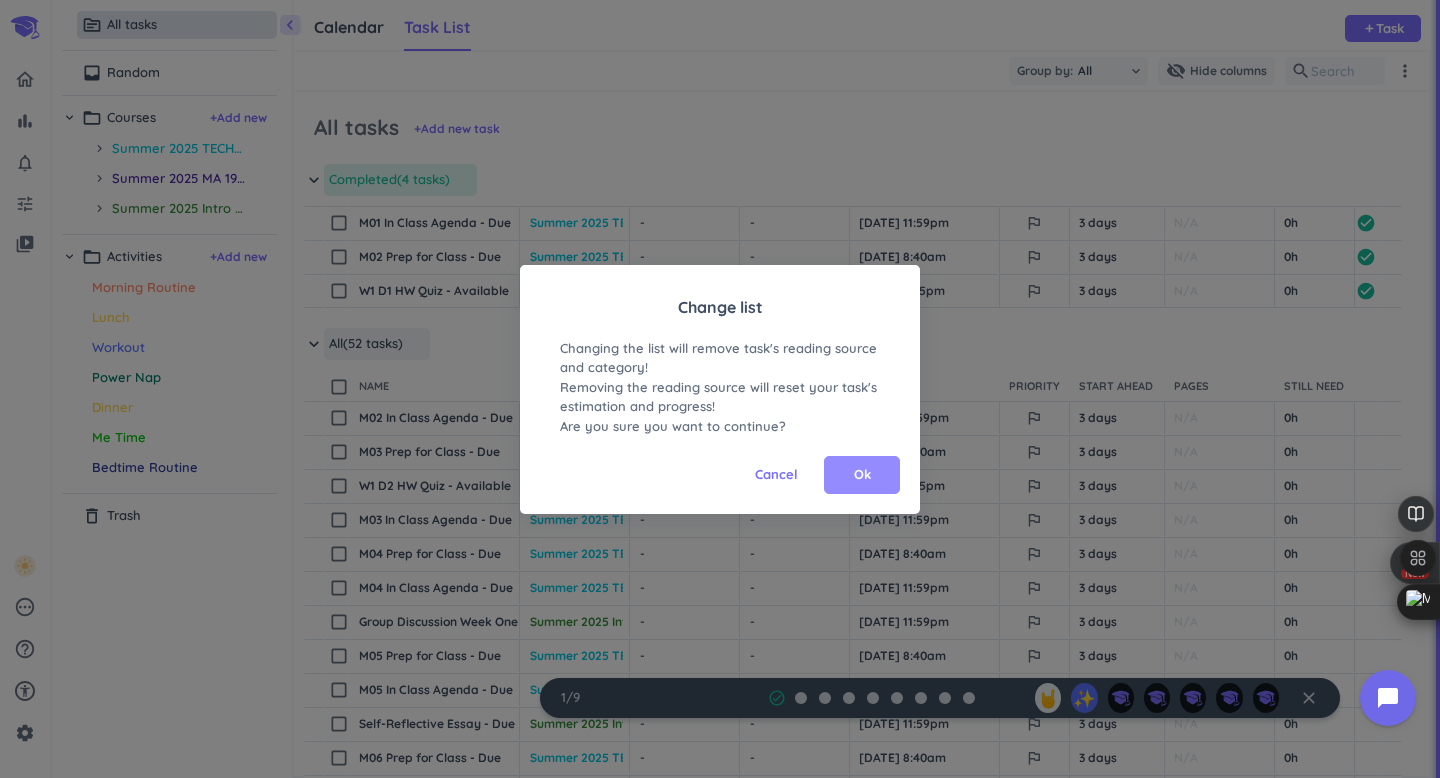 click on "Ok" at bounding box center (862, 475) 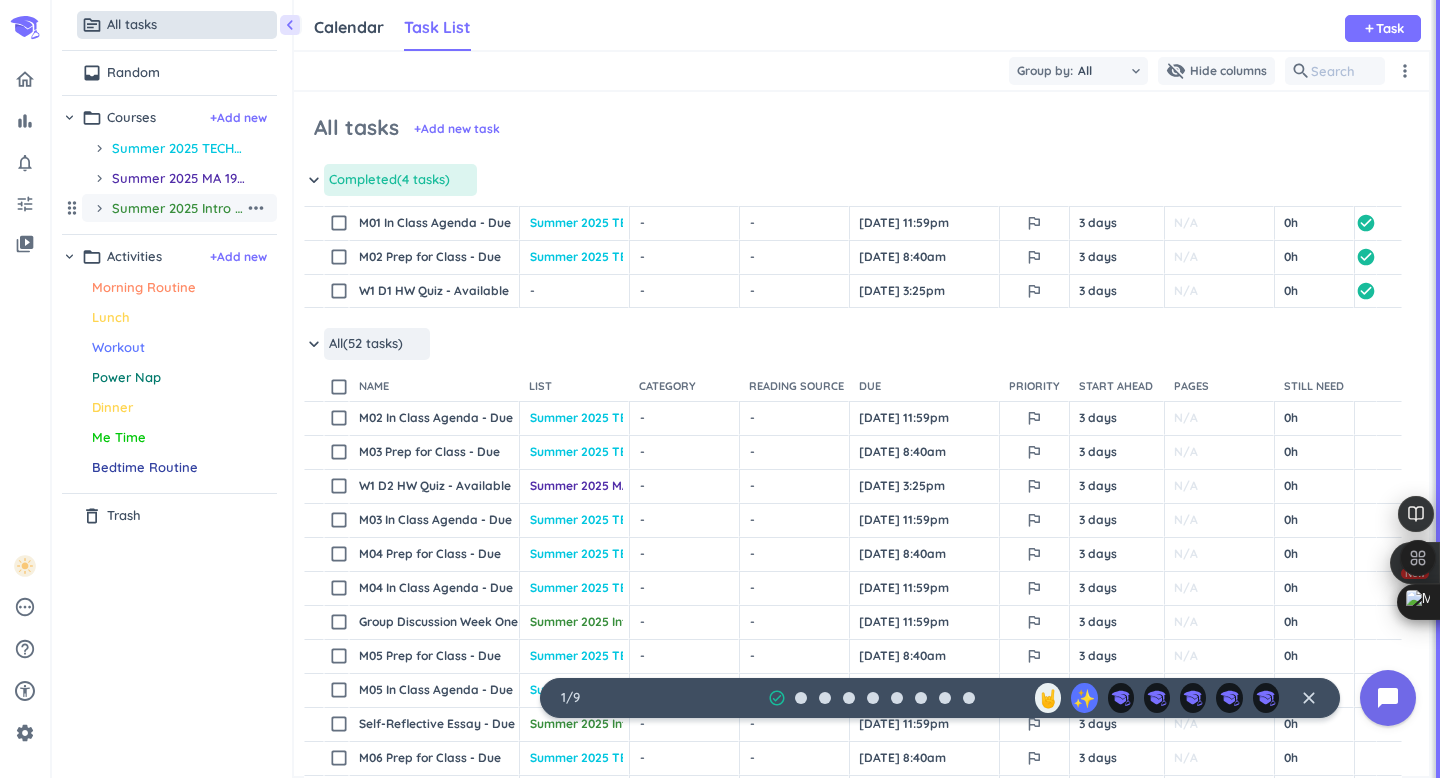 click on "Summer 2025 Intro to Research 2025 - Merge" at bounding box center [178, 208] 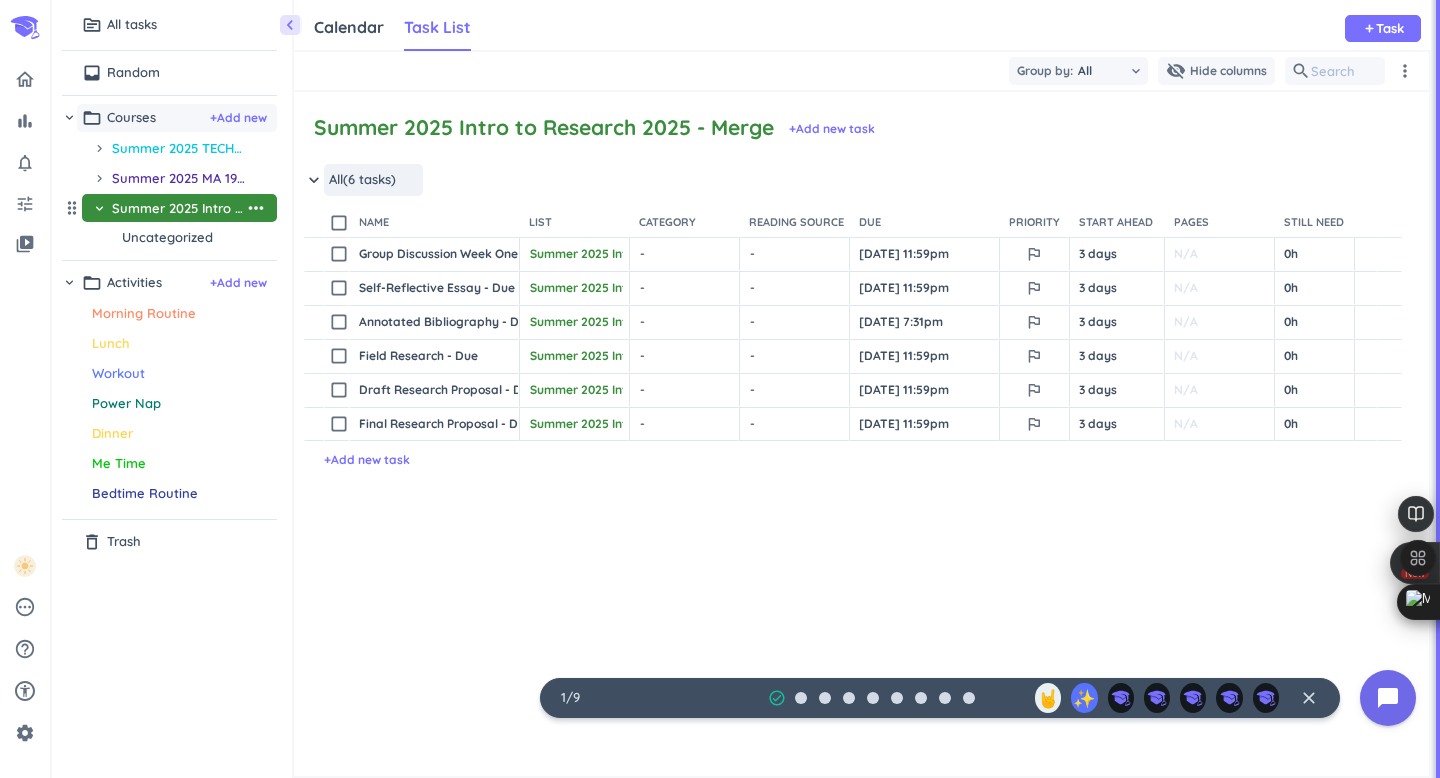 scroll, scrollTop: 1, scrollLeft: 1, axis: both 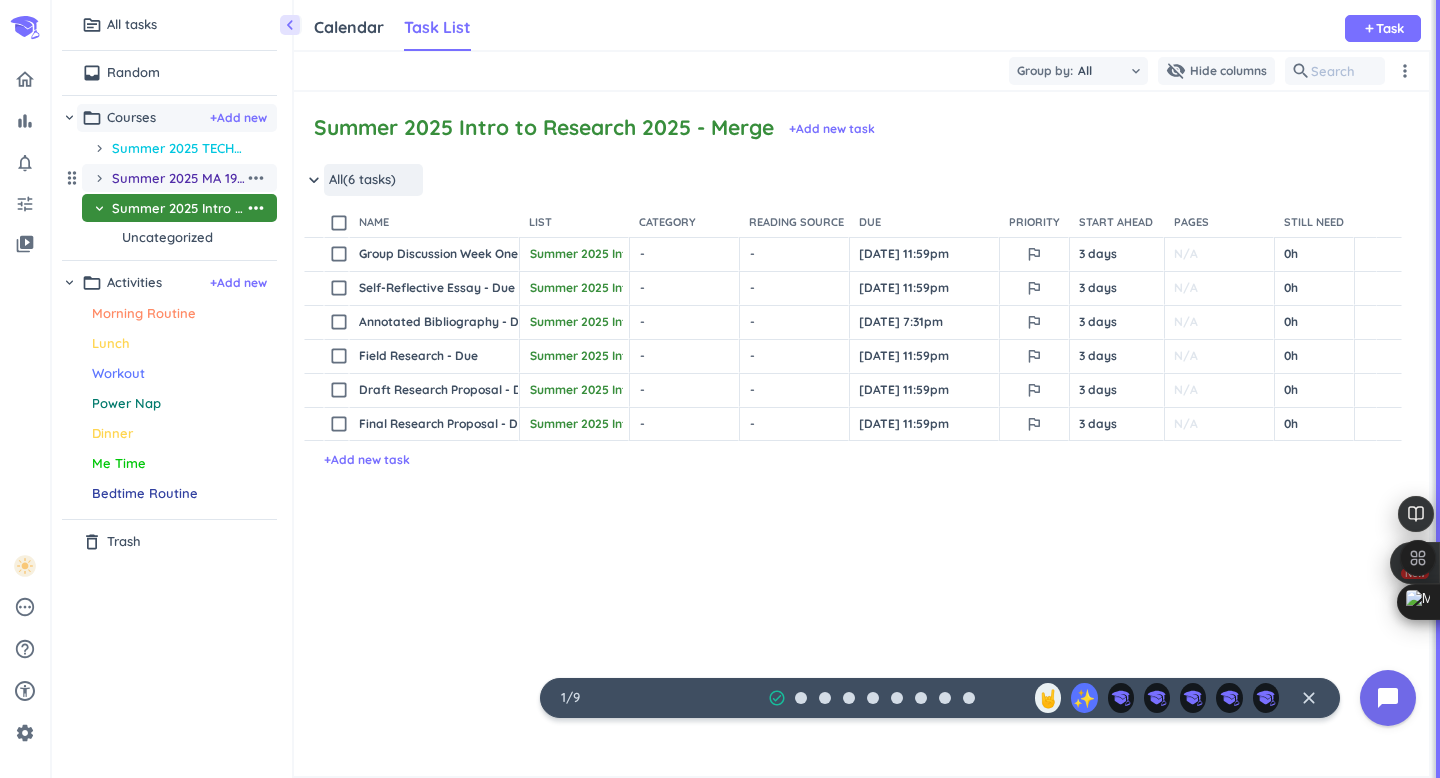 click on "Summer 2025 MA 19000-001 LEC" at bounding box center (178, 178) 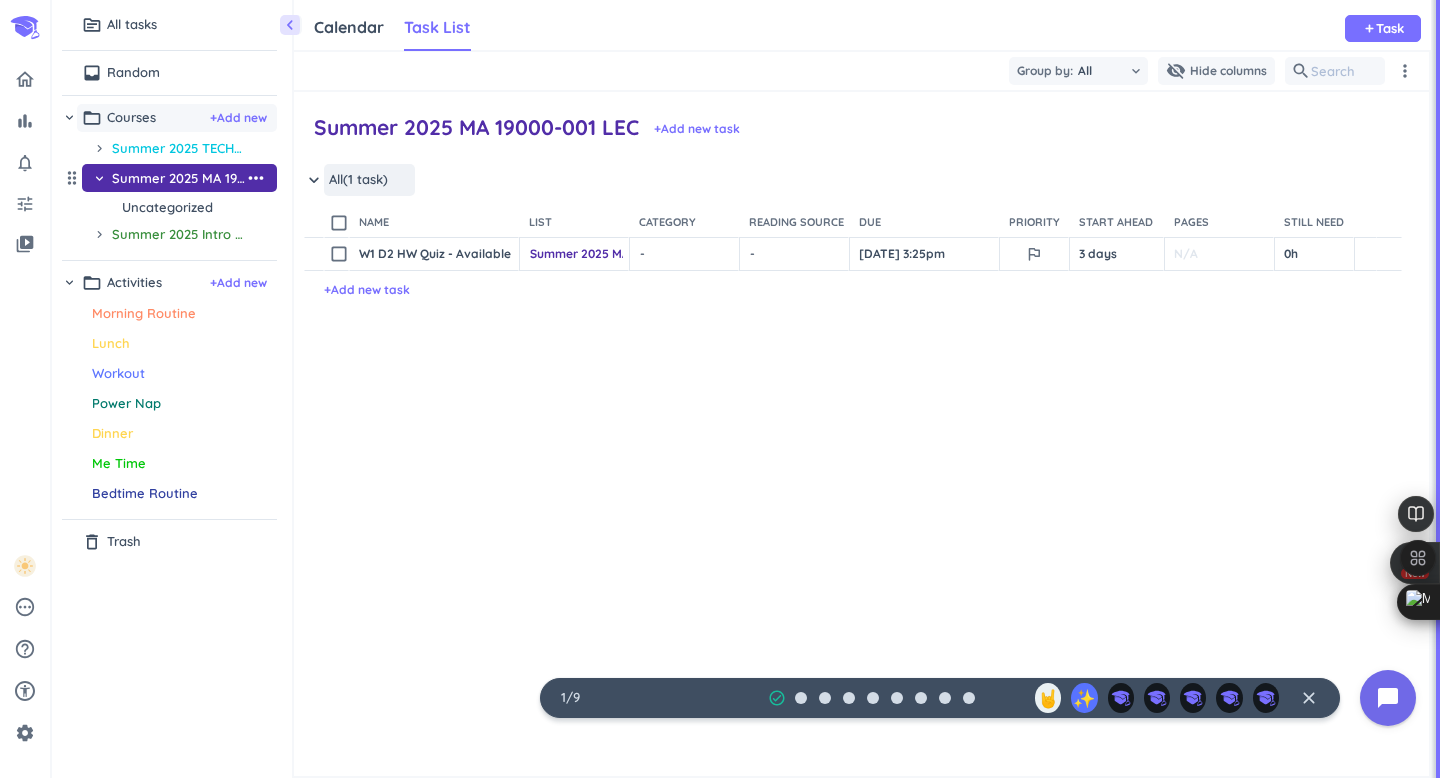 scroll, scrollTop: 1, scrollLeft: 1, axis: both 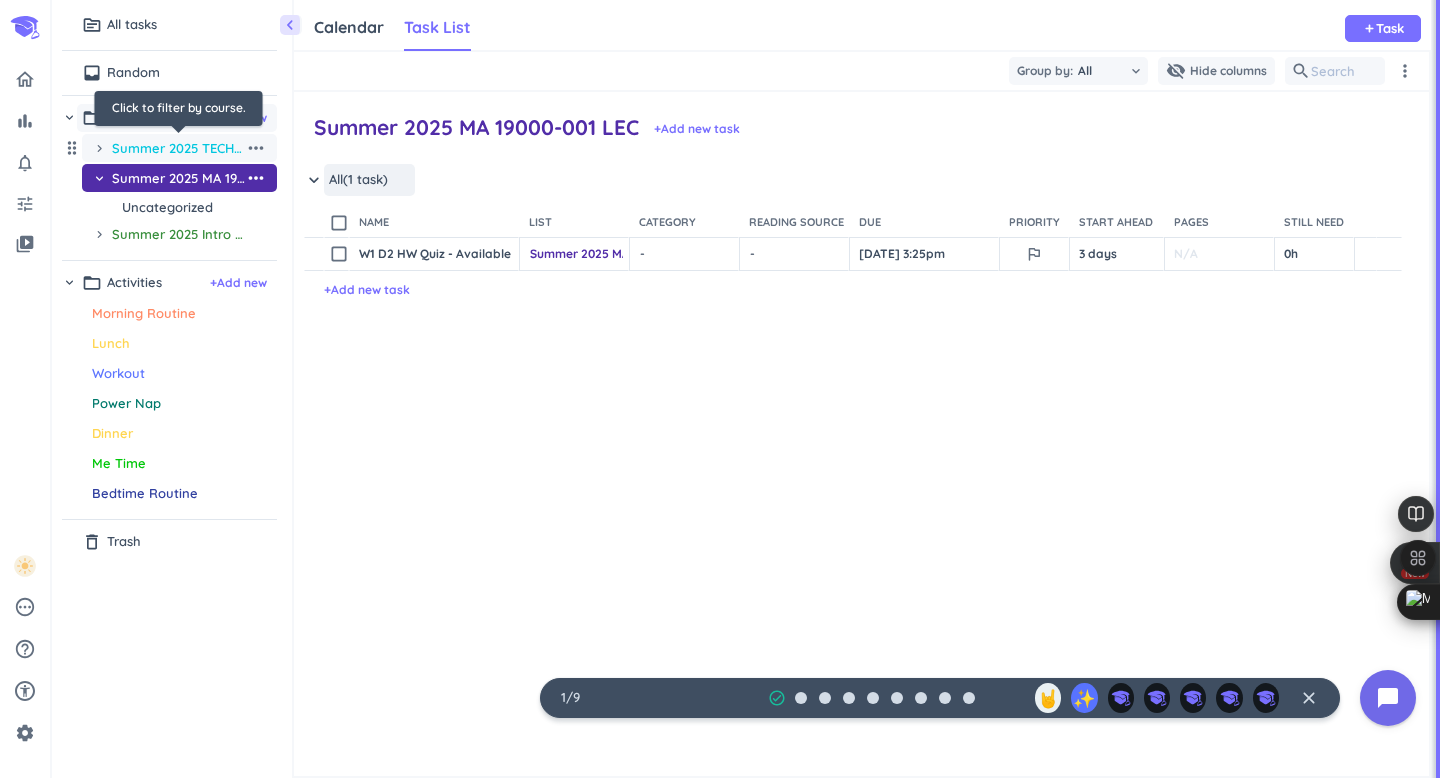 click on "Summer 2025 TECH 12000-SS1 LEC" at bounding box center (178, 148) 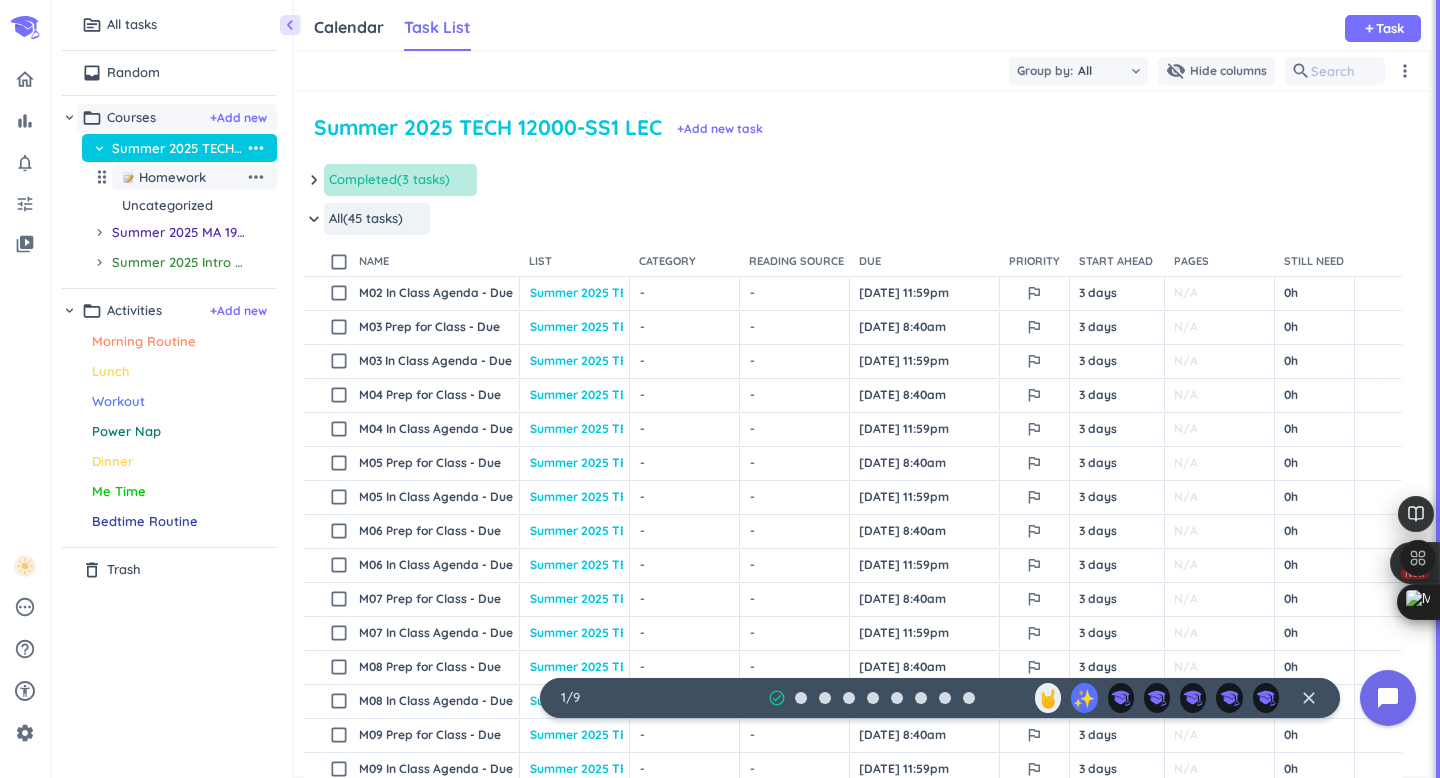 scroll, scrollTop: 1, scrollLeft: 1, axis: both 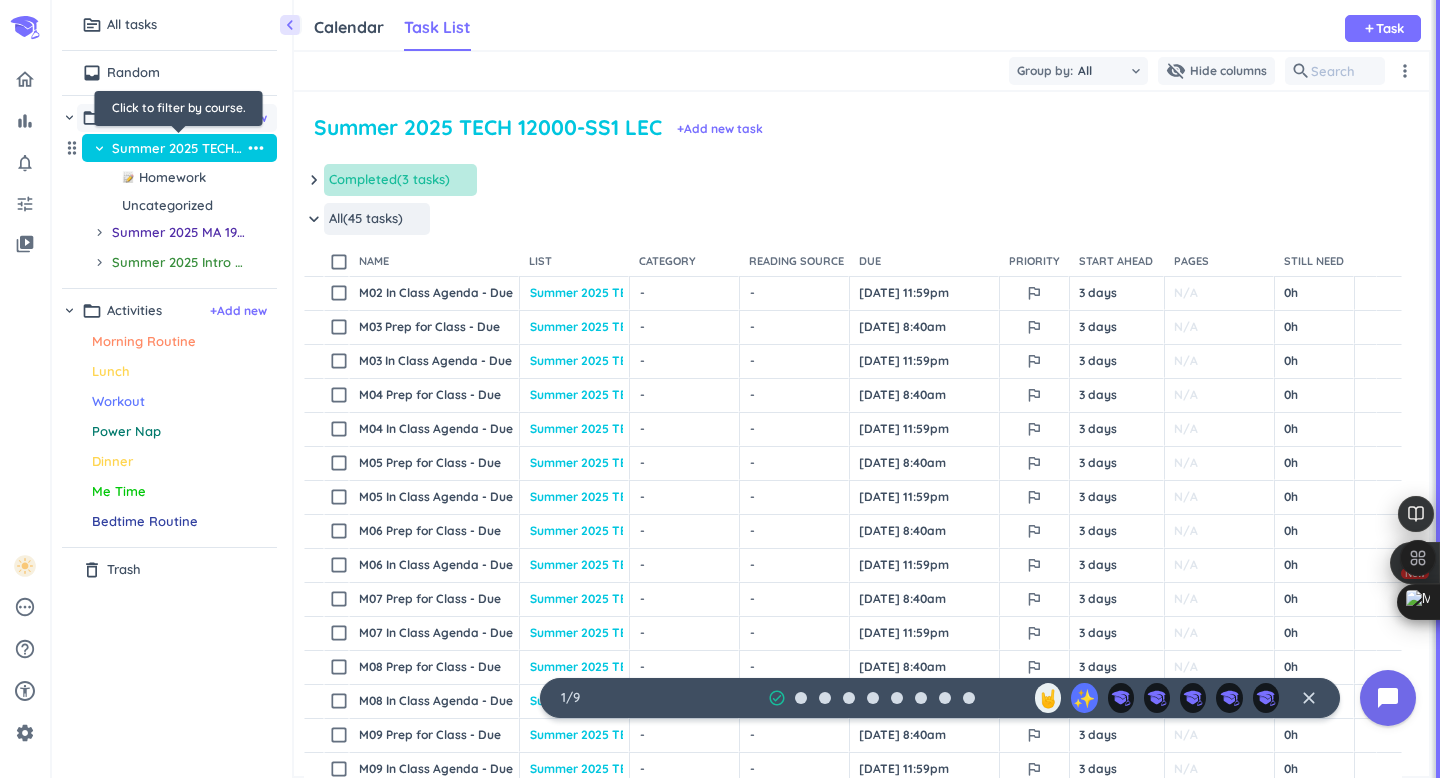 click on "Summer 2025 TECH 12000-SS1 LEC" at bounding box center [178, 148] 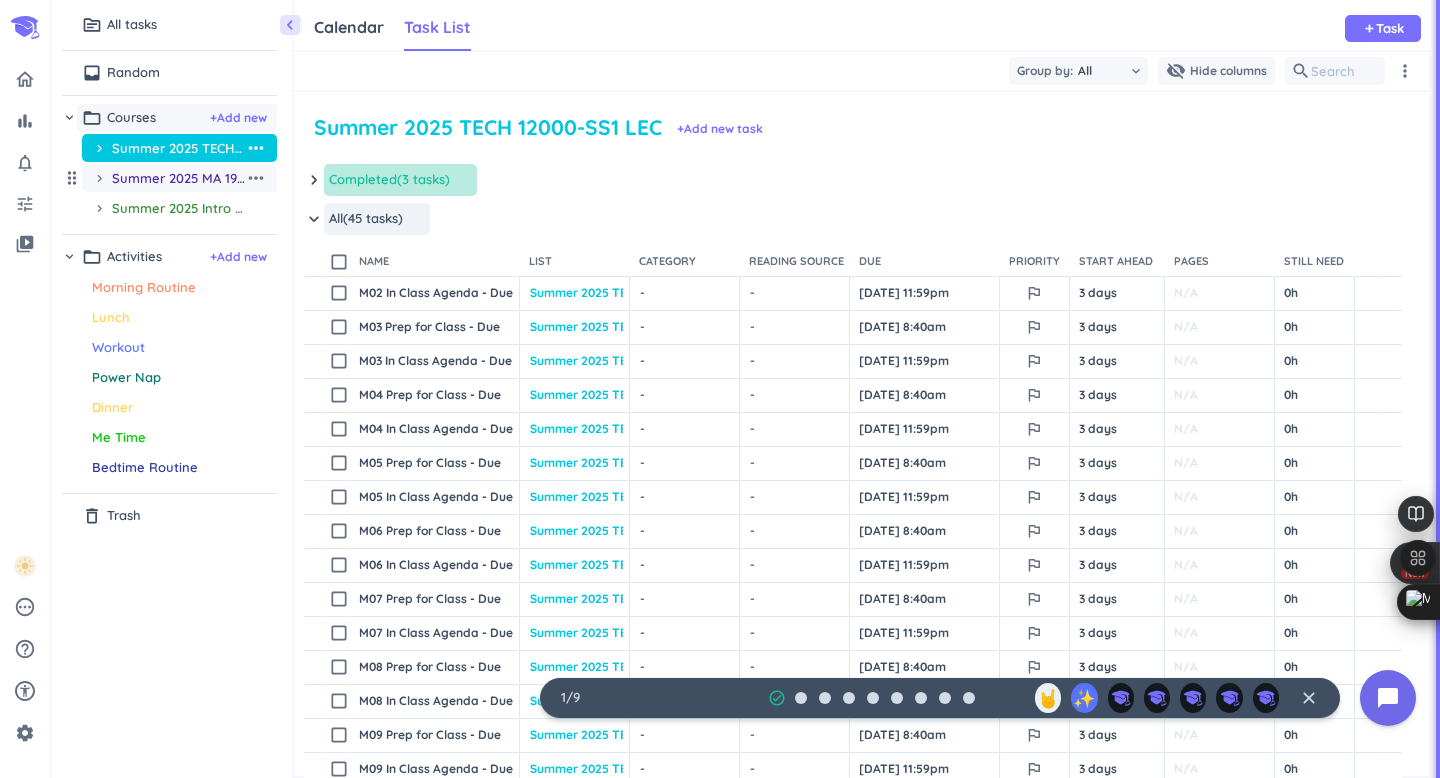 click on "Summer 2025 MA 19000-001 LEC" at bounding box center (178, 178) 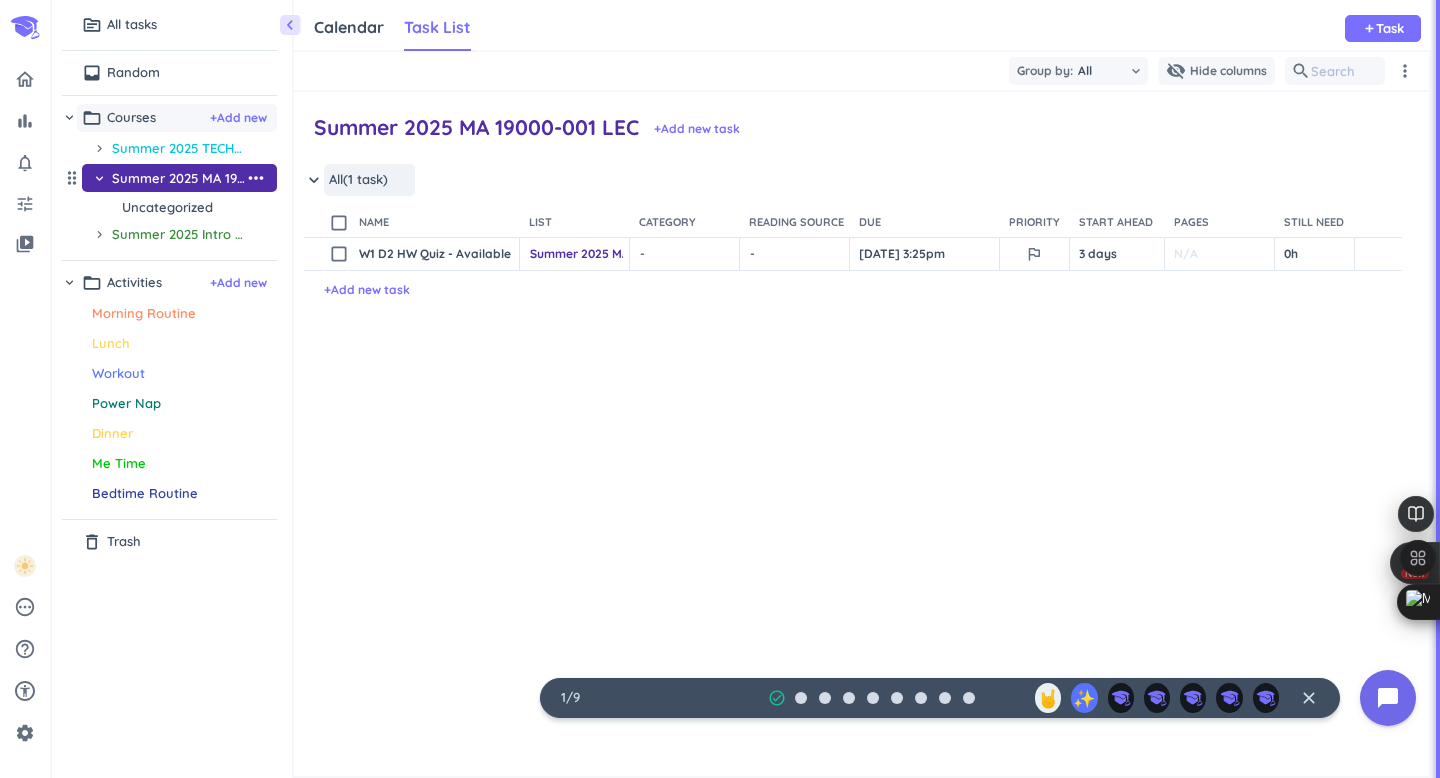 scroll, scrollTop: 1, scrollLeft: 1, axis: both 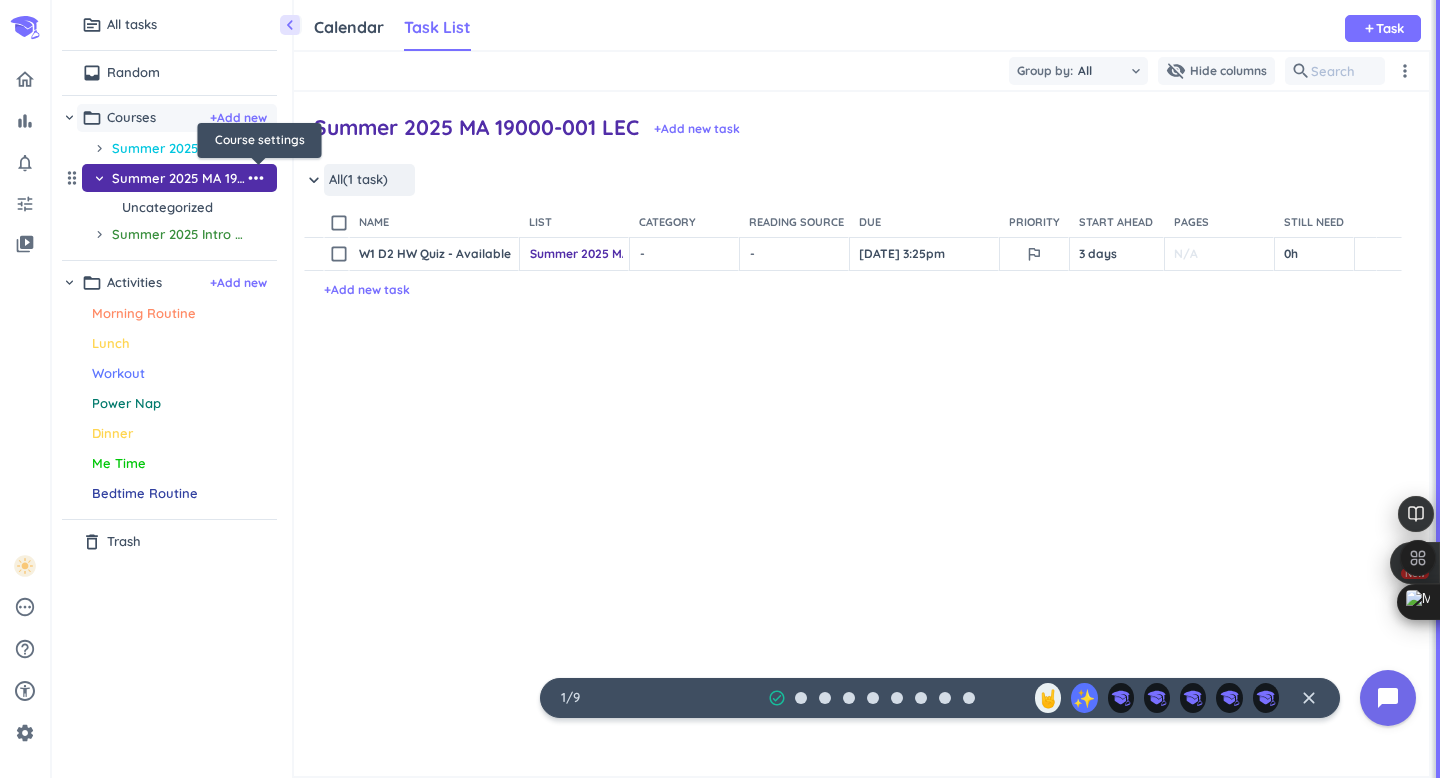 click on "more_horiz" at bounding box center [256, 178] 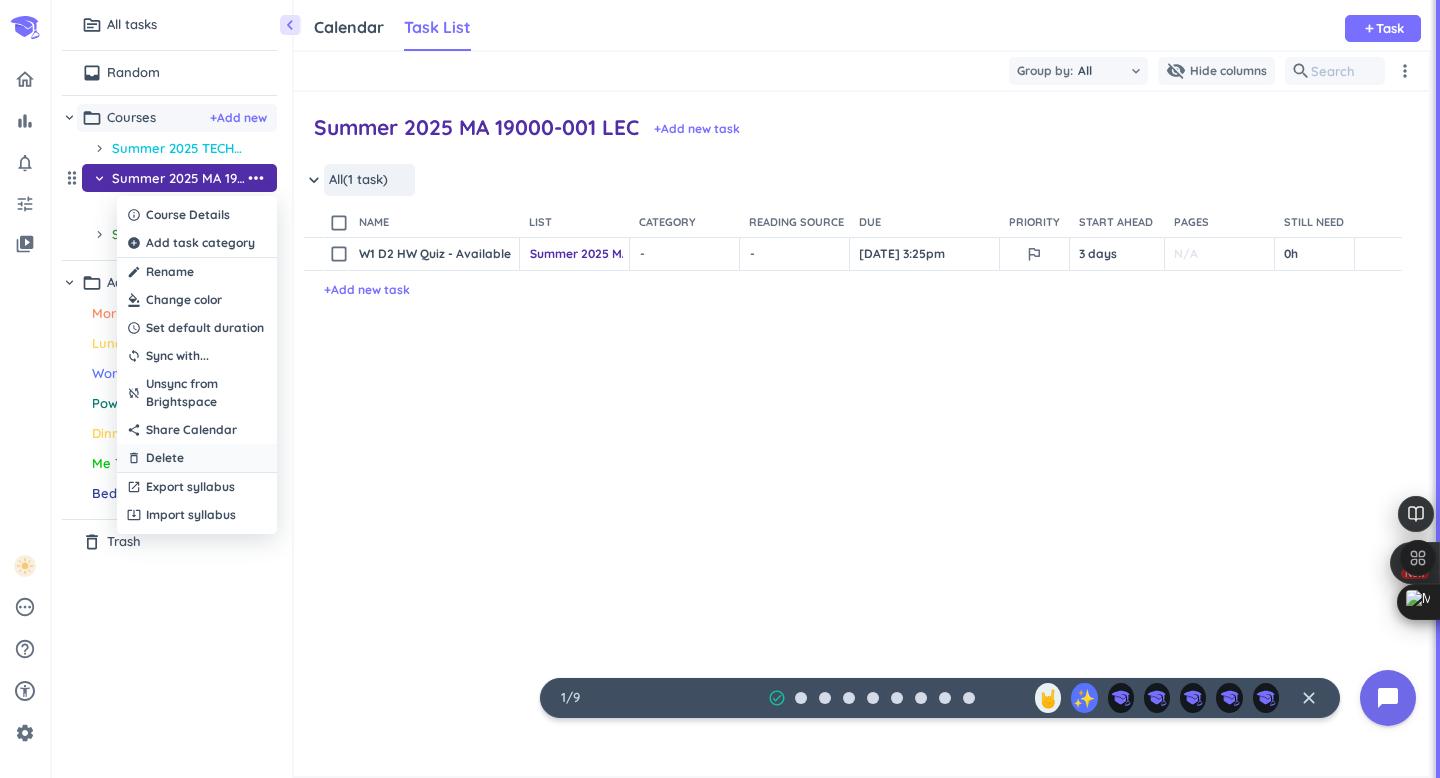 click on "Delete" at bounding box center (165, 458) 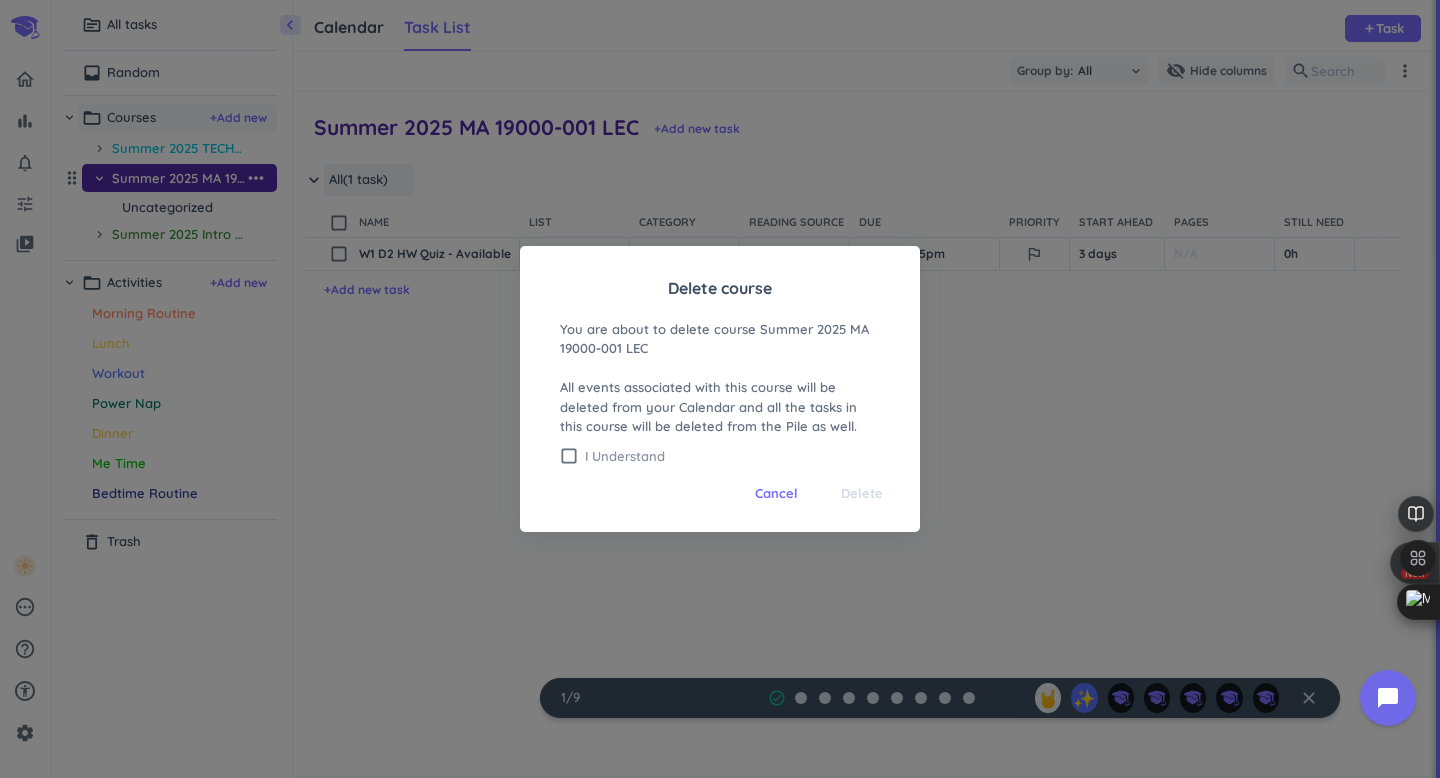 click on "check_box_outline_blank" at bounding box center [569, 456] 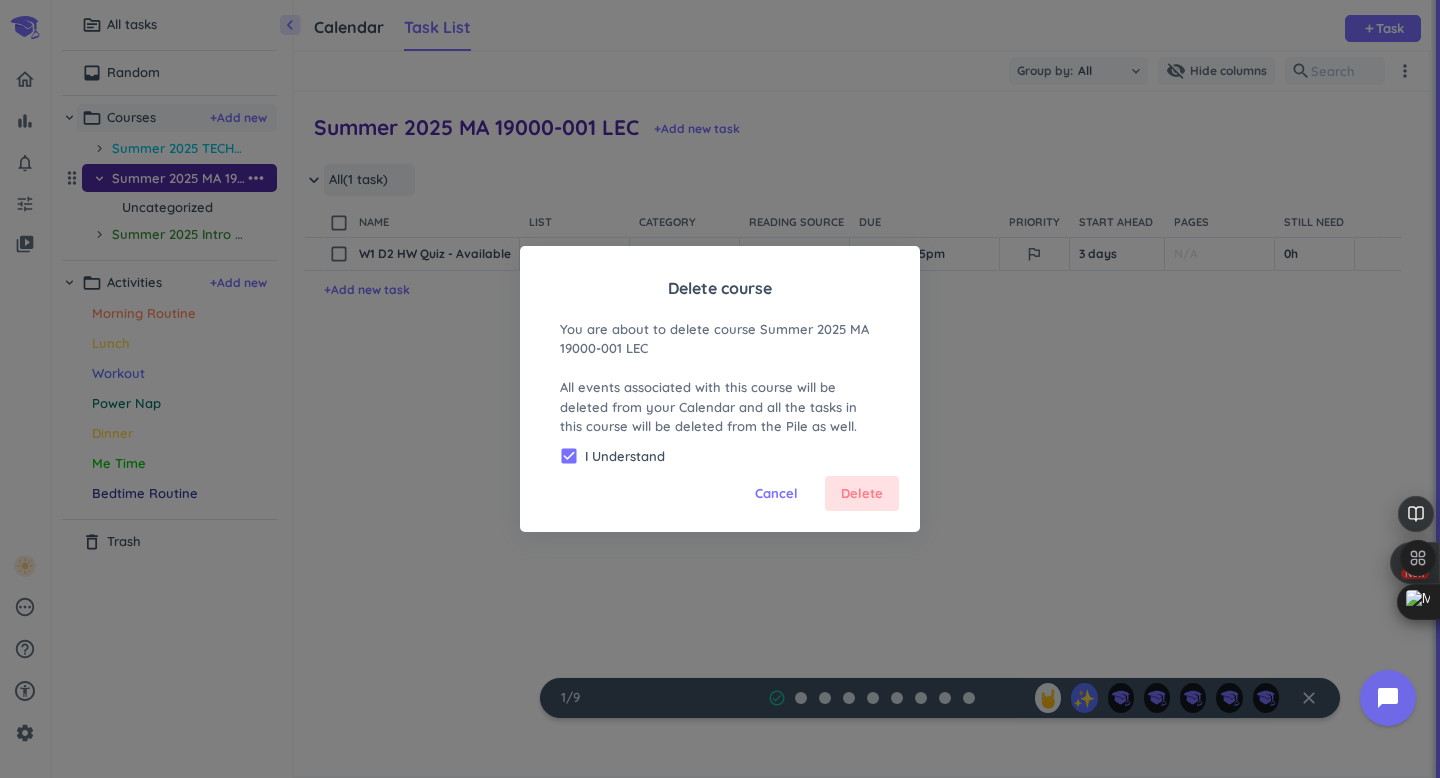 click on "Delete" at bounding box center [862, 494] 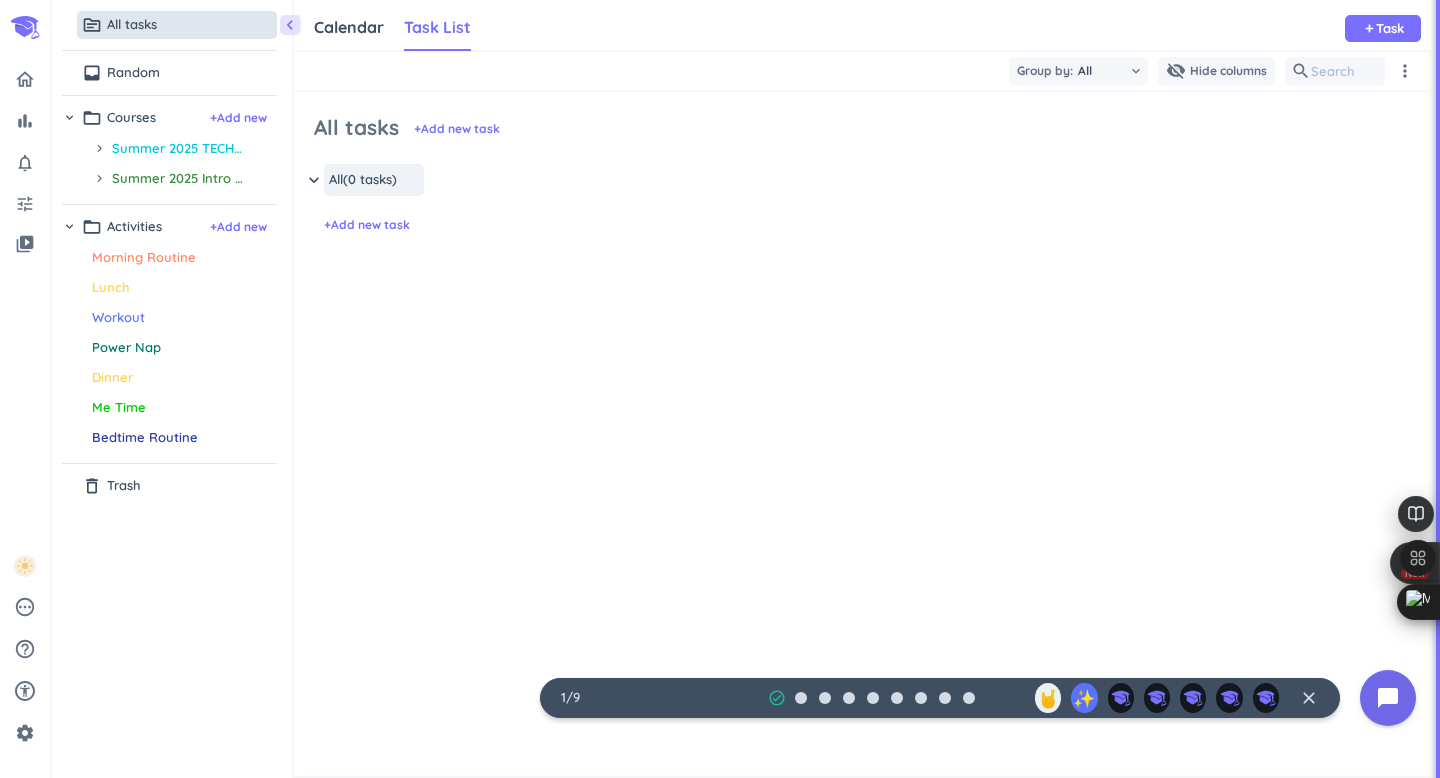 click on "keyboard_arrow_down All  (0 tasks) more_horiz +  Add new task" at bounding box center [861, 292] 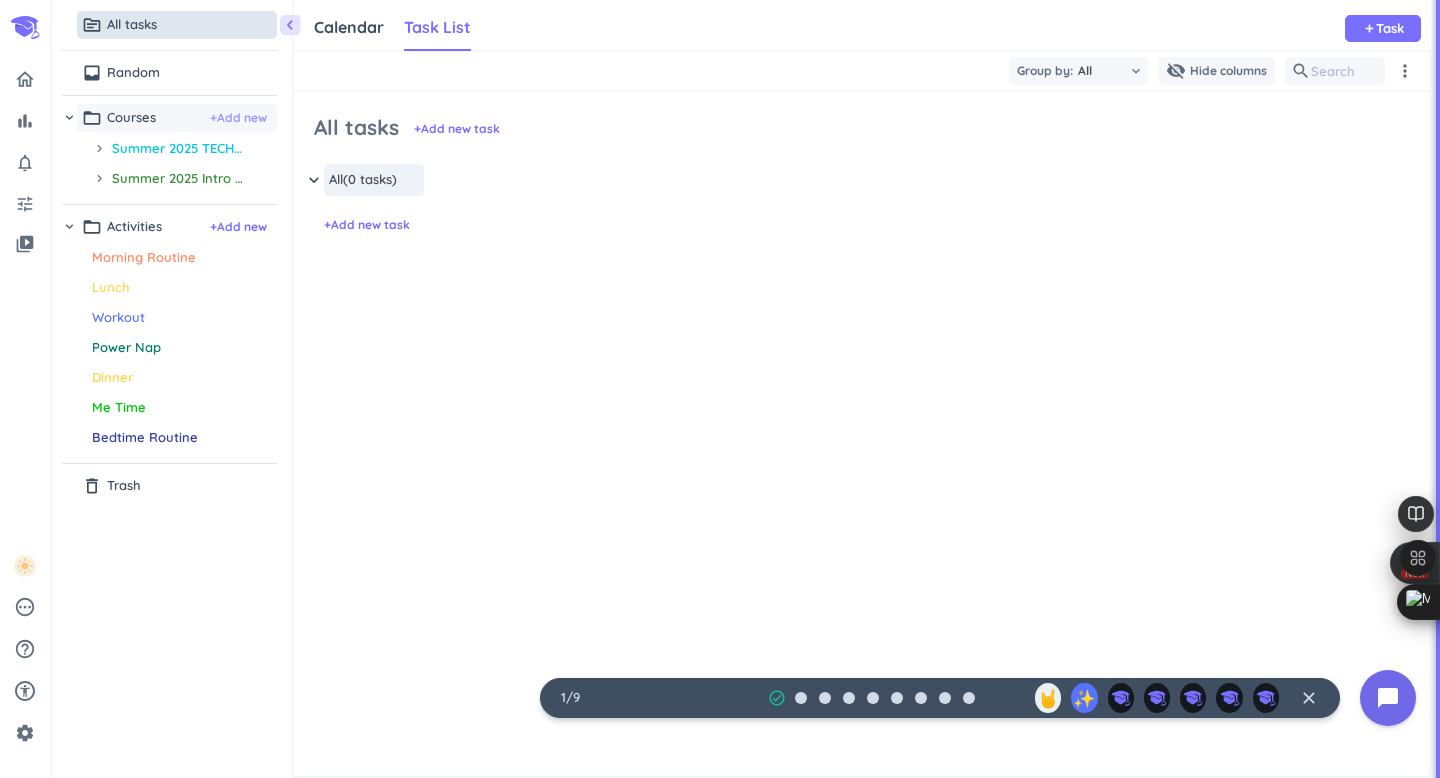 click on "+  Add new" at bounding box center [238, 118] 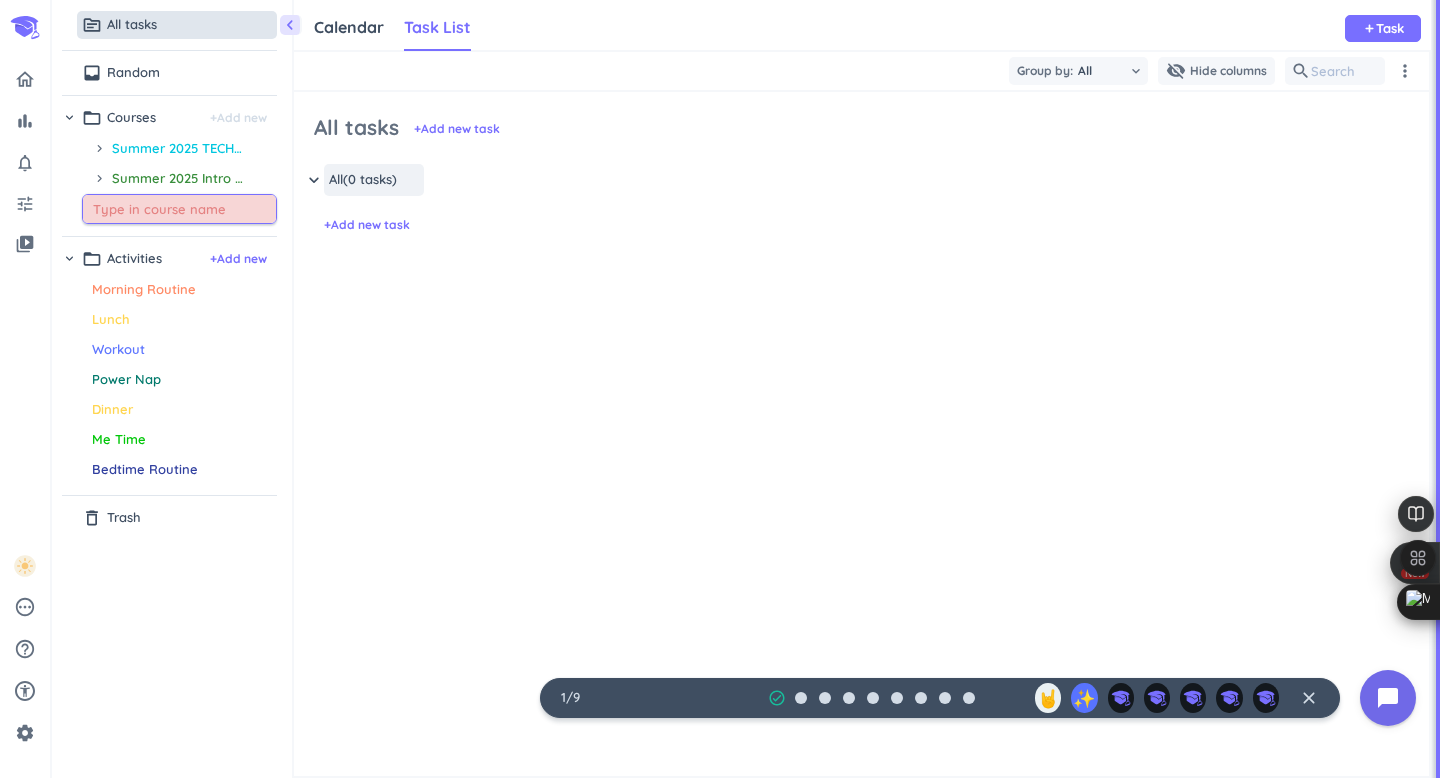 click at bounding box center [184, 209] 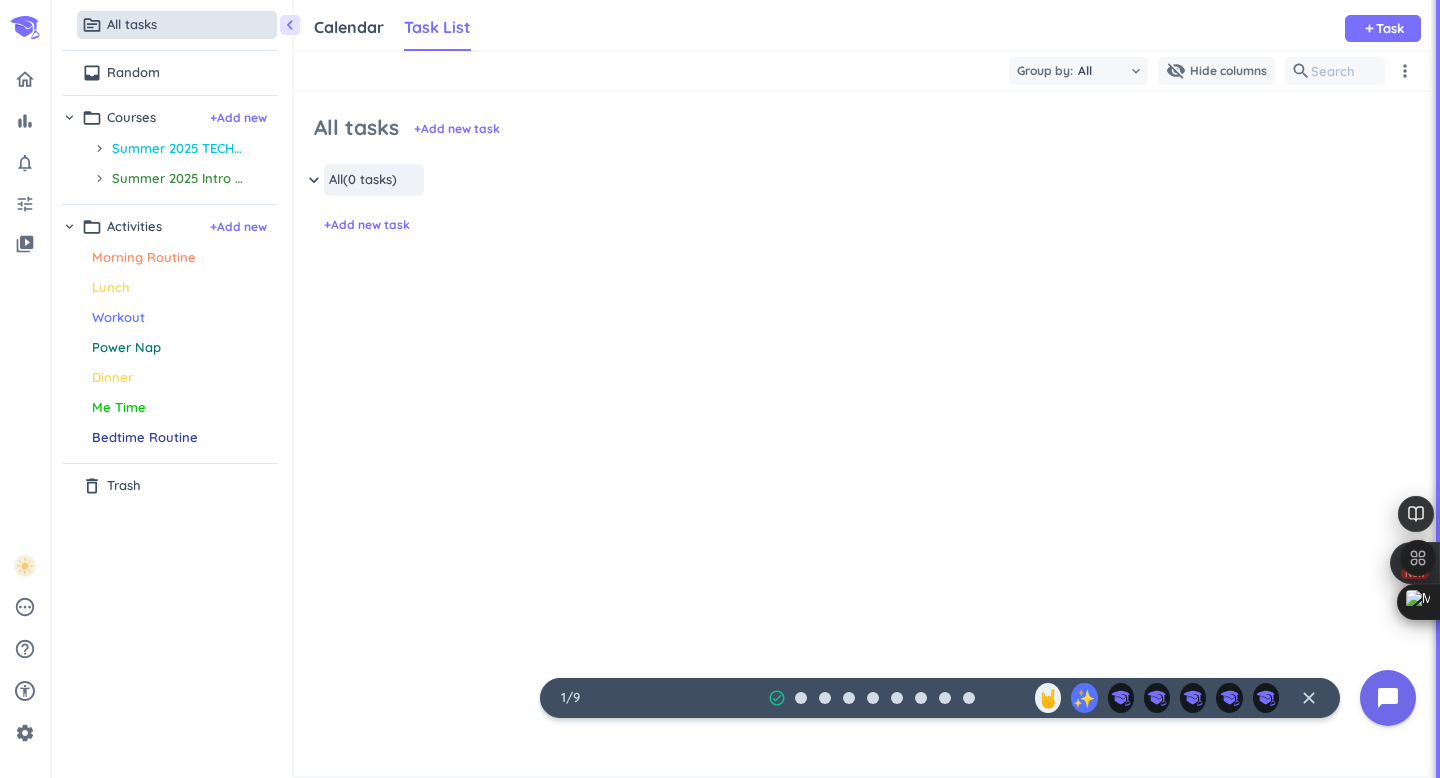 click on "keyboard_arrow_down All  (0 tasks) more_horiz +  Add new task keyboard_arrow_down All  (0 tasks) more_horiz" at bounding box center [861, 501] 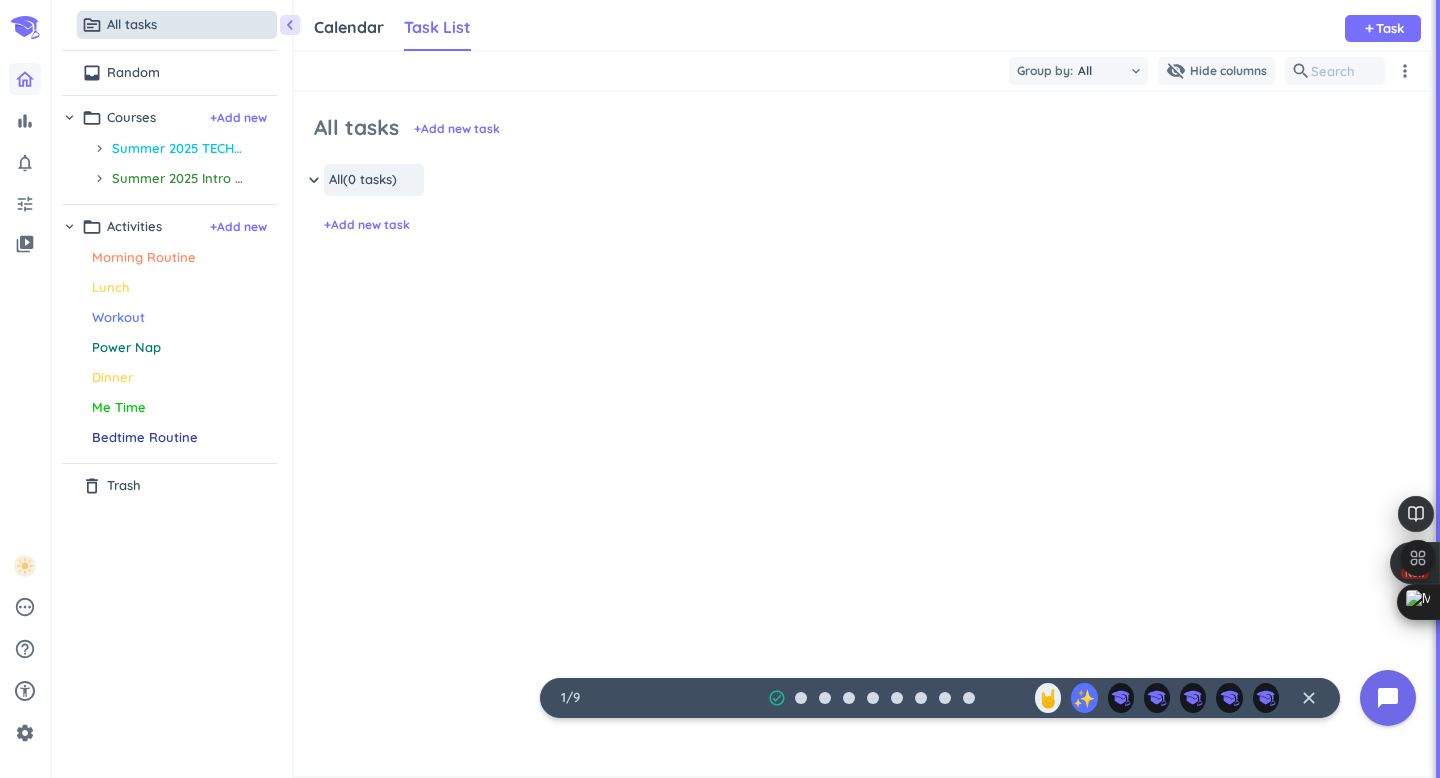 click 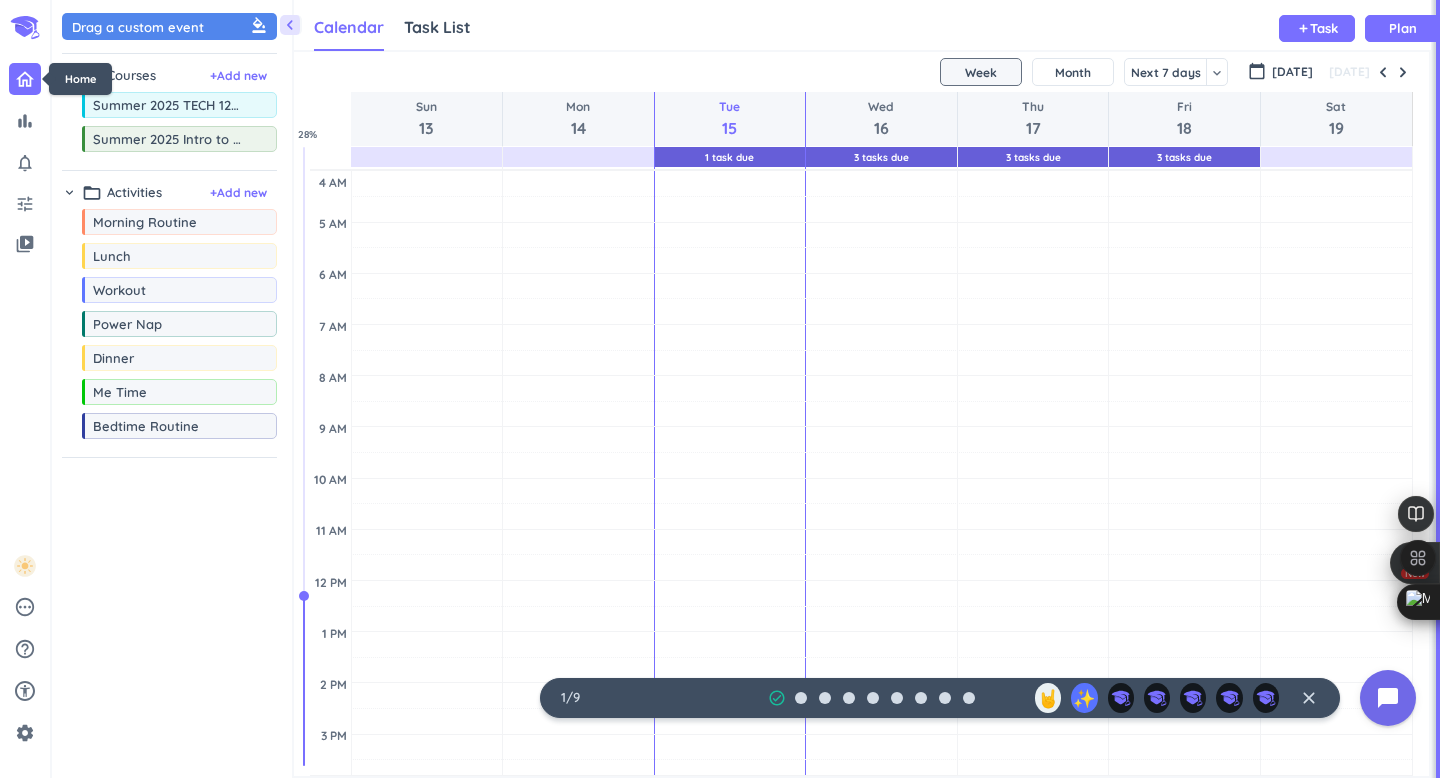 scroll, scrollTop: 1, scrollLeft: 1, axis: both 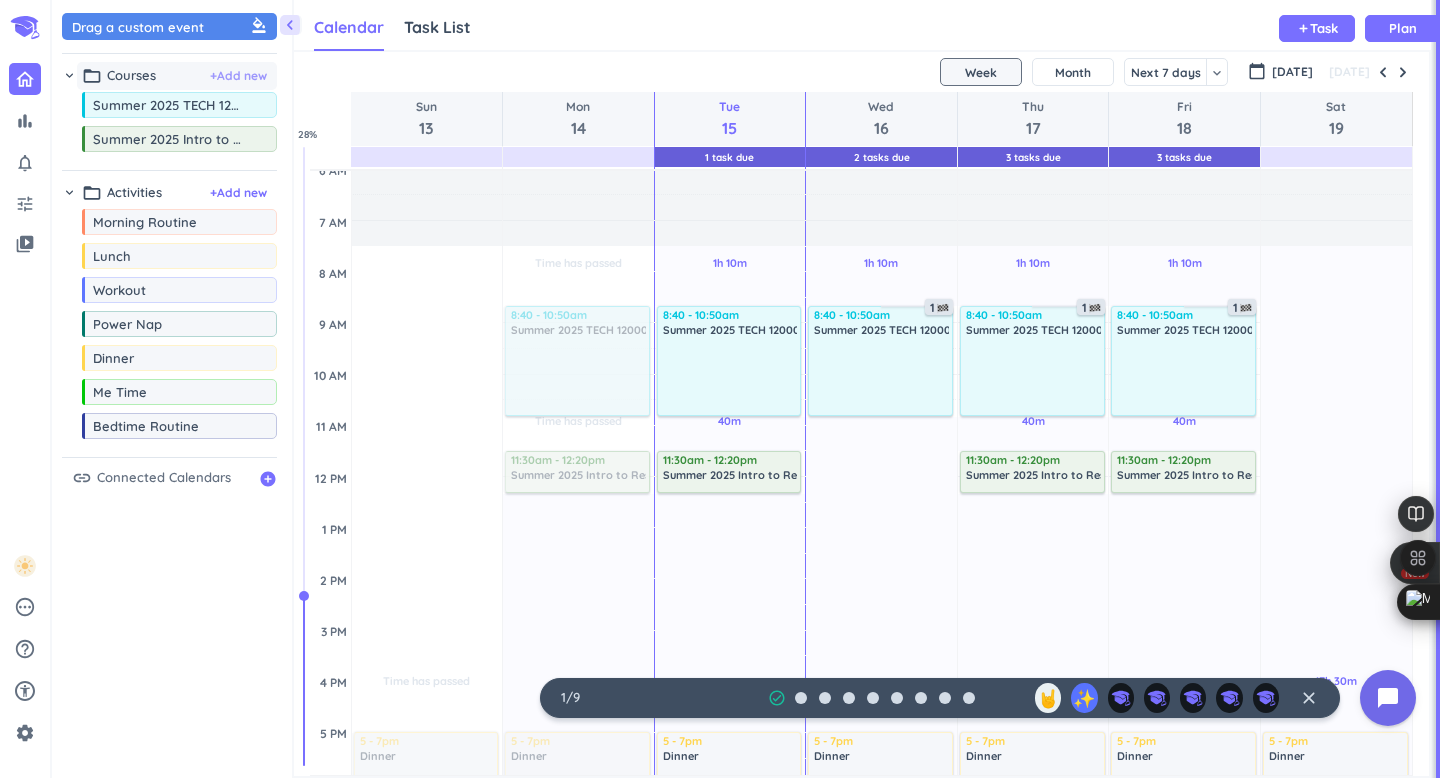 click on "+  Add new" at bounding box center (238, 76) 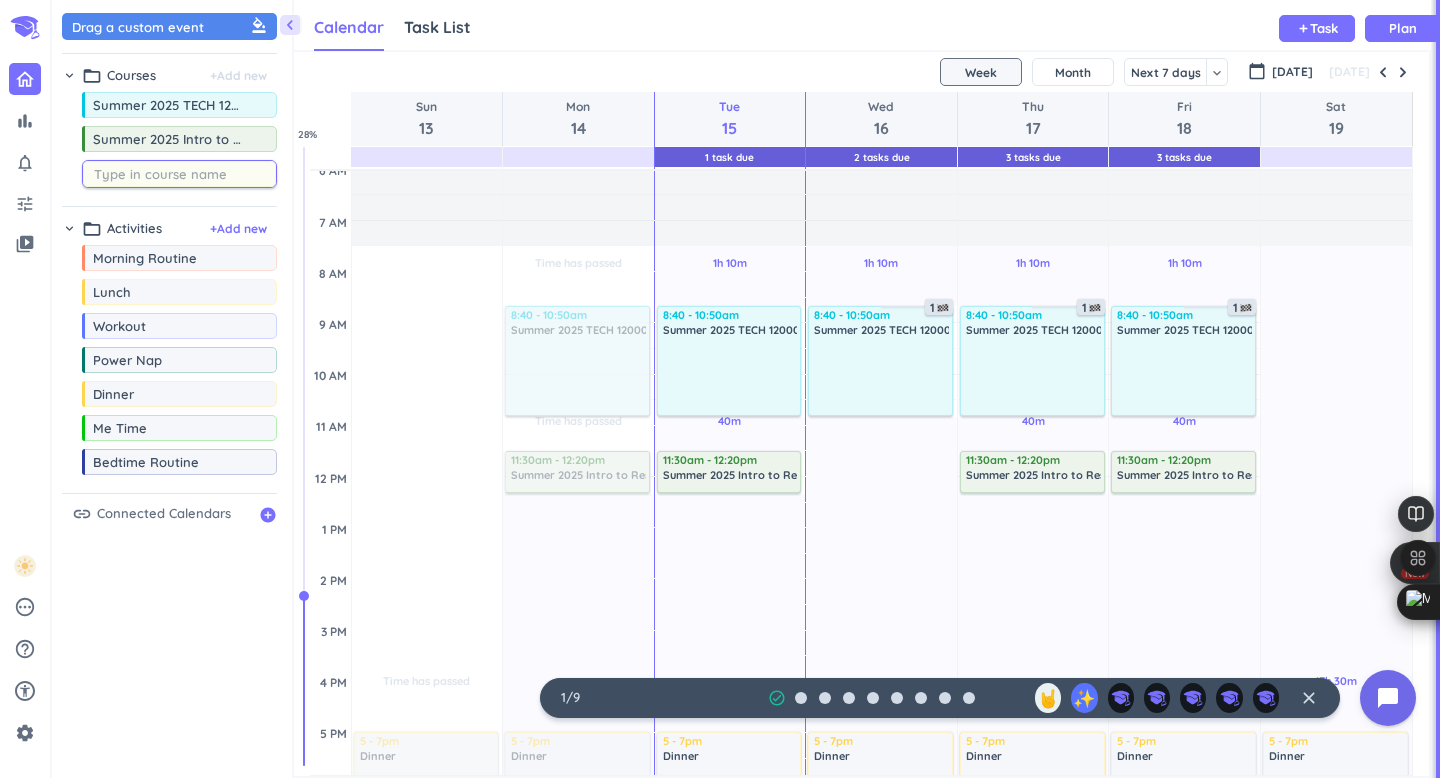 click at bounding box center (184, 174) 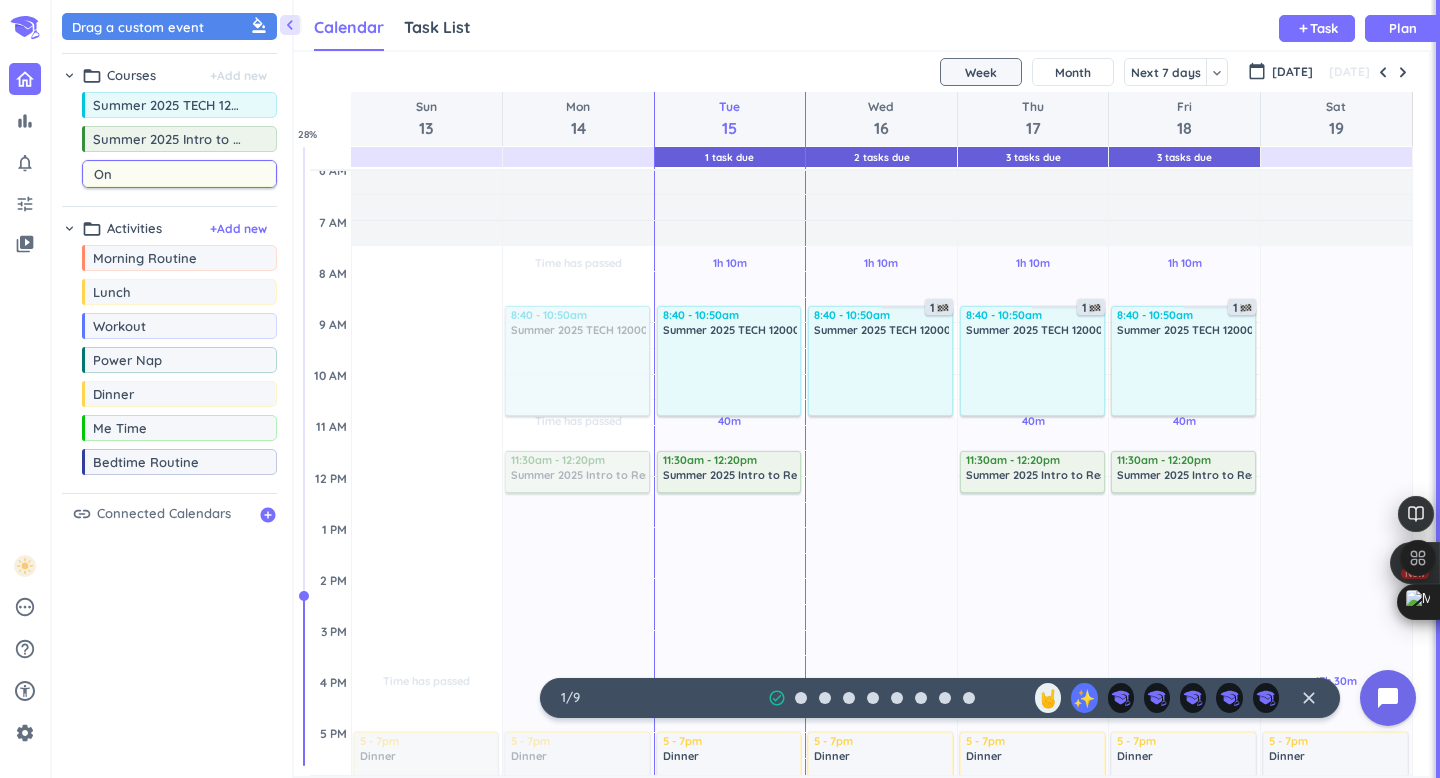 type on "O" 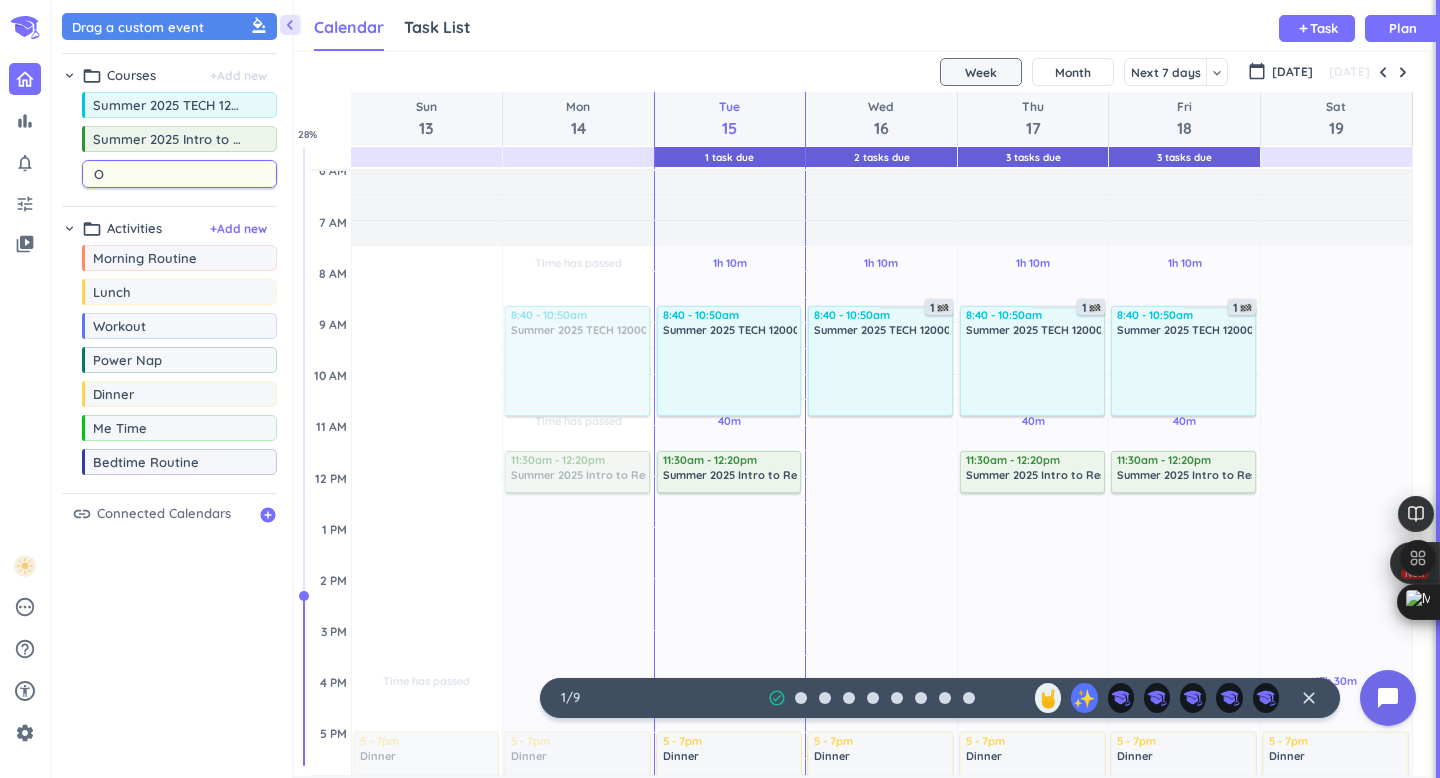 type 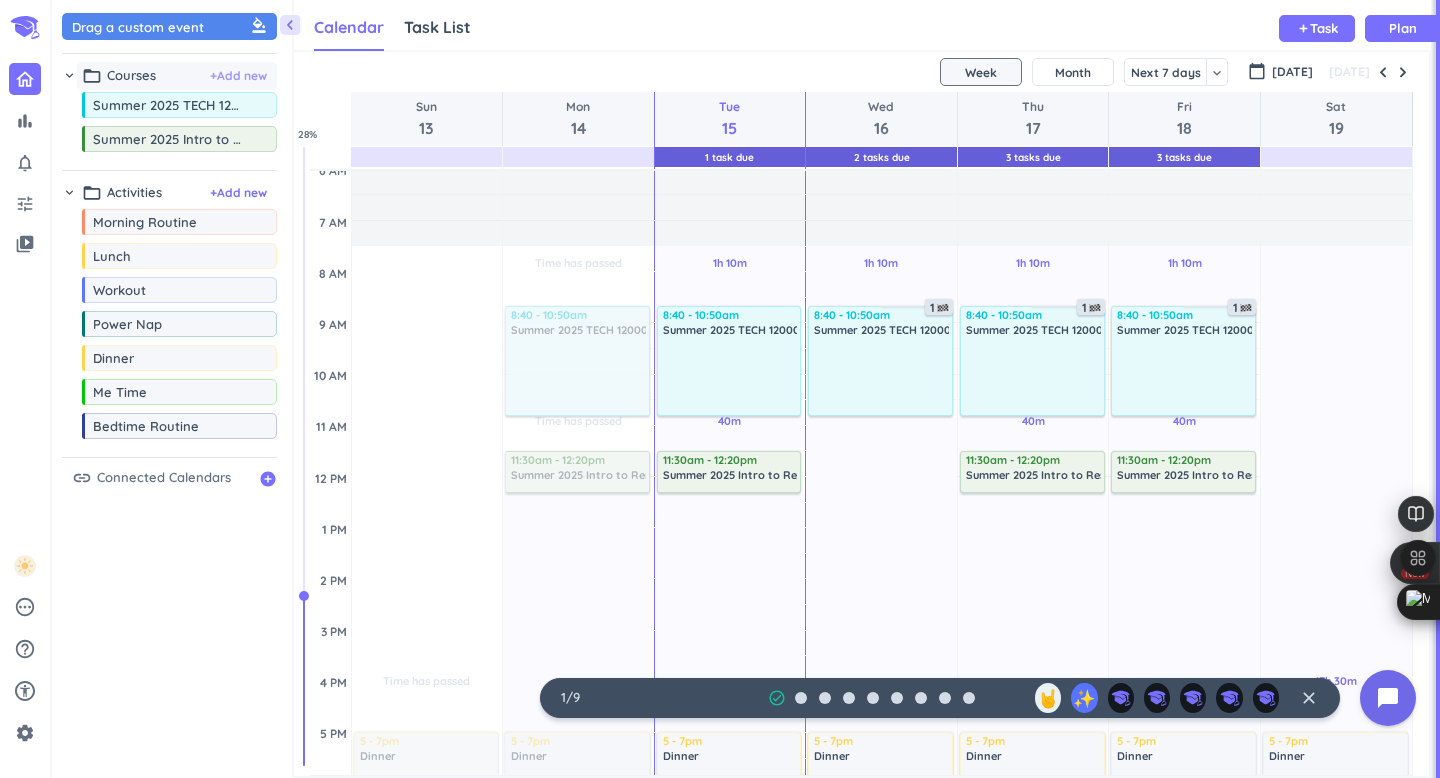 click on "+  Add new" at bounding box center (238, 76) 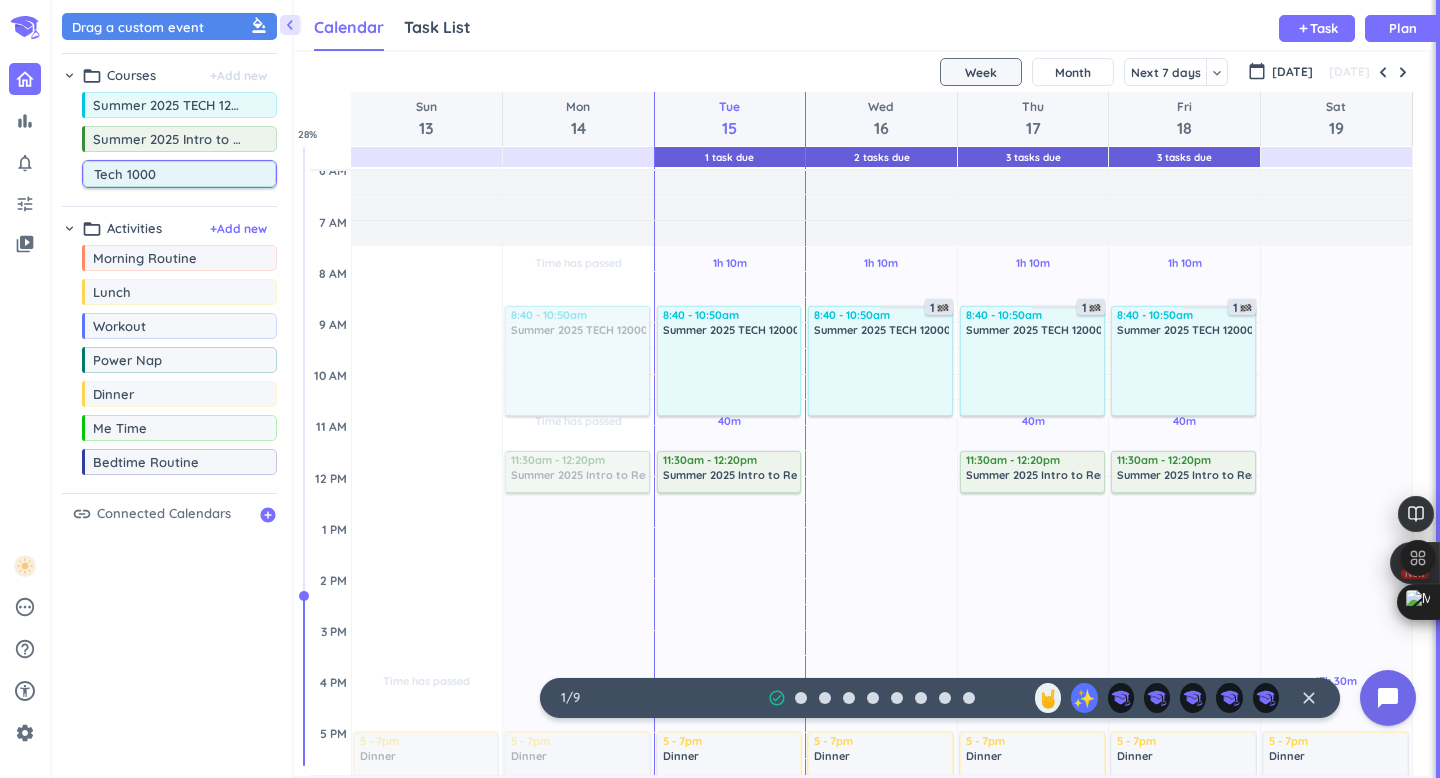 type on "Tech 10001" 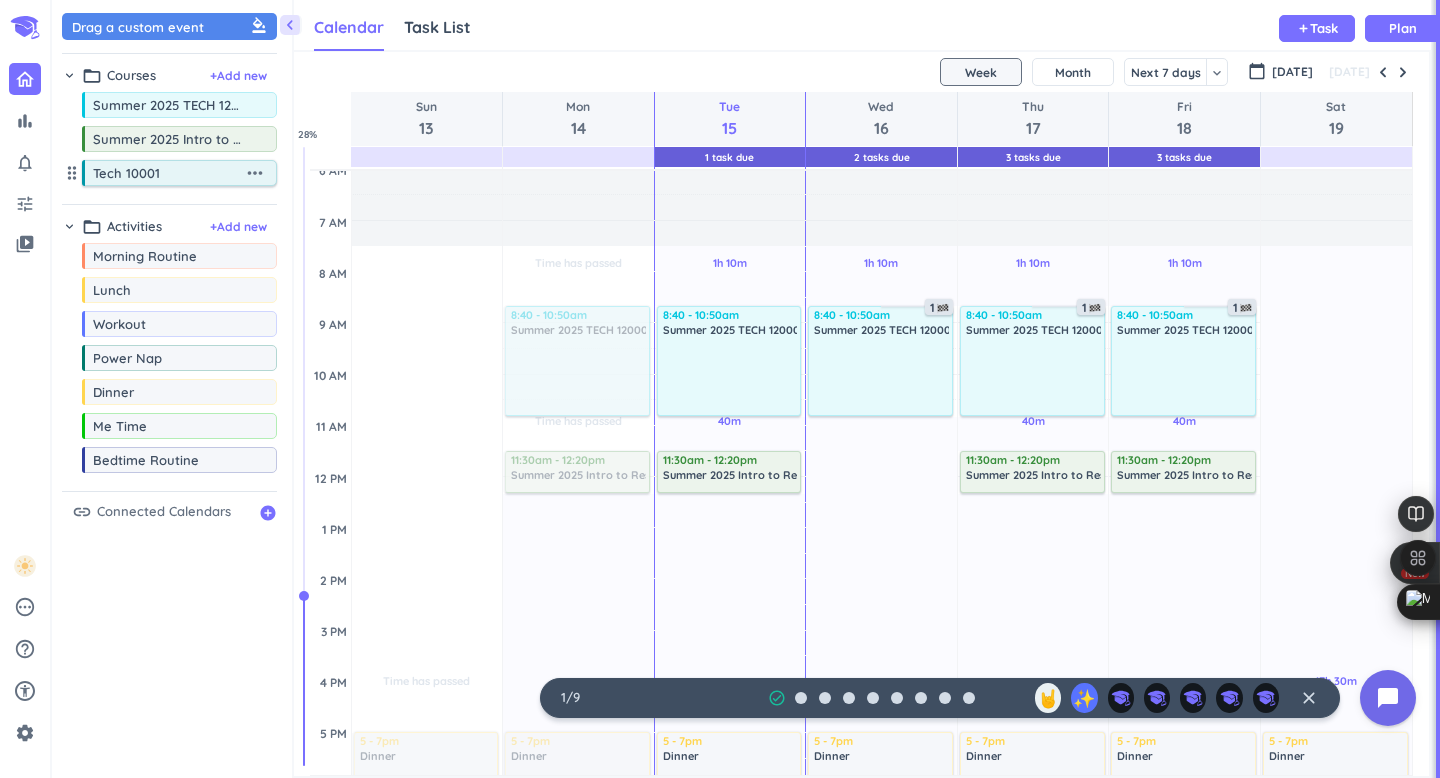 click on "Tech 10001" at bounding box center (168, 173) 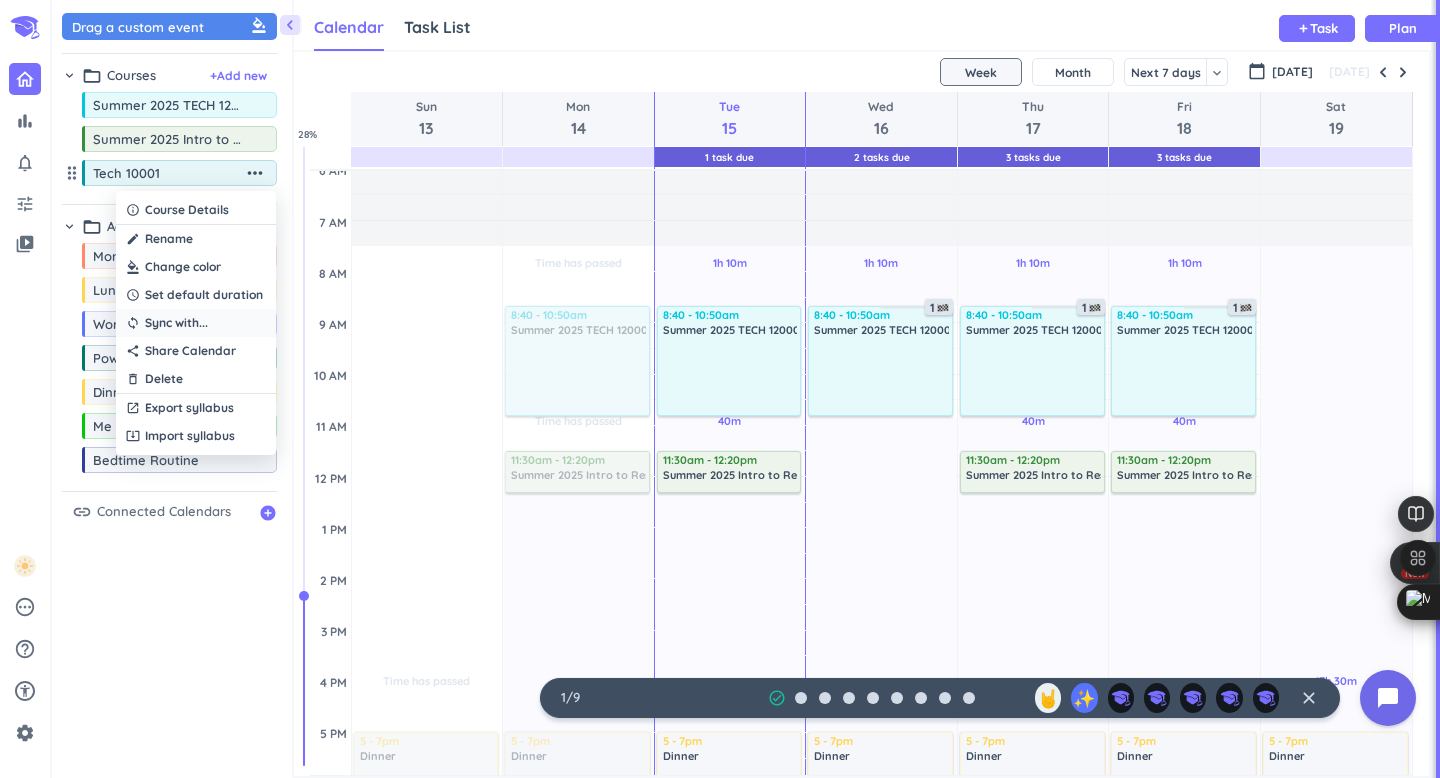 click on "Sync with ..." at bounding box center [176, 323] 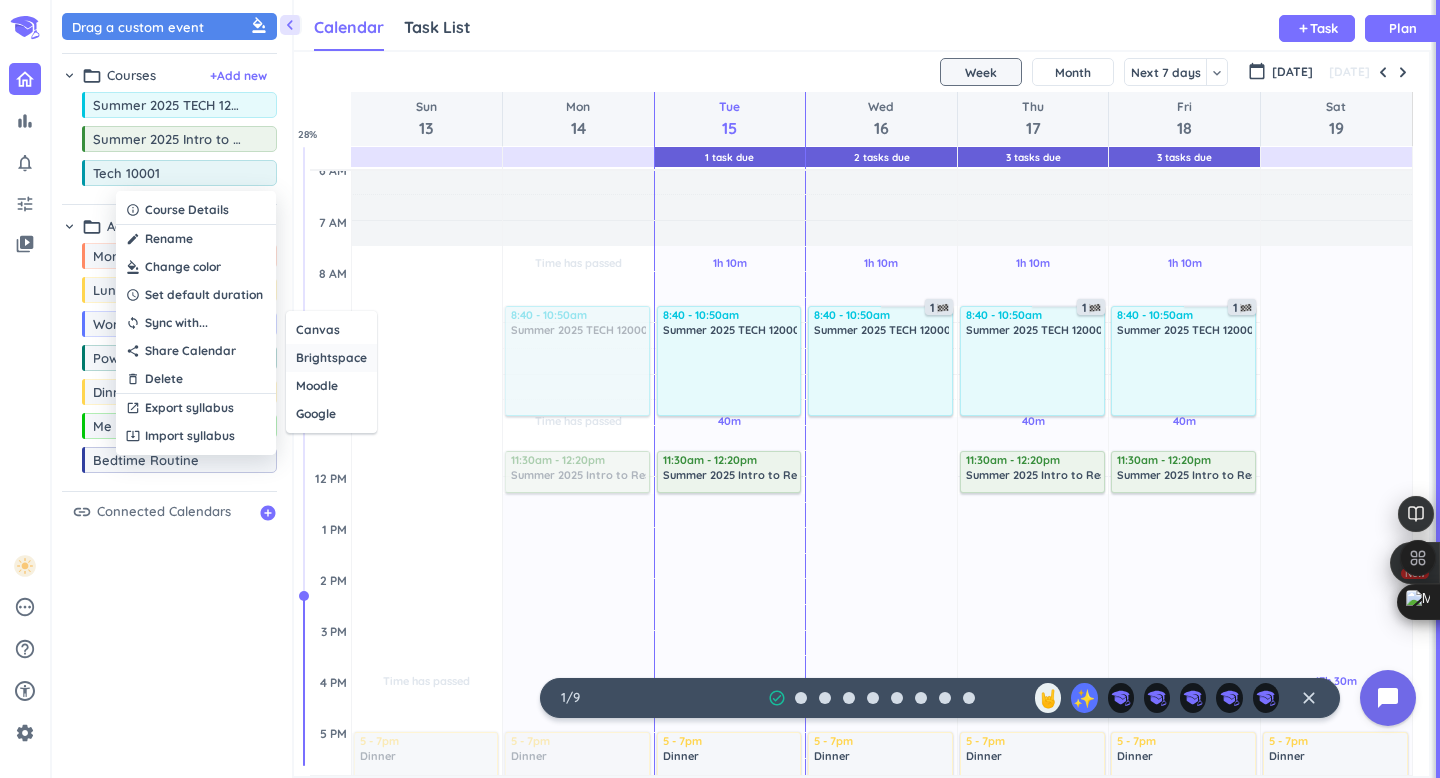 click on "Brightspace" at bounding box center (331, 358) 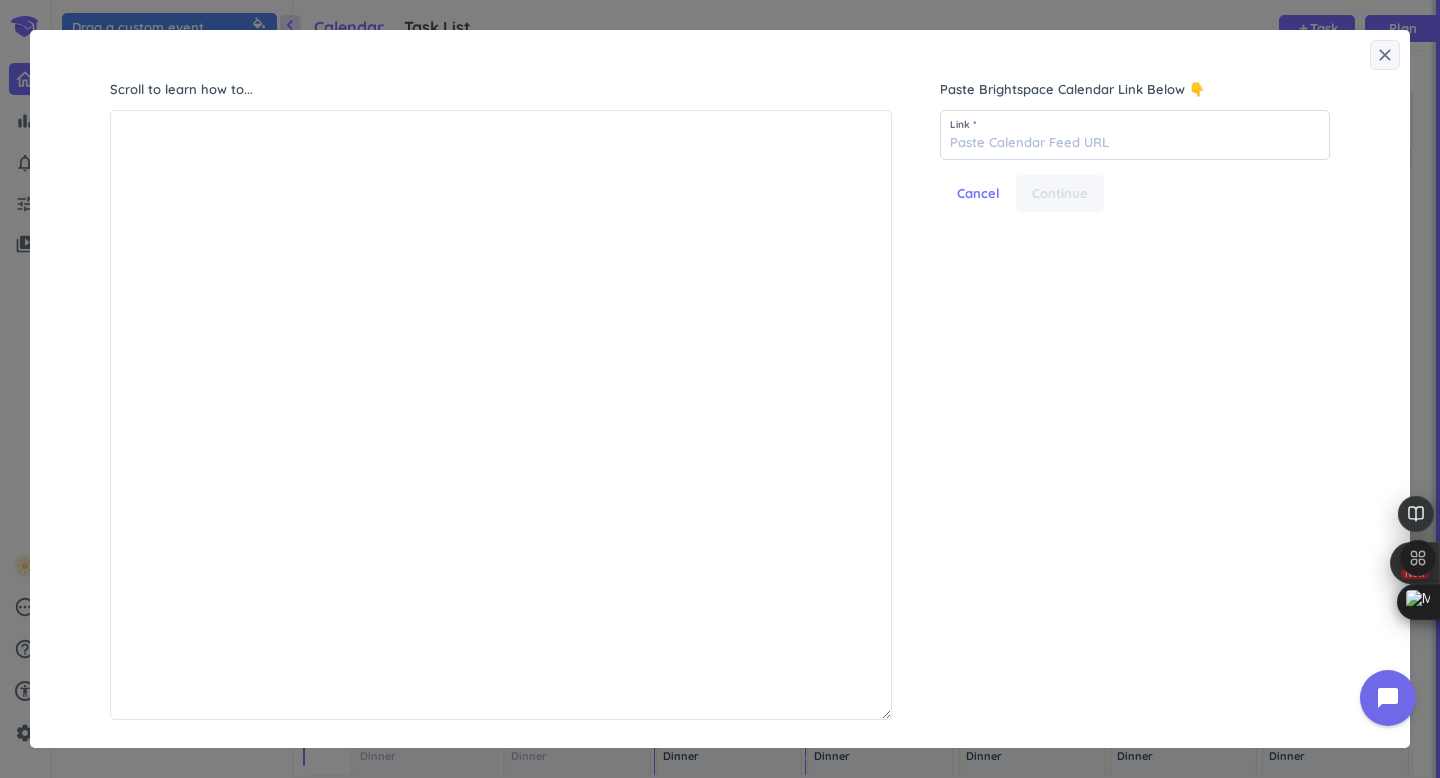 scroll, scrollTop: 1, scrollLeft: 1, axis: both 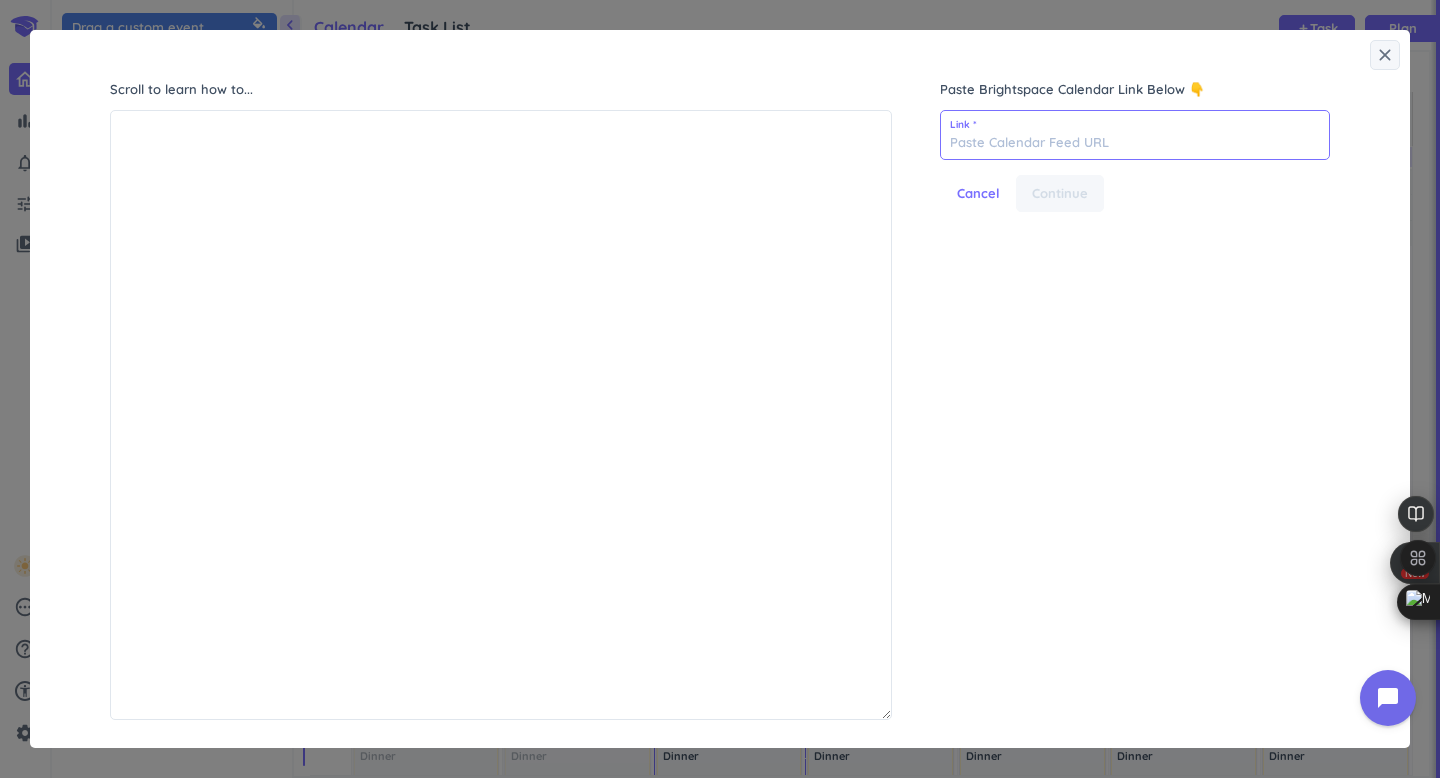 paste on "[URL][DOMAIN_NAME]" 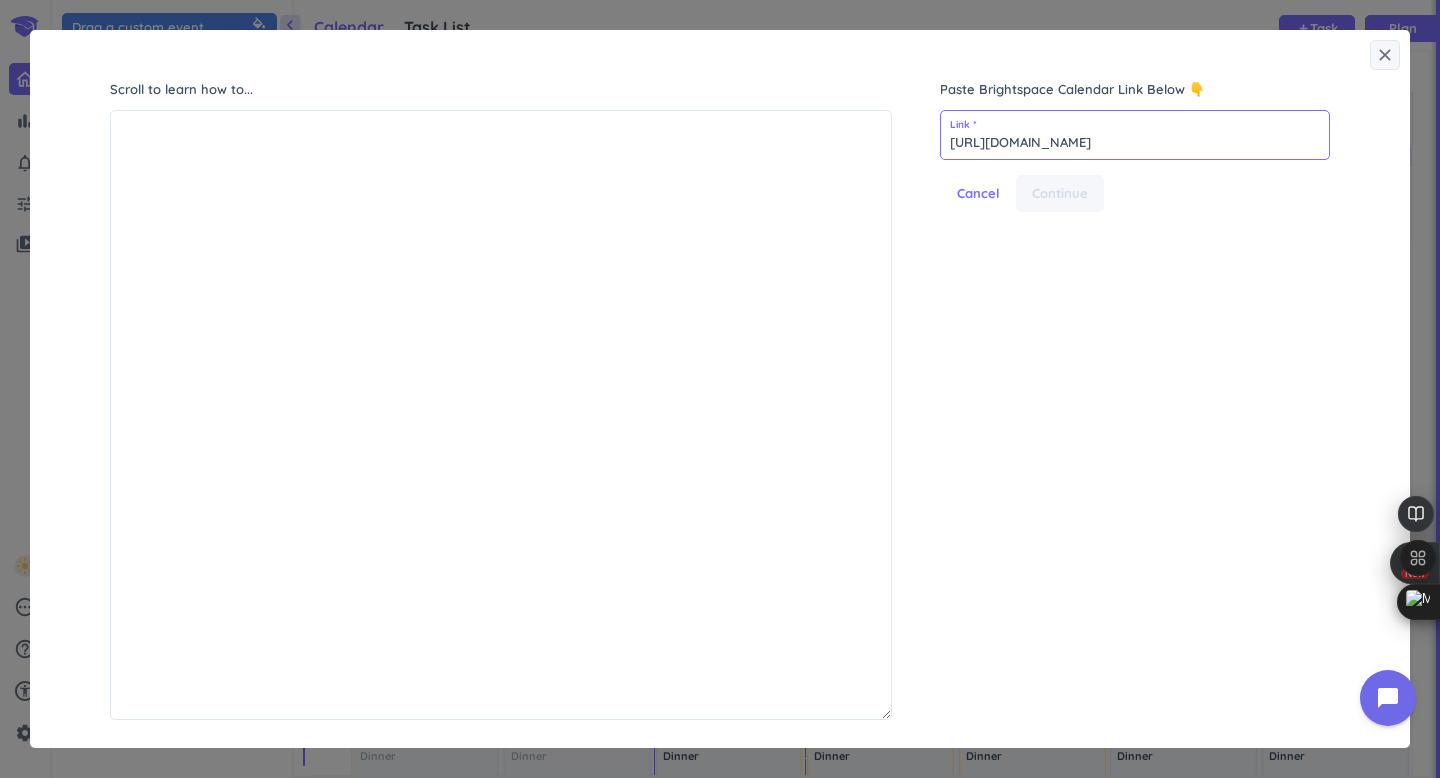 scroll, scrollTop: 0, scrollLeft: 258, axis: horizontal 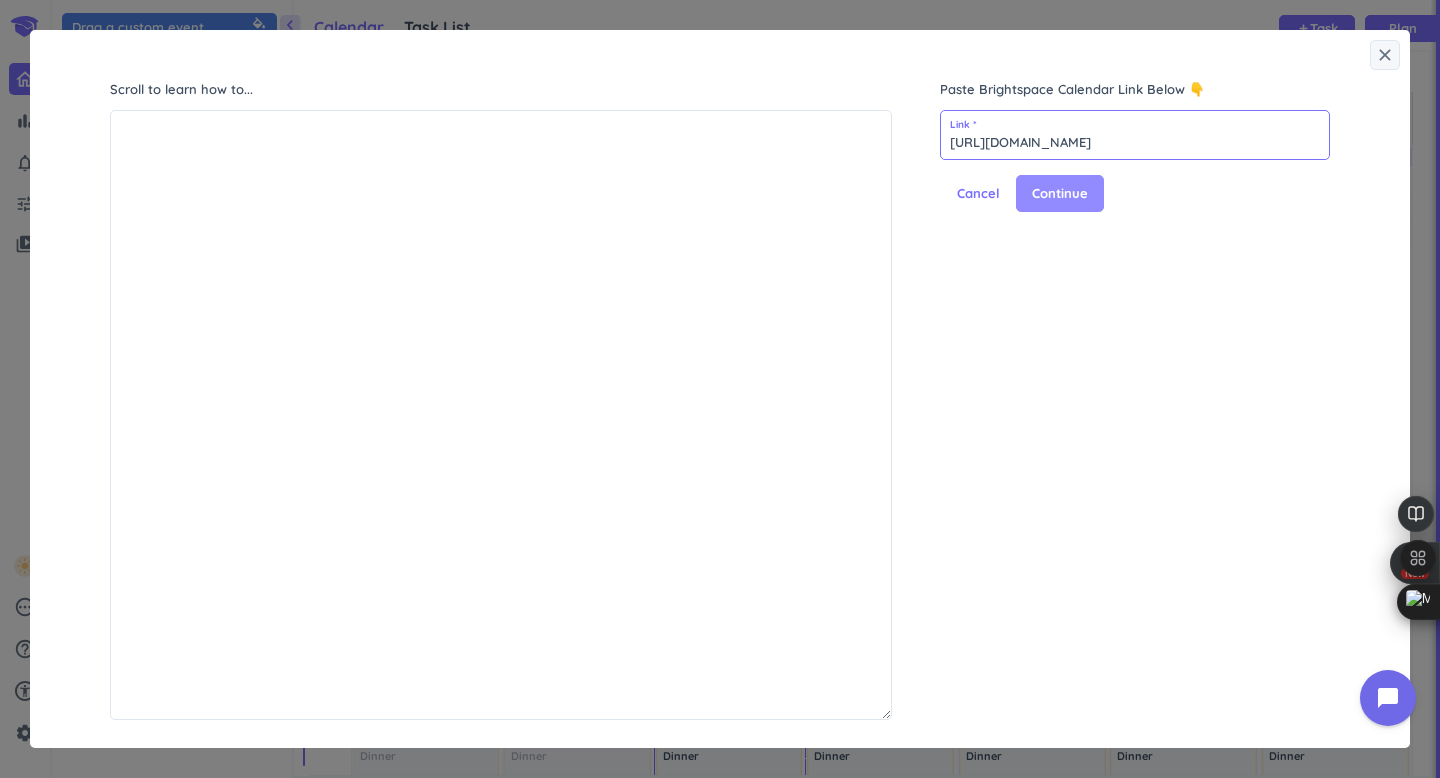 type on "[URL][DOMAIN_NAME]" 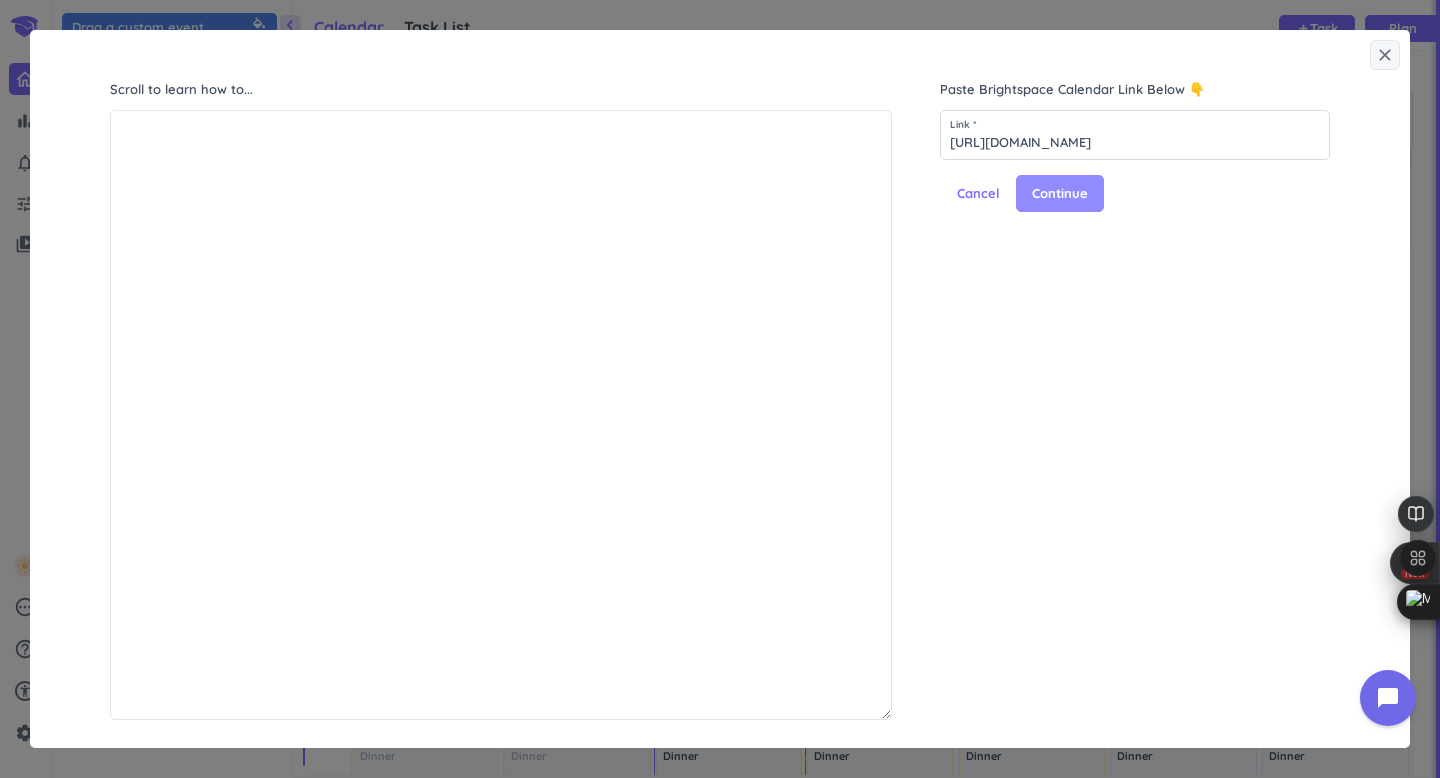 click on "Continue" at bounding box center [1060, 194] 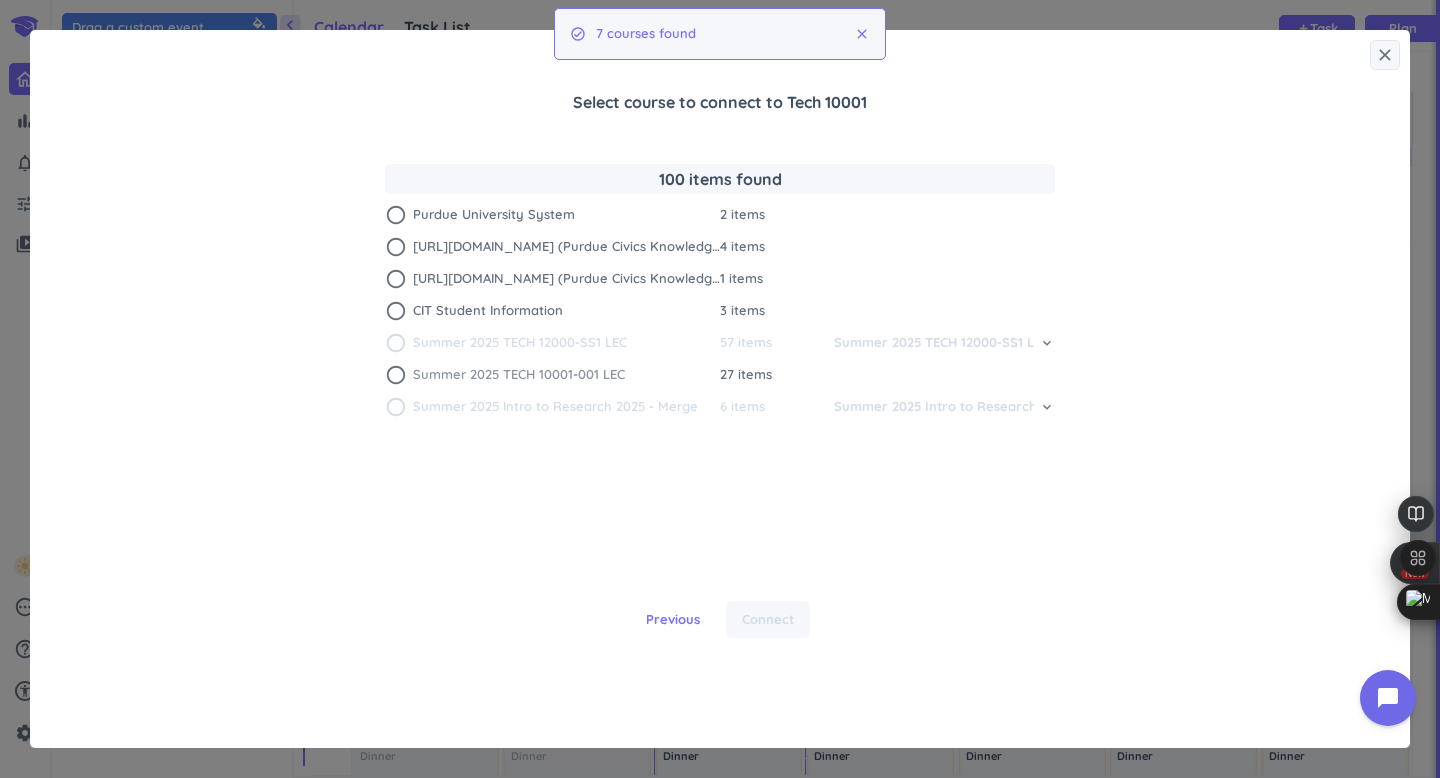 click on "radio_button_unchecked" at bounding box center [396, 375] 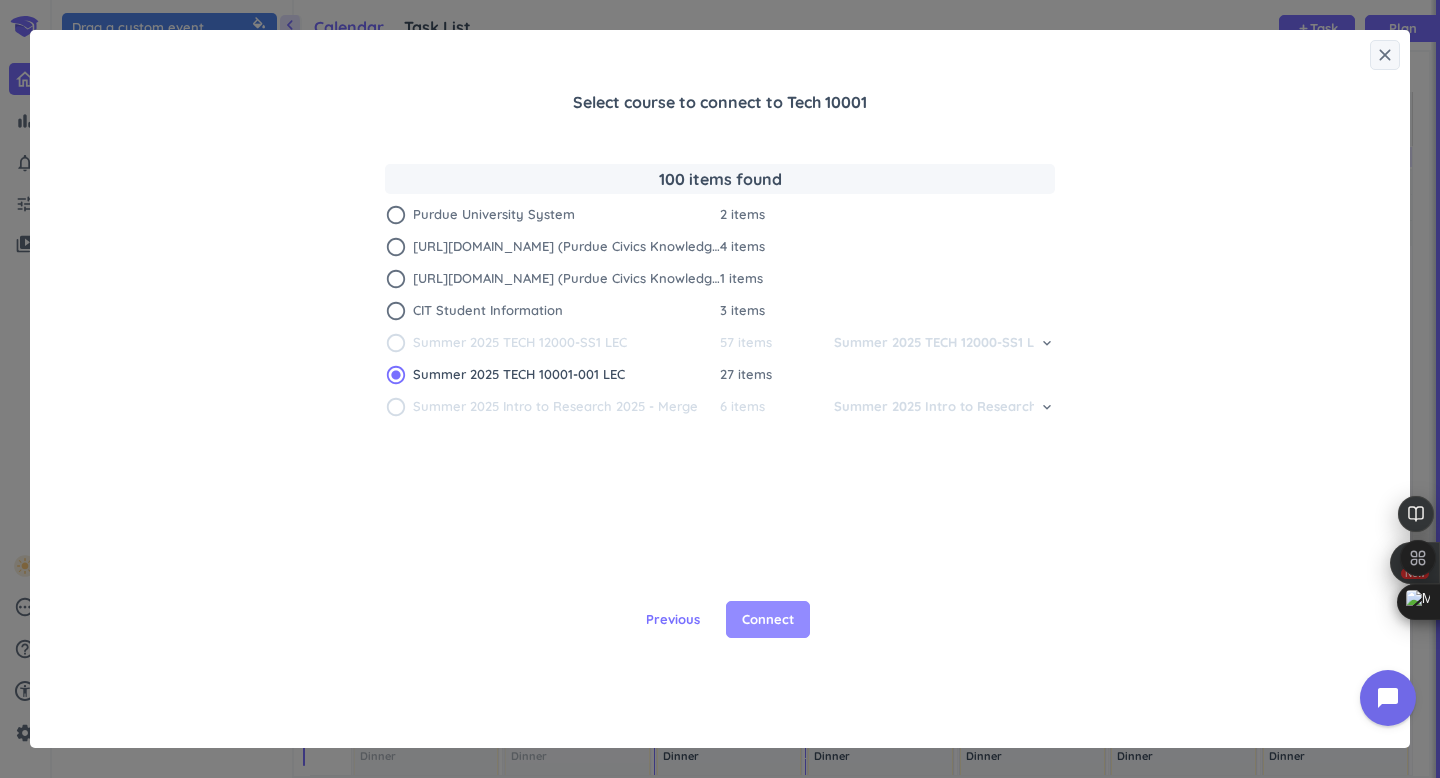 click on "Connect" at bounding box center [768, 620] 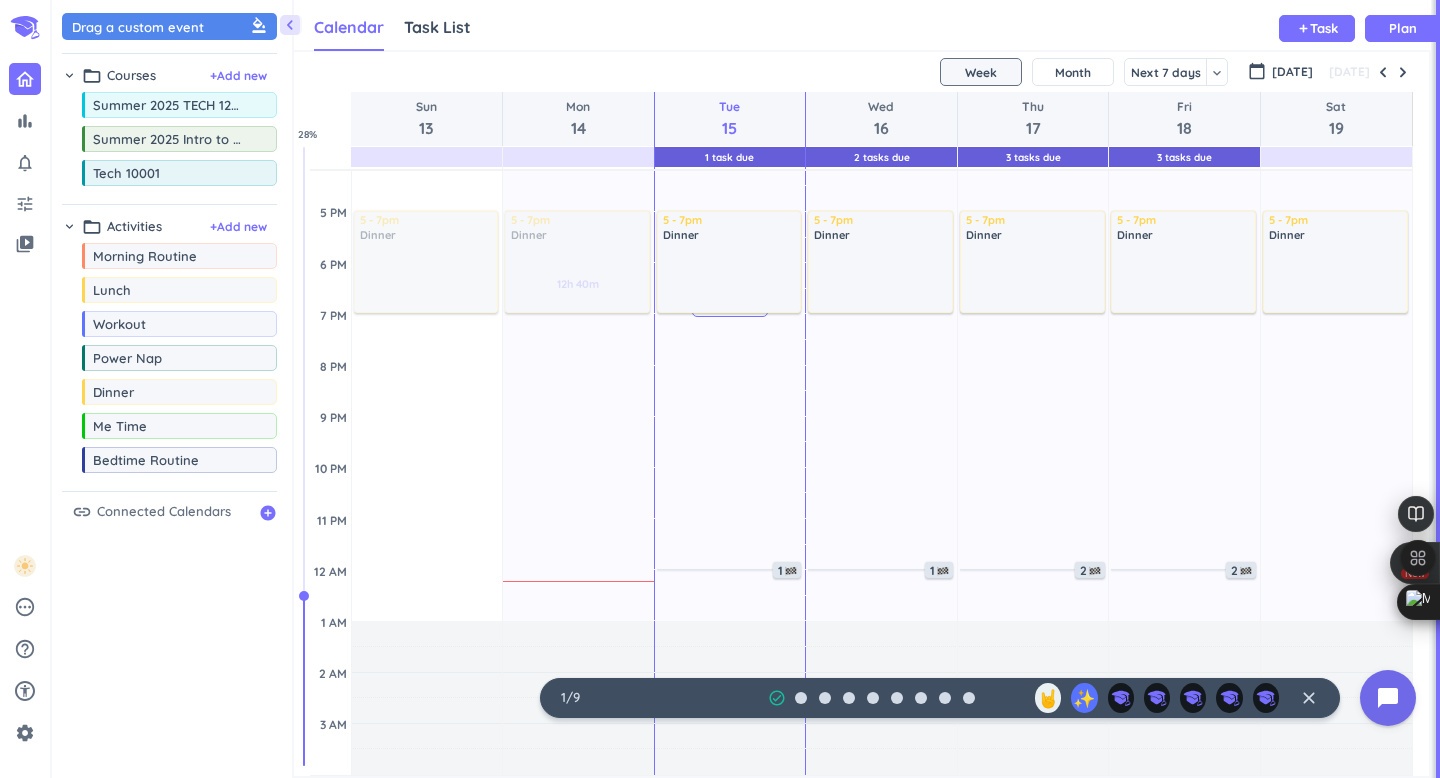 scroll, scrollTop: 555, scrollLeft: 0, axis: vertical 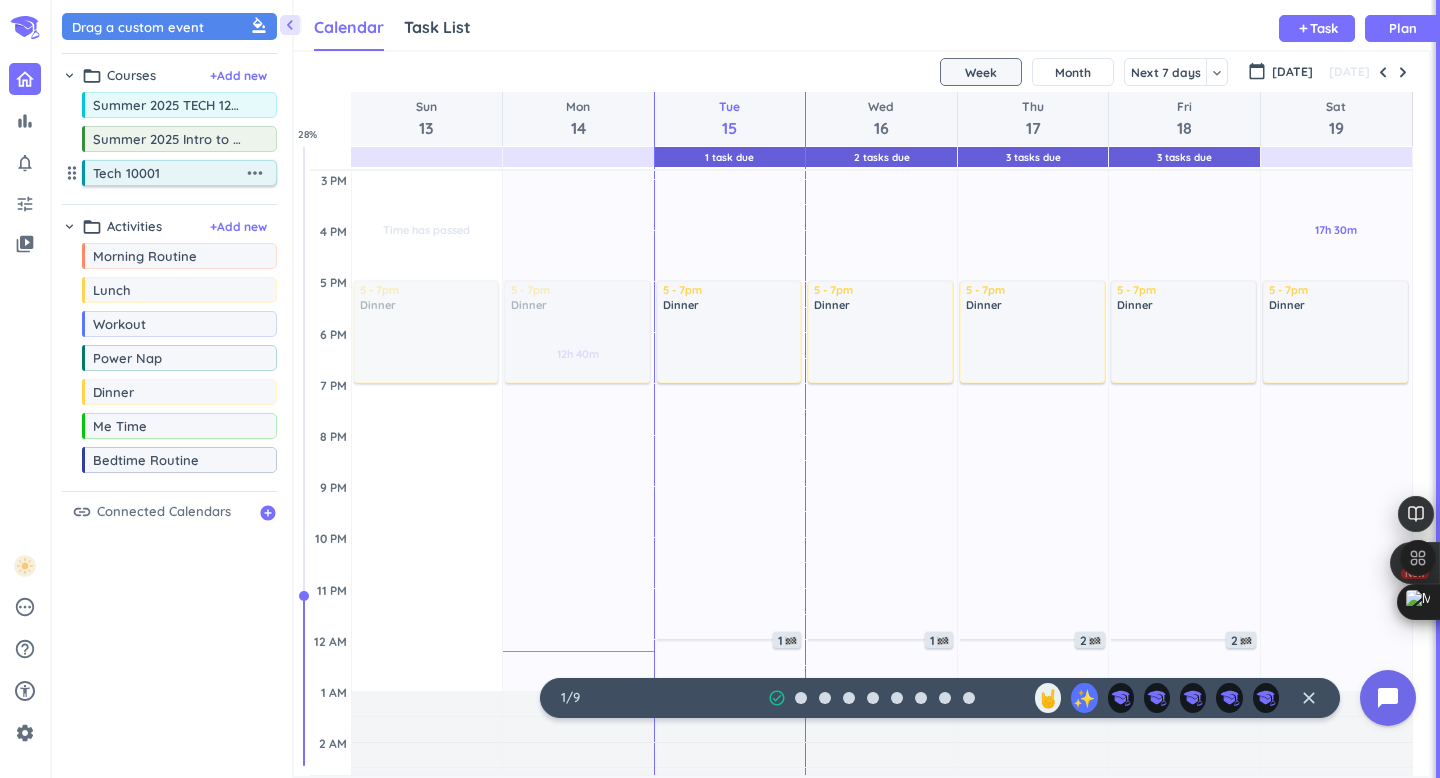 click on "Tech 10001" at bounding box center [168, 173] 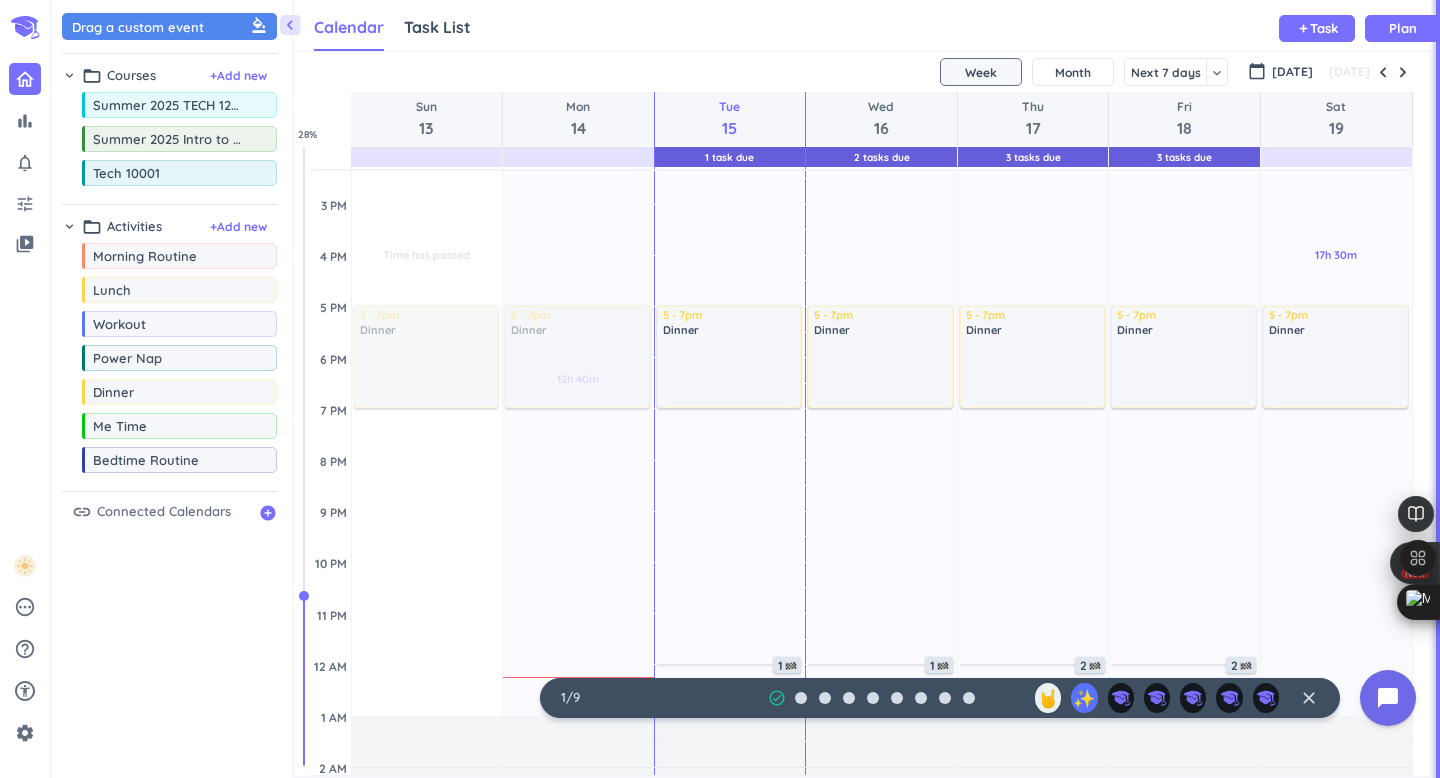 scroll, scrollTop: 520, scrollLeft: 0, axis: vertical 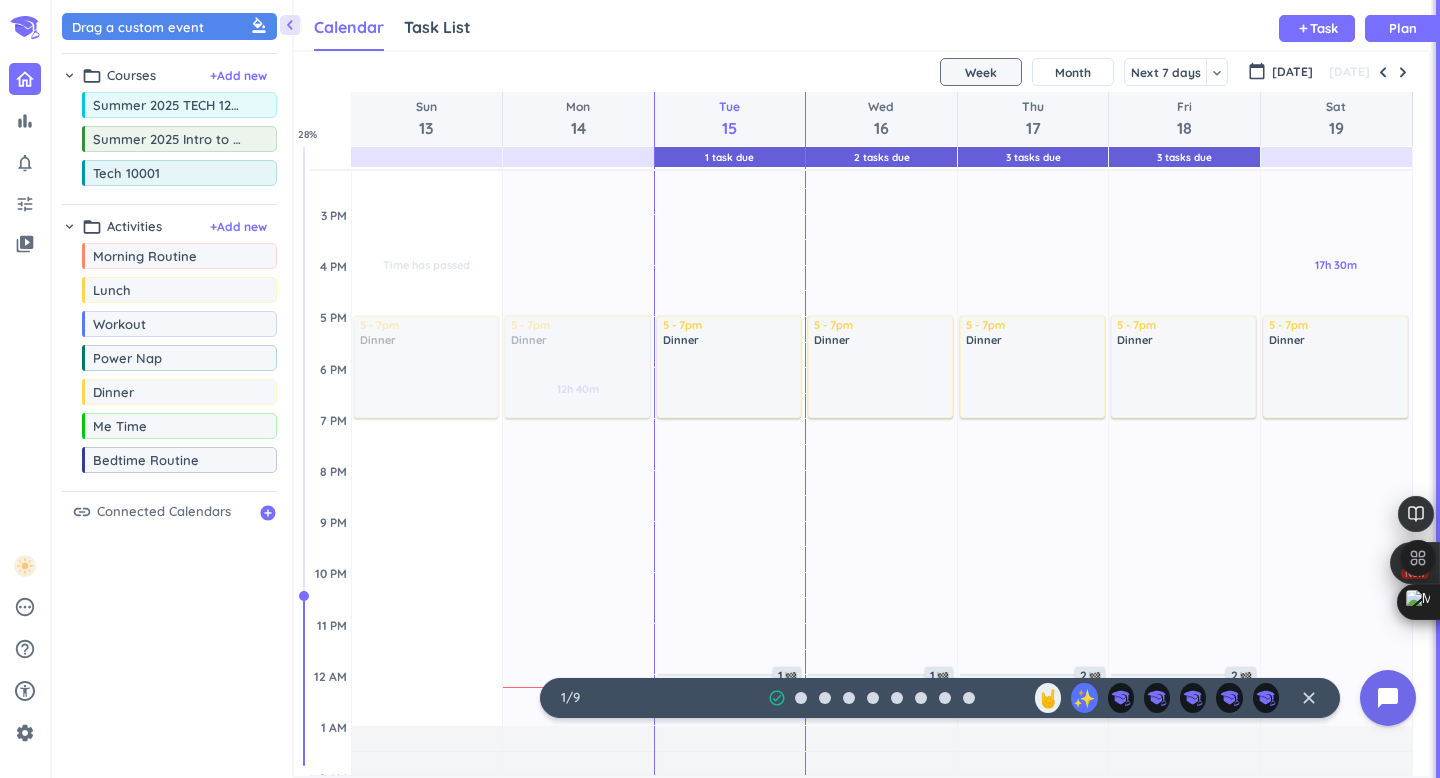 click on "chevron_right folder_open Courses   +  Add new drag_indicator Summer 2025 TECH 12000-SS1 LEC more_horiz drag_indicator Summer 2025 Intro to Research 2025 - Merge more_horiz drag_indicator Tech 10001 more_horiz" at bounding box center (169, 129) 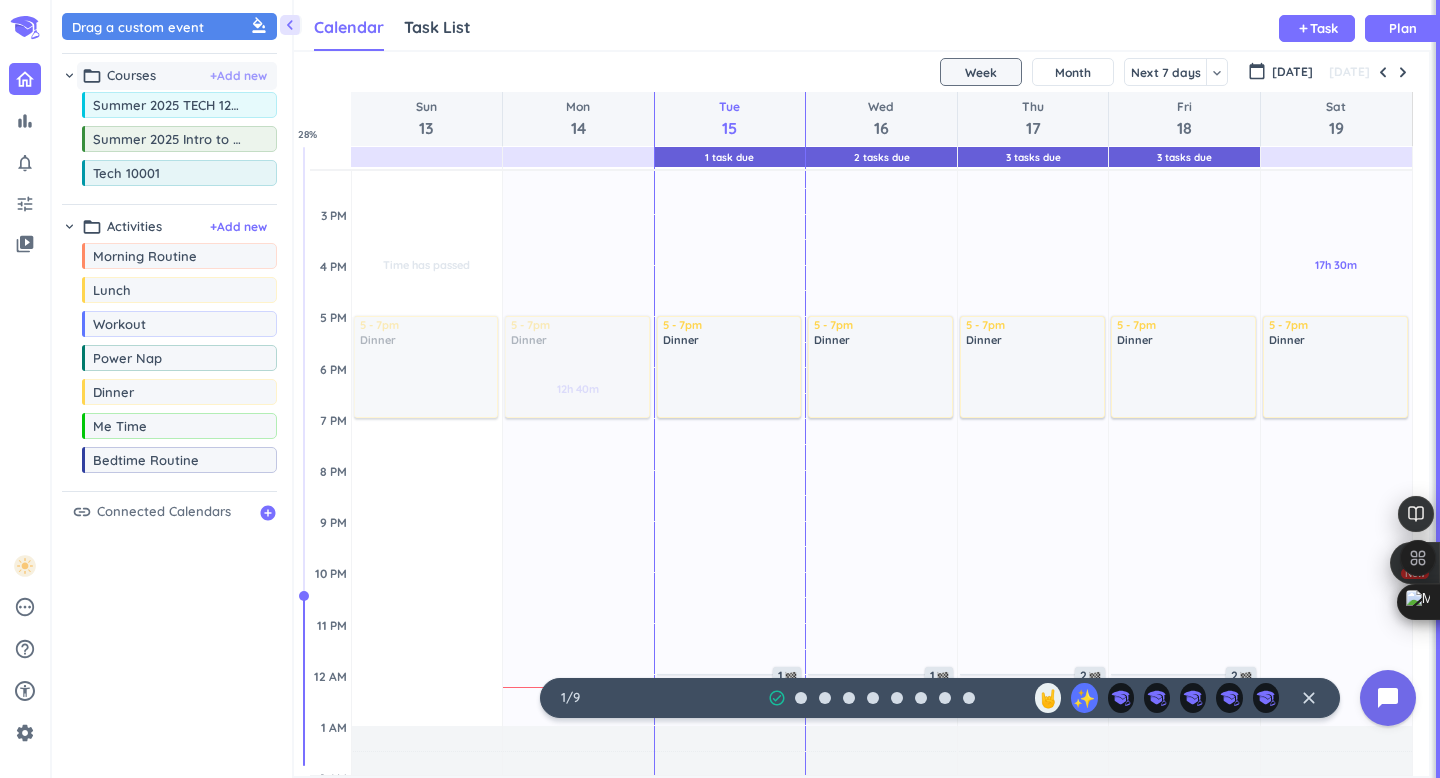 click on "+  Add new" at bounding box center [238, 76] 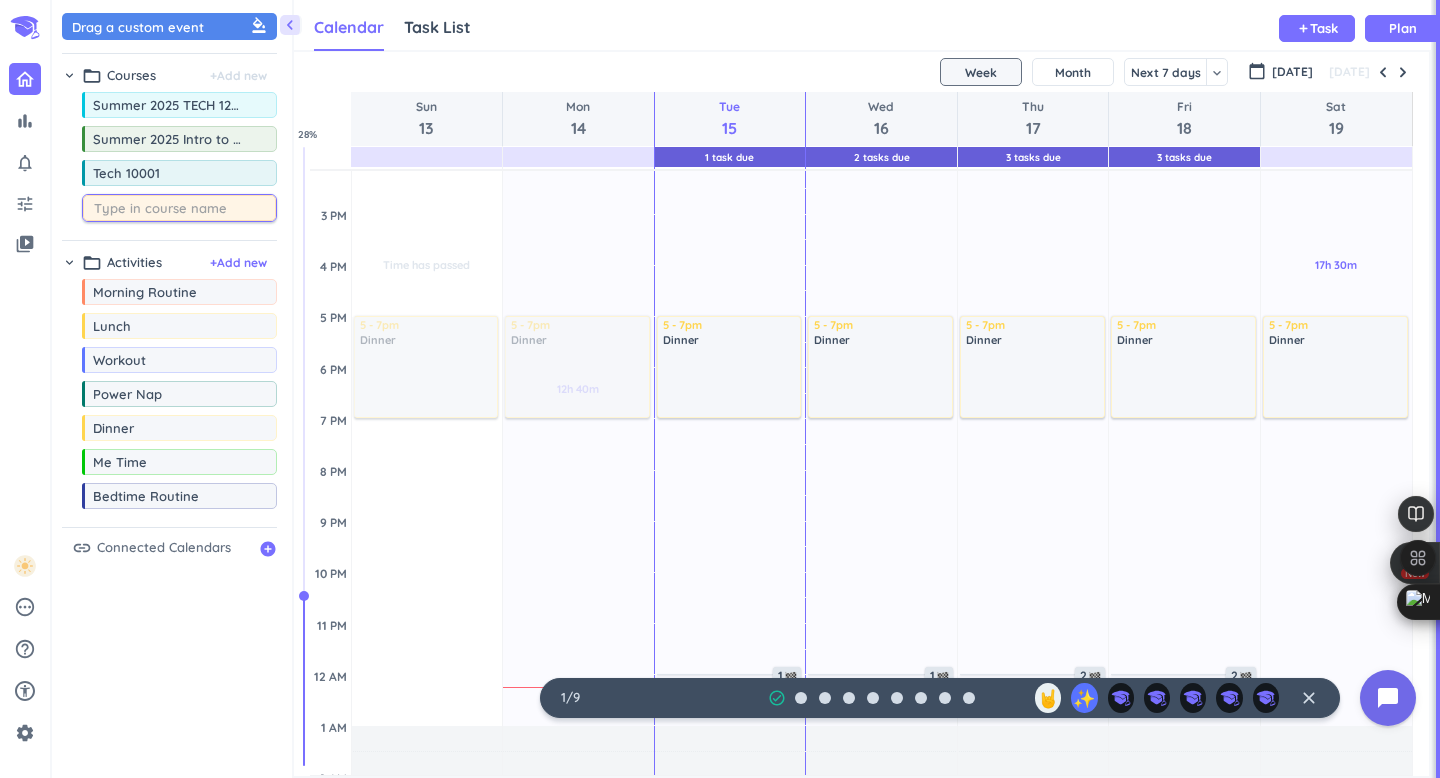 drag, startPoint x: 249, startPoint y: 213, endPoint x: 222, endPoint y: 213, distance: 27 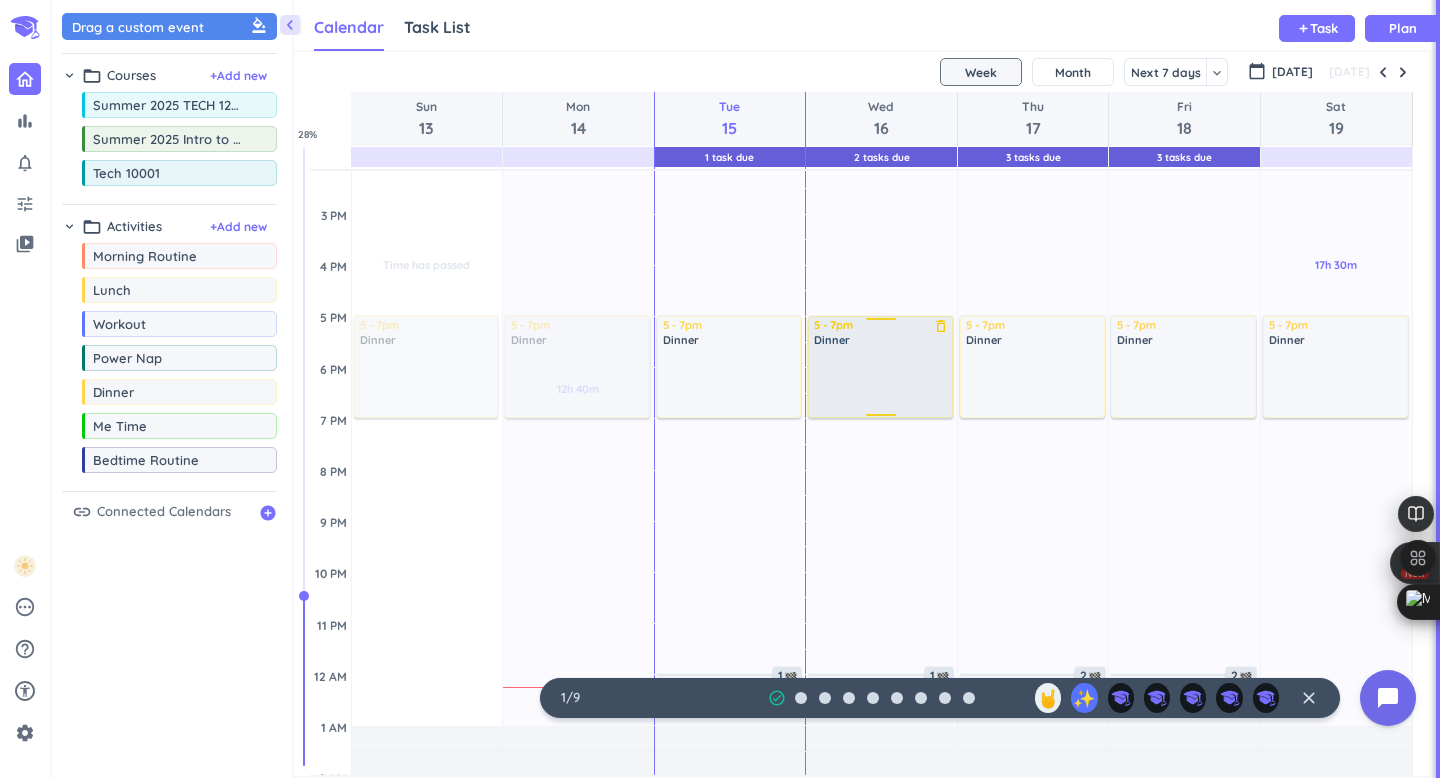 scroll, scrollTop: 0, scrollLeft: 0, axis: both 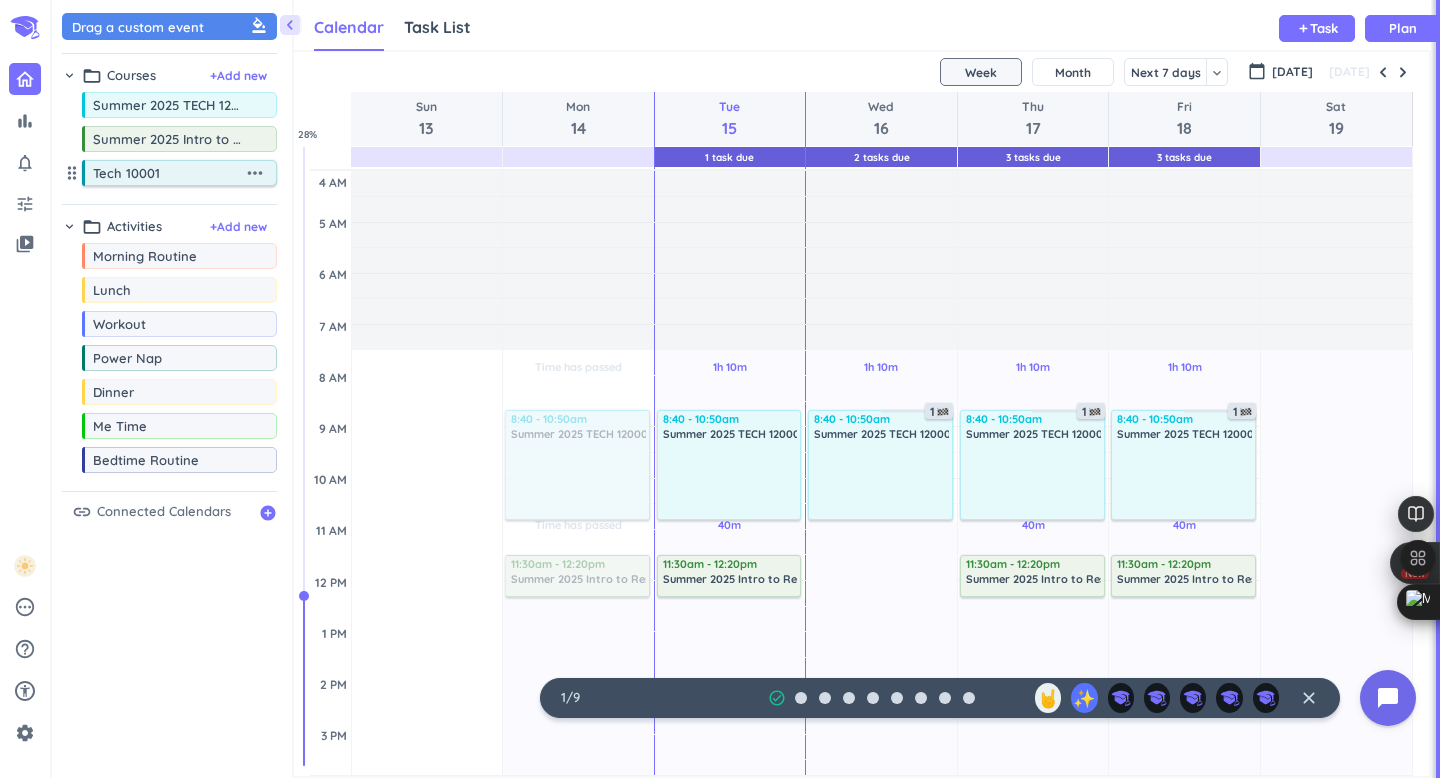 click on "more_horiz" at bounding box center [255, 173] 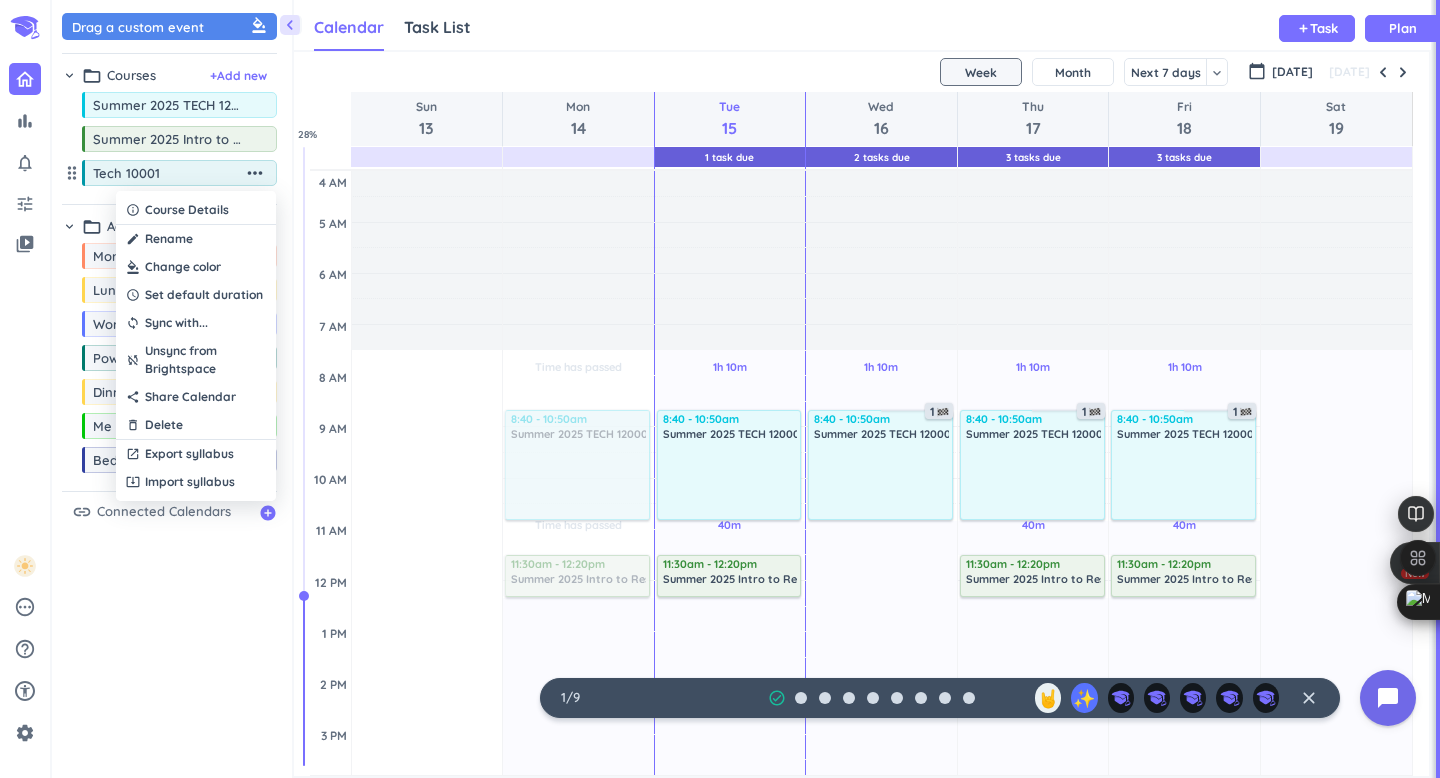 click at bounding box center (720, 389) 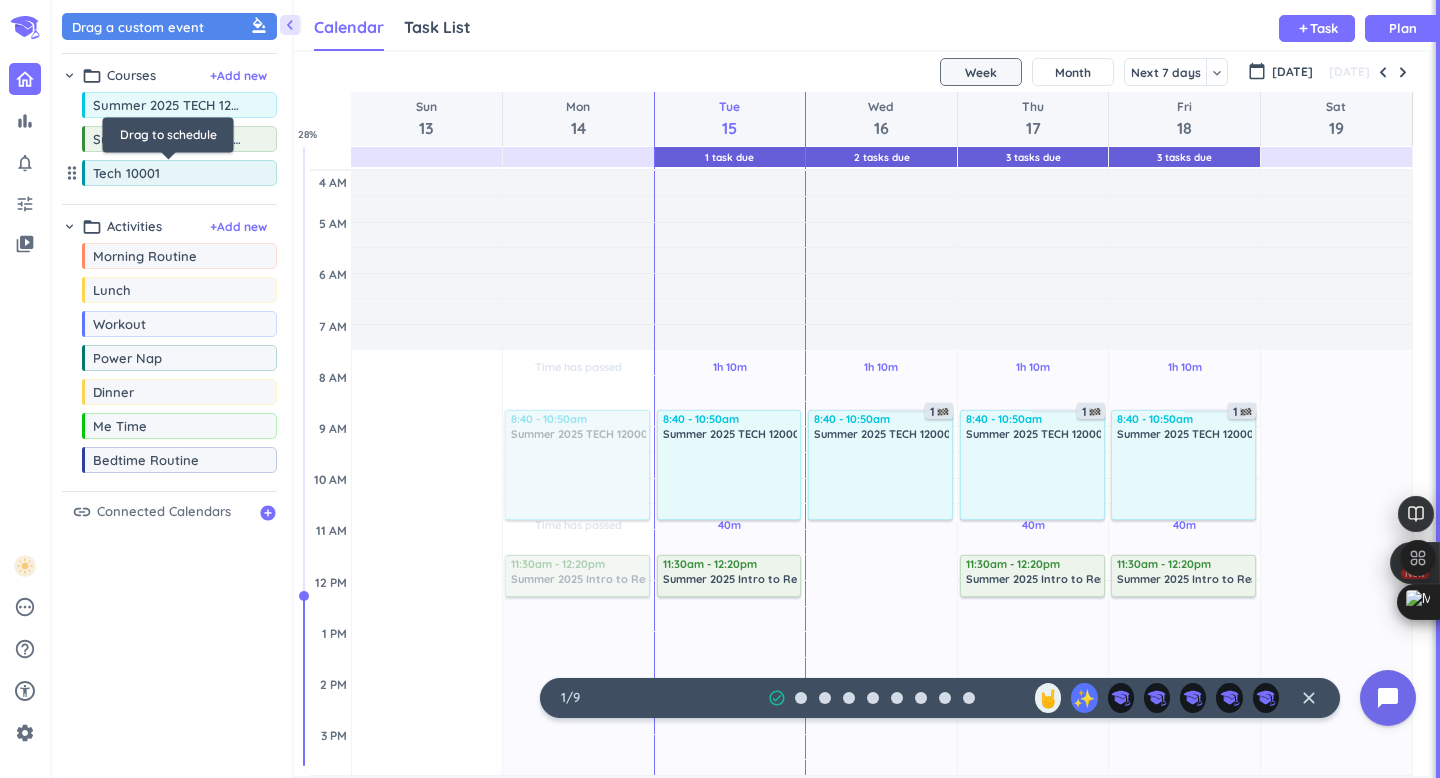click on "Tech 10001" at bounding box center [168, 173] 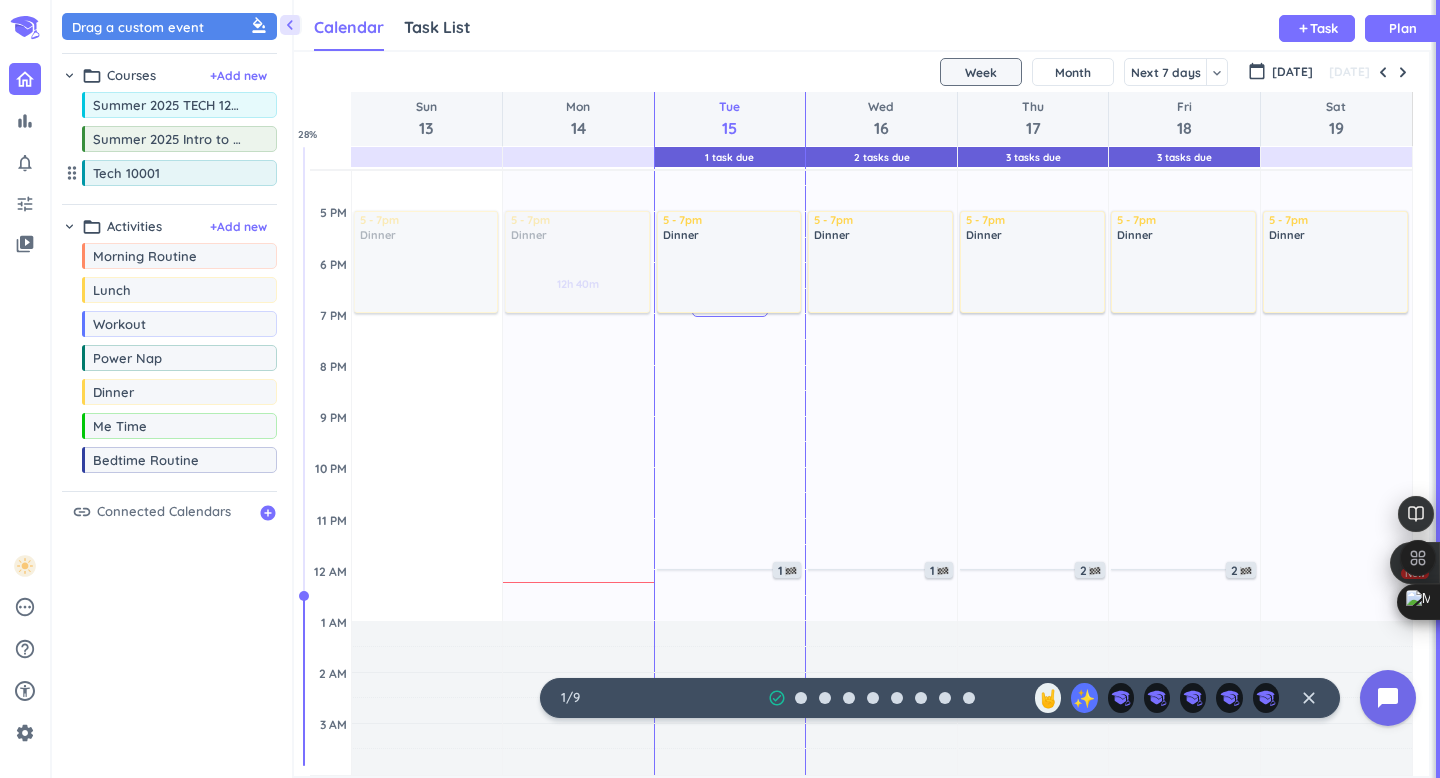 scroll, scrollTop: 0, scrollLeft: 0, axis: both 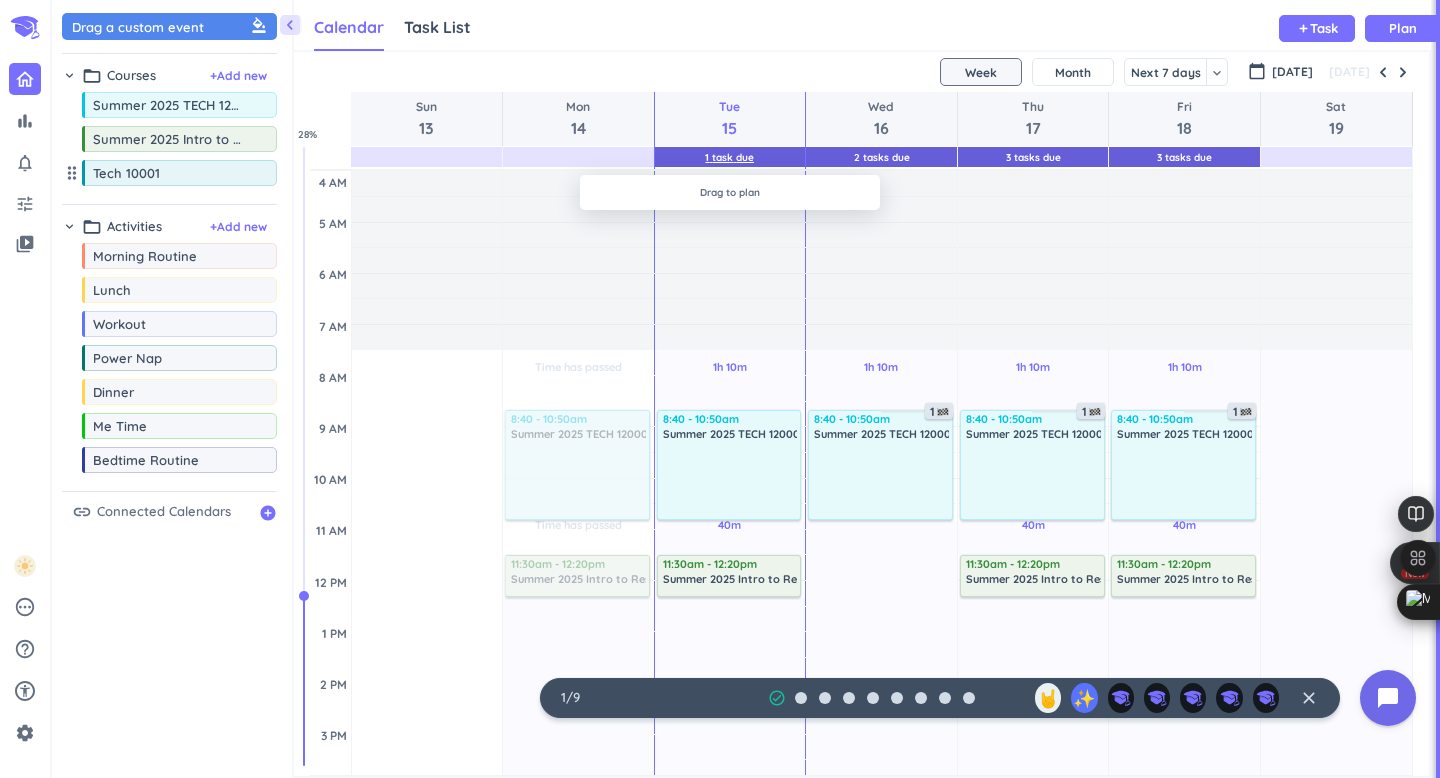 click on "1   Task   Due" at bounding box center [730, 157] 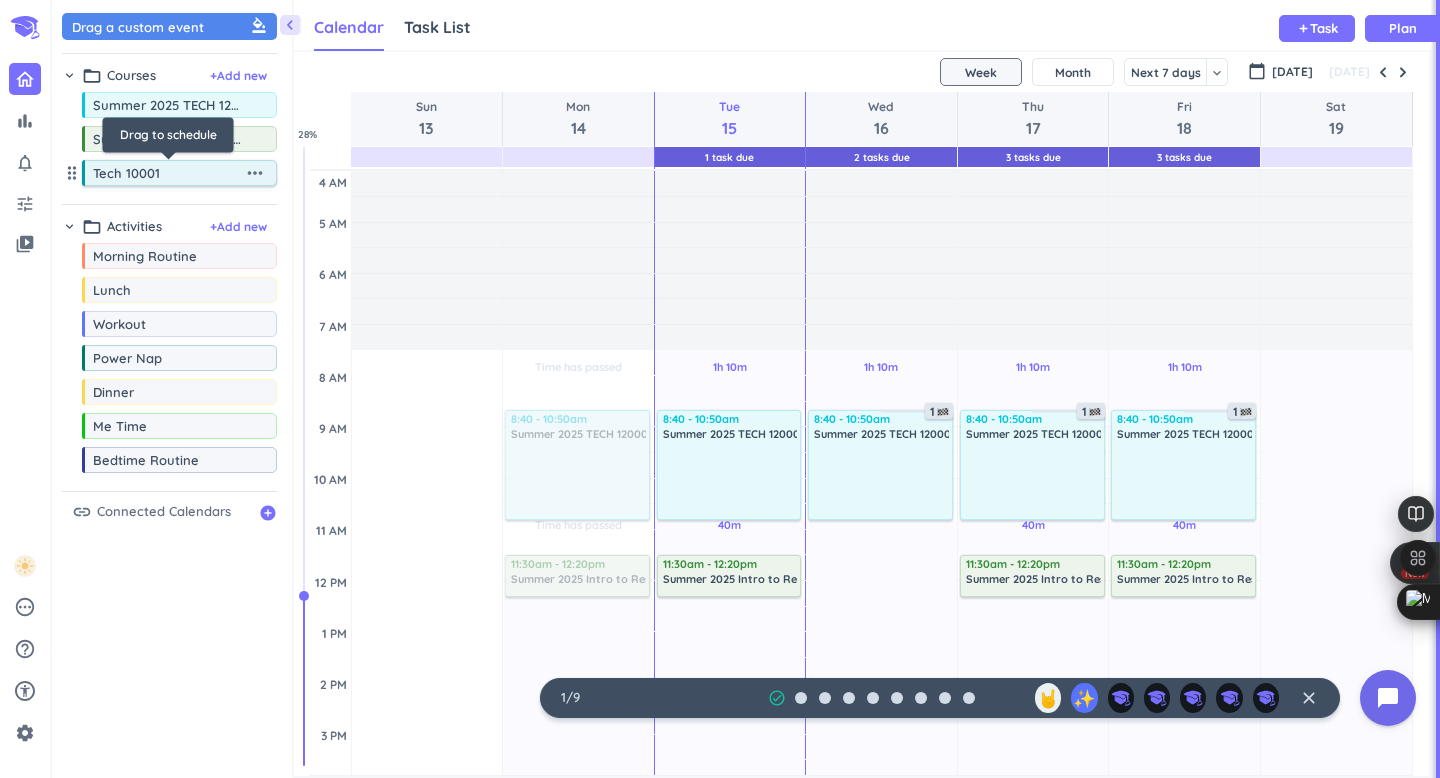 click on "Tech 10001" at bounding box center (168, 173) 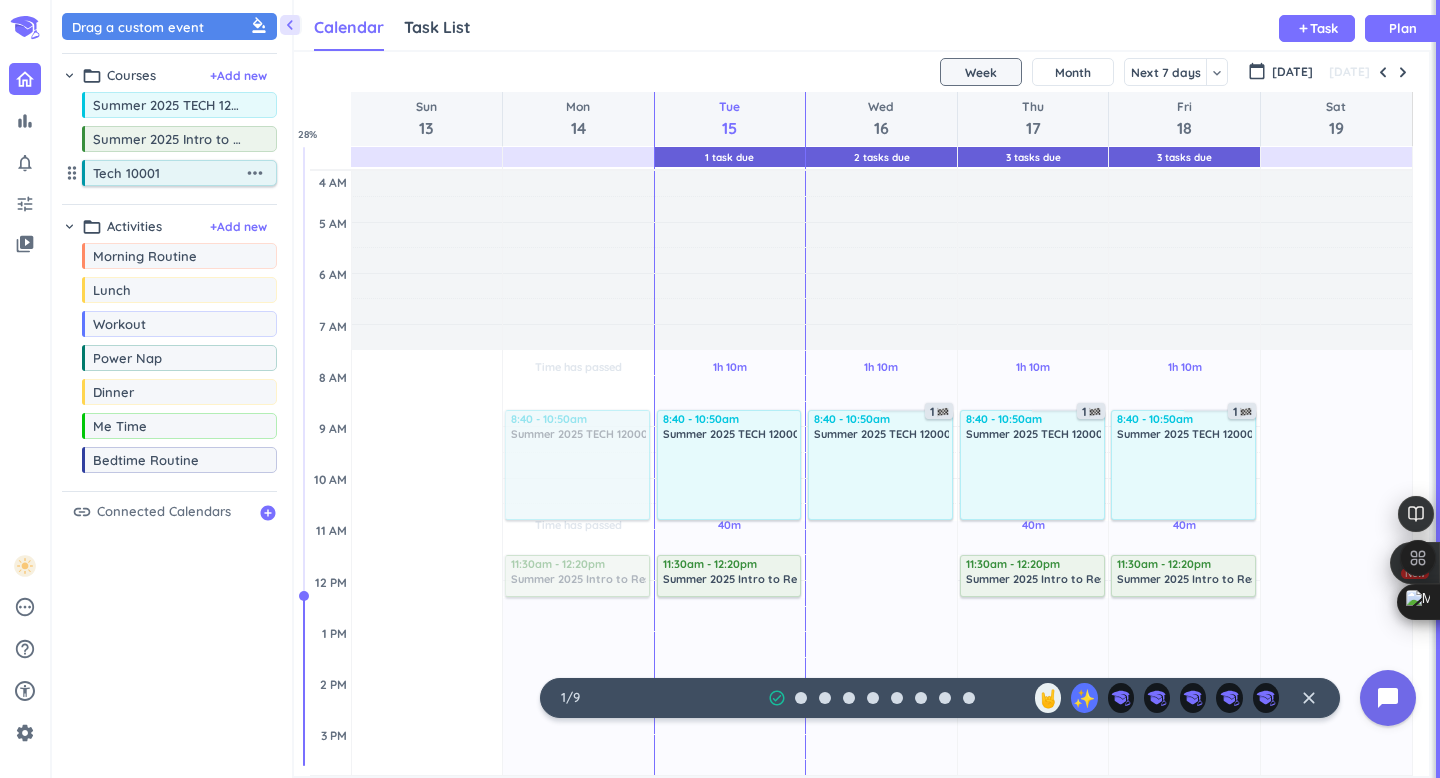 click on "Tech 10001" at bounding box center [168, 173] 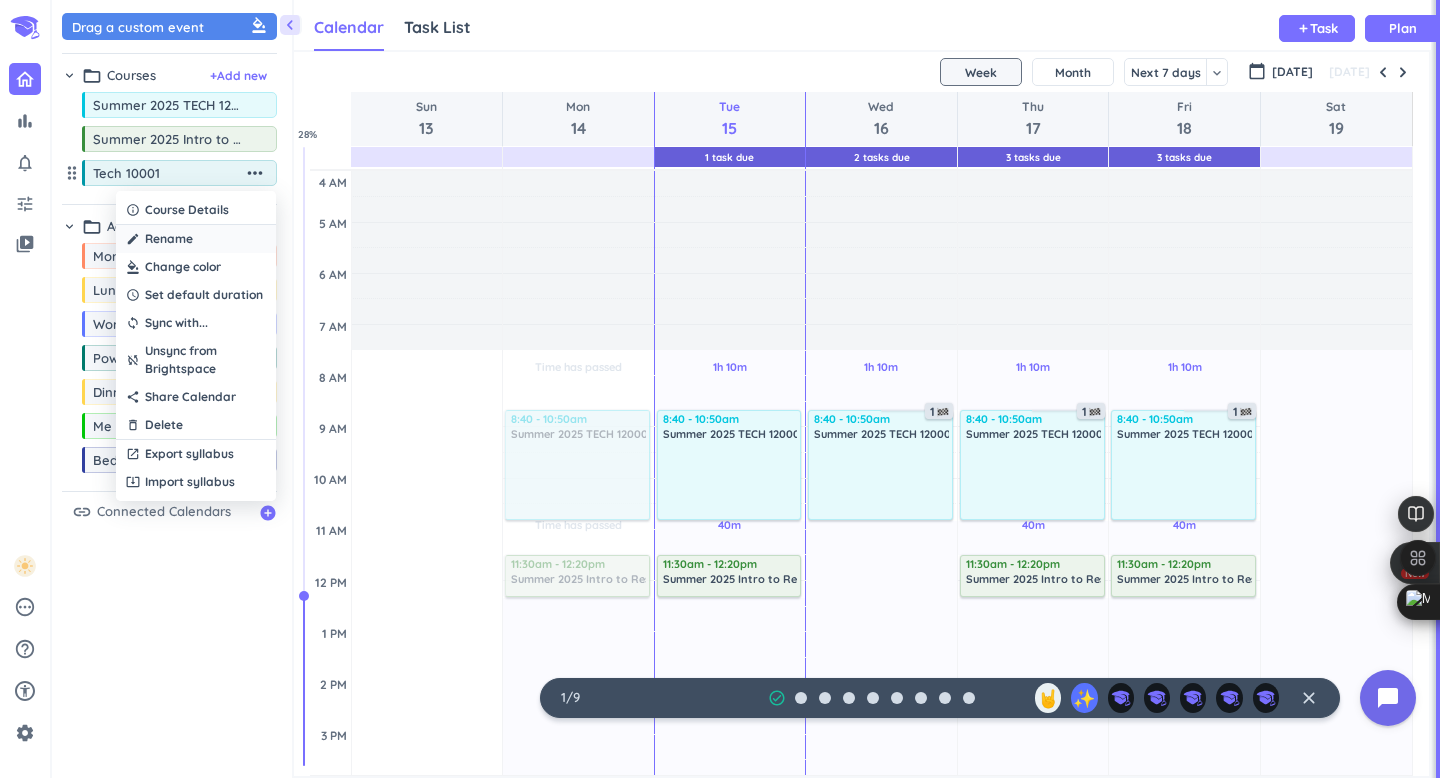 click on "Rename" at bounding box center (169, 239) 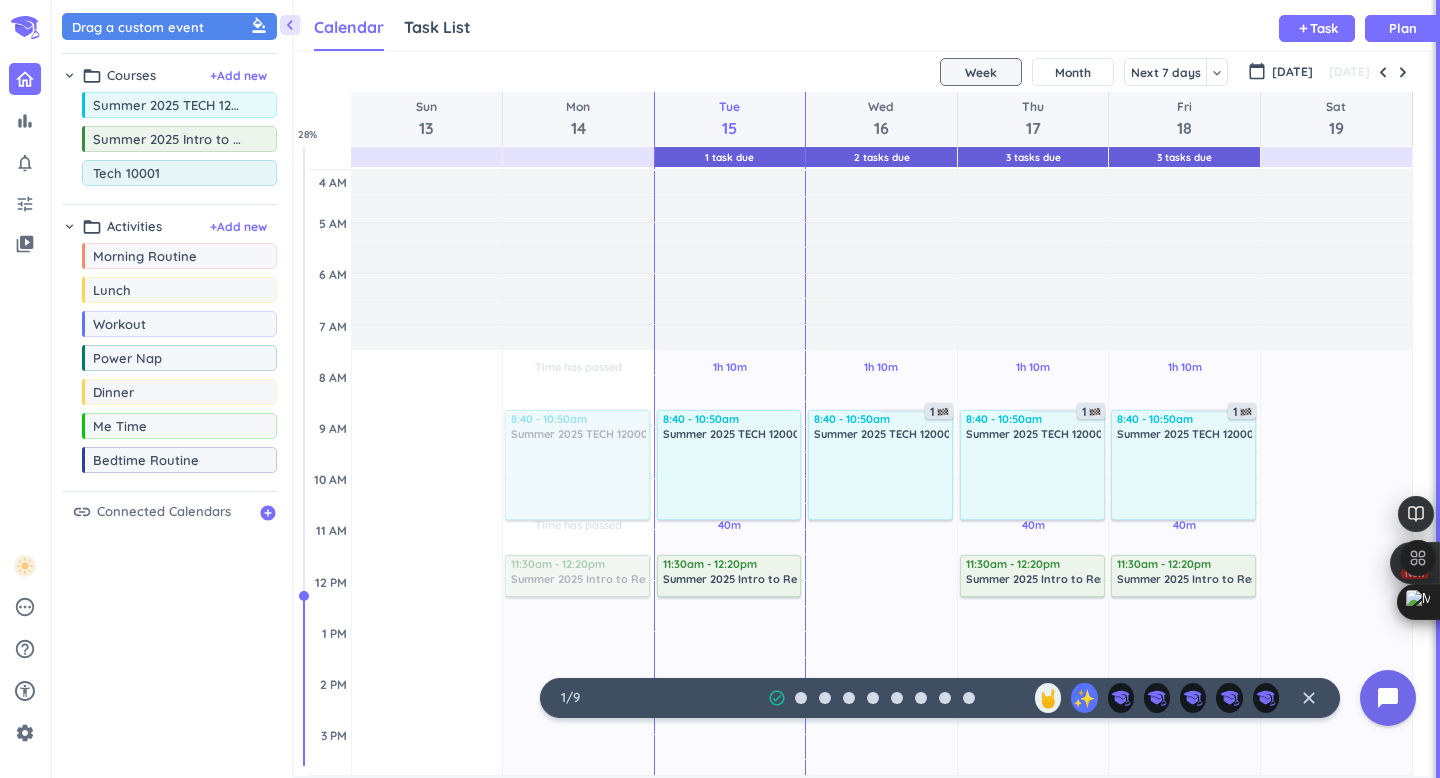 drag, startPoint x: 122, startPoint y: 176, endPoint x: 99, endPoint y: 176, distance: 23 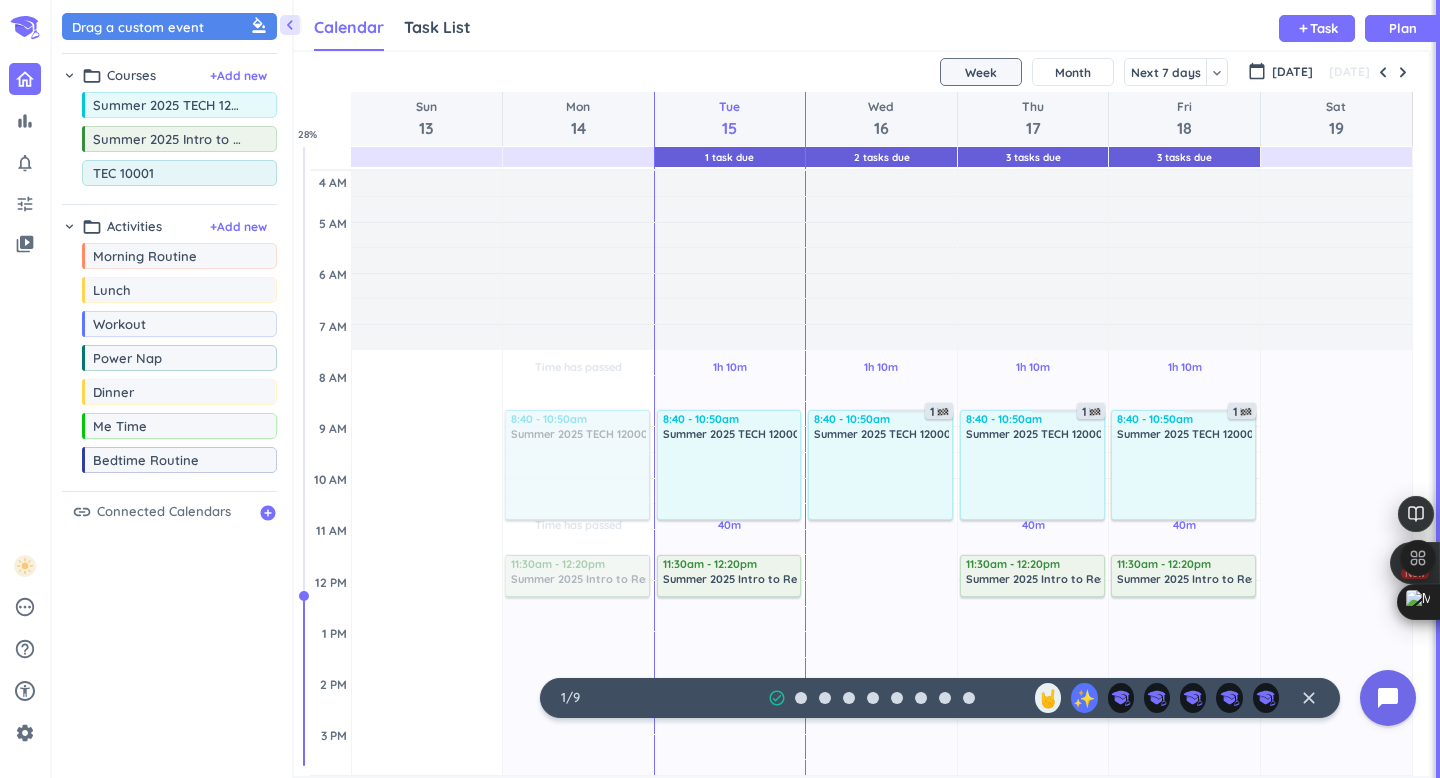 type on "TECH 10001" 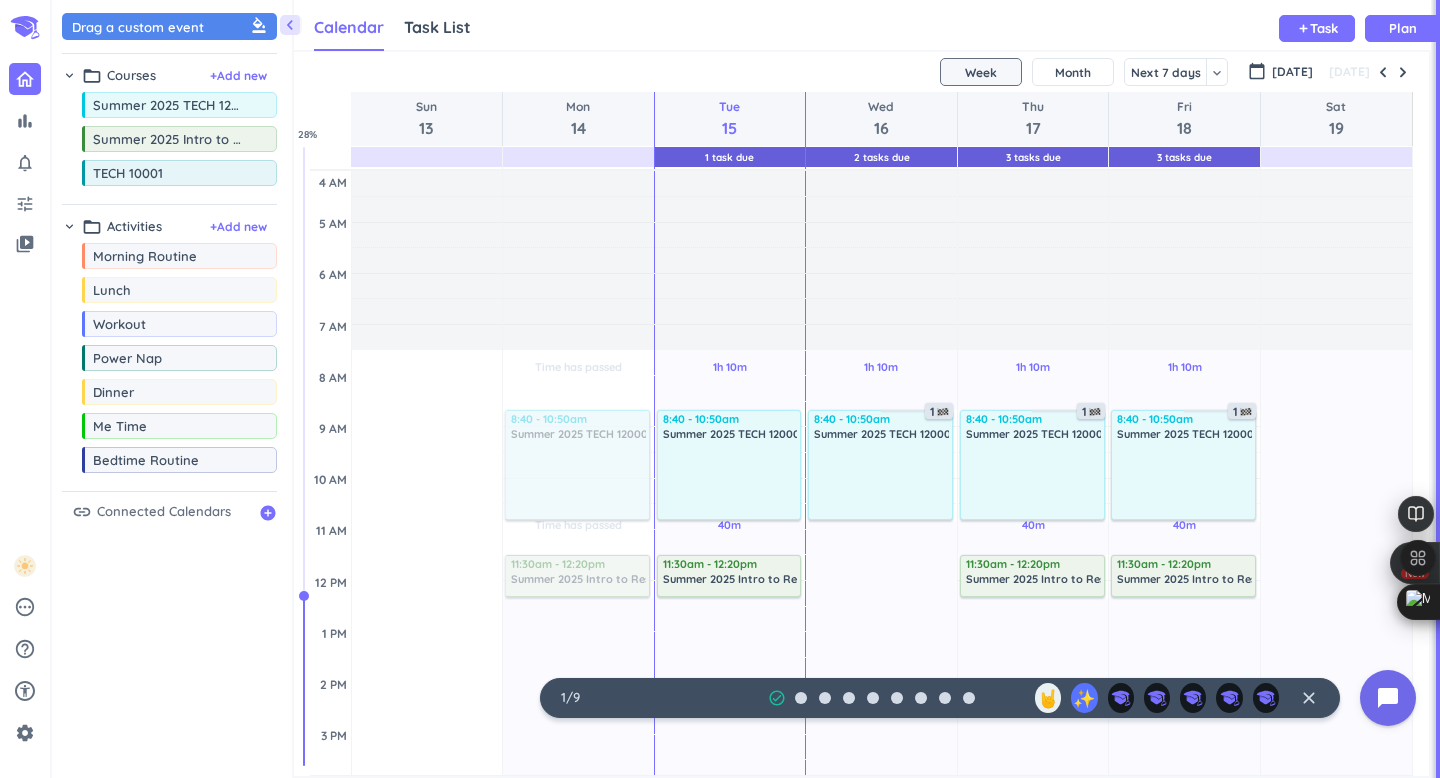 click on "drag_indicator Summer 2025 TECH 12000-SS1 LEC more_horiz drag_indicator Summer 2025 Intro to Research 2025 - Merge more_horiz drag_indicator TECH 10001 more_horiz" at bounding box center [169, 143] 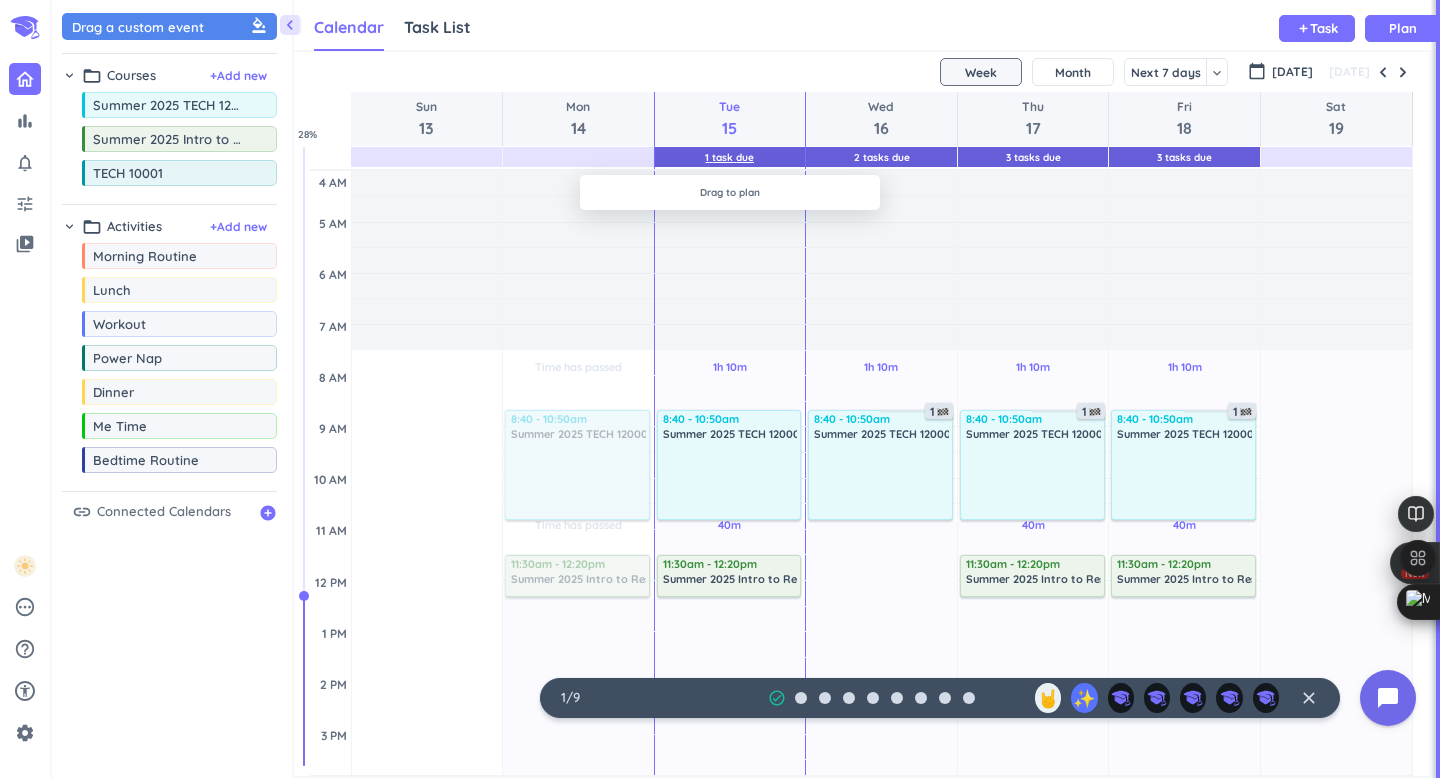 click on "1   Task   Due" at bounding box center (730, 157) 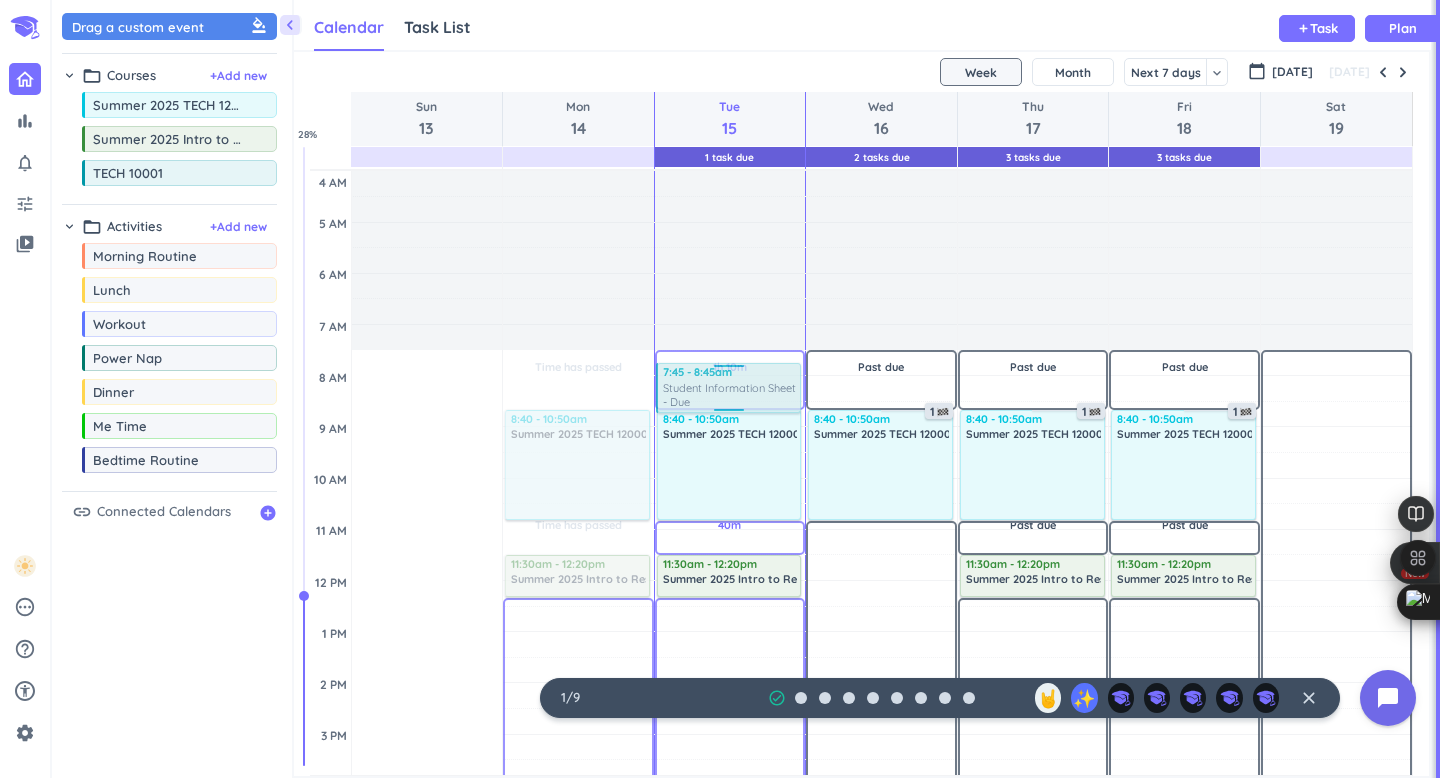 drag, startPoint x: 727, startPoint y: 331, endPoint x: 728, endPoint y: 363, distance: 32.01562 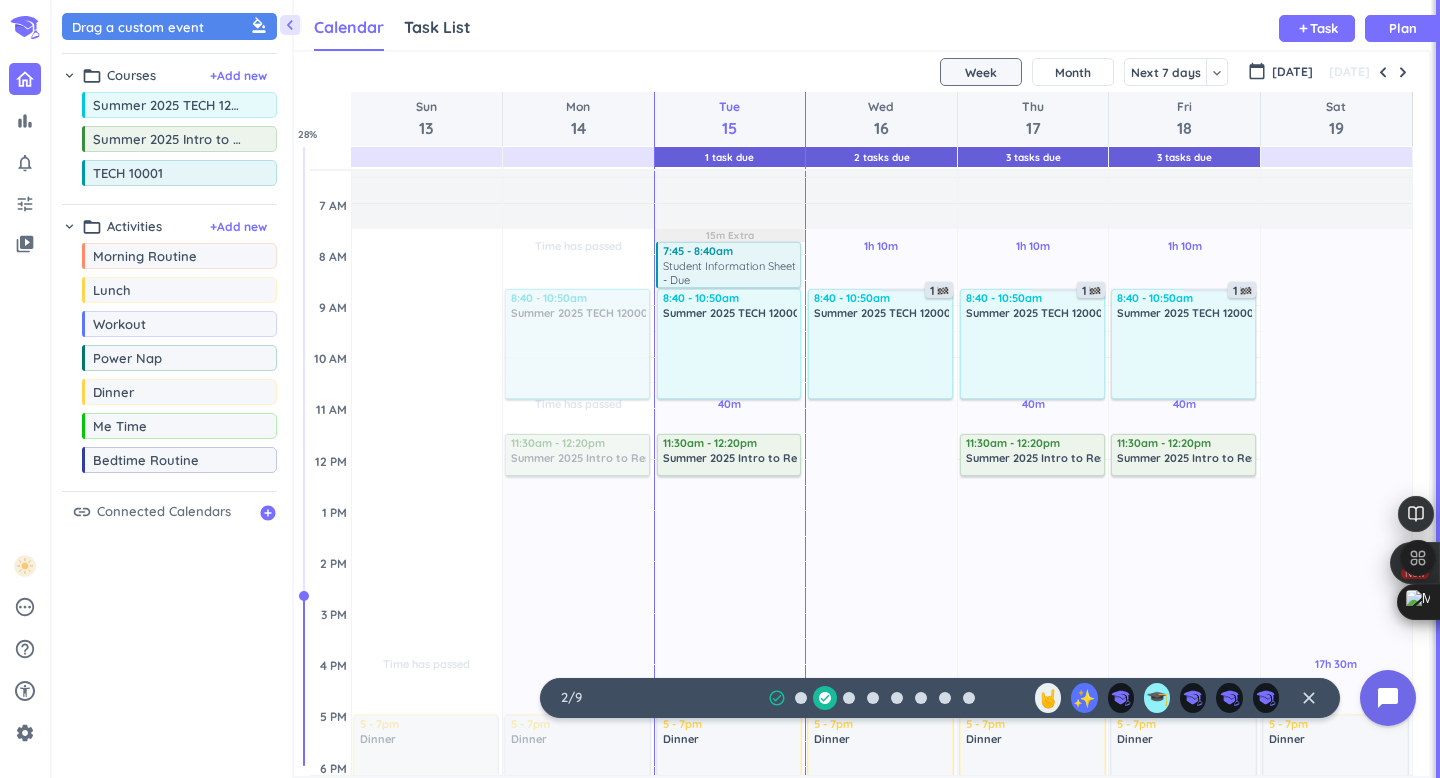 scroll, scrollTop: 139, scrollLeft: 0, axis: vertical 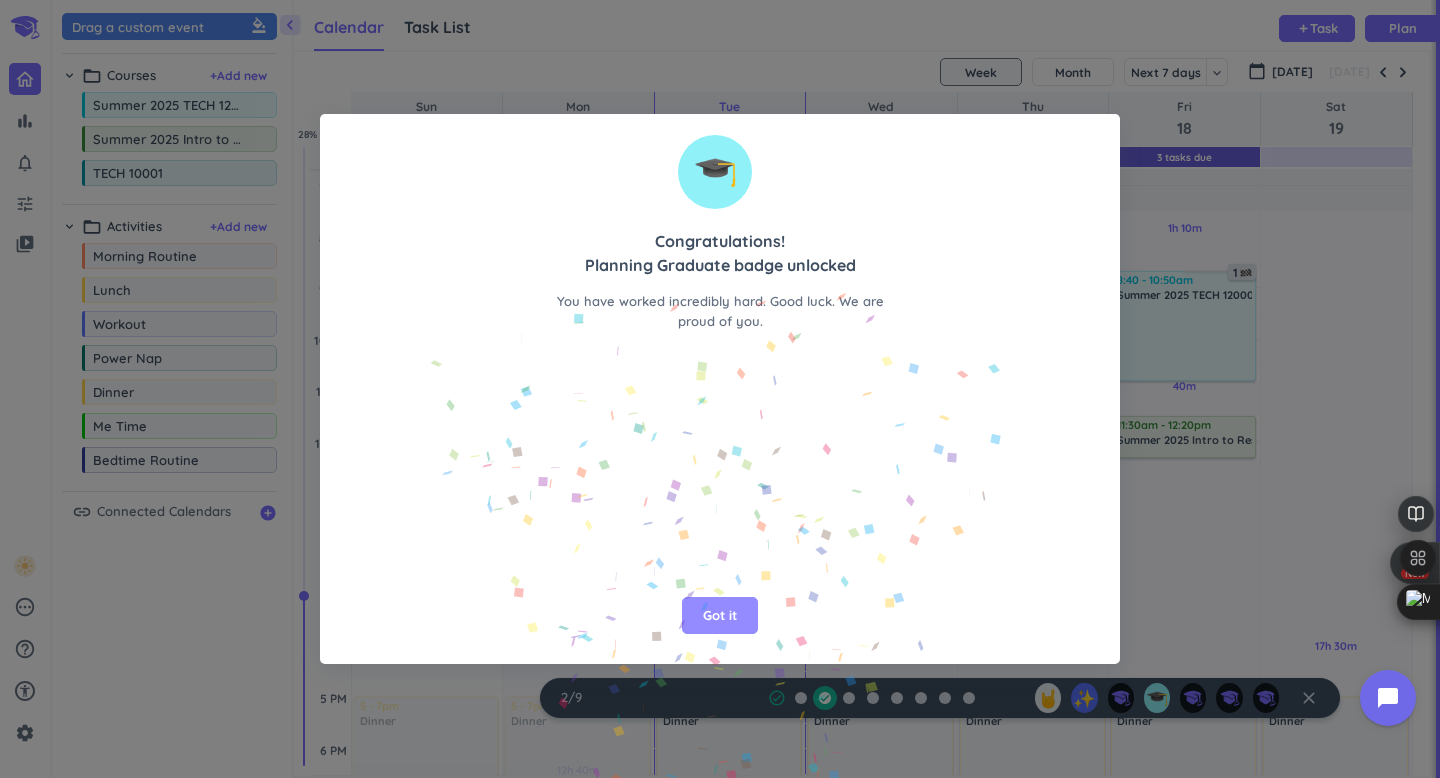 click on "Got it" at bounding box center [720, 616] 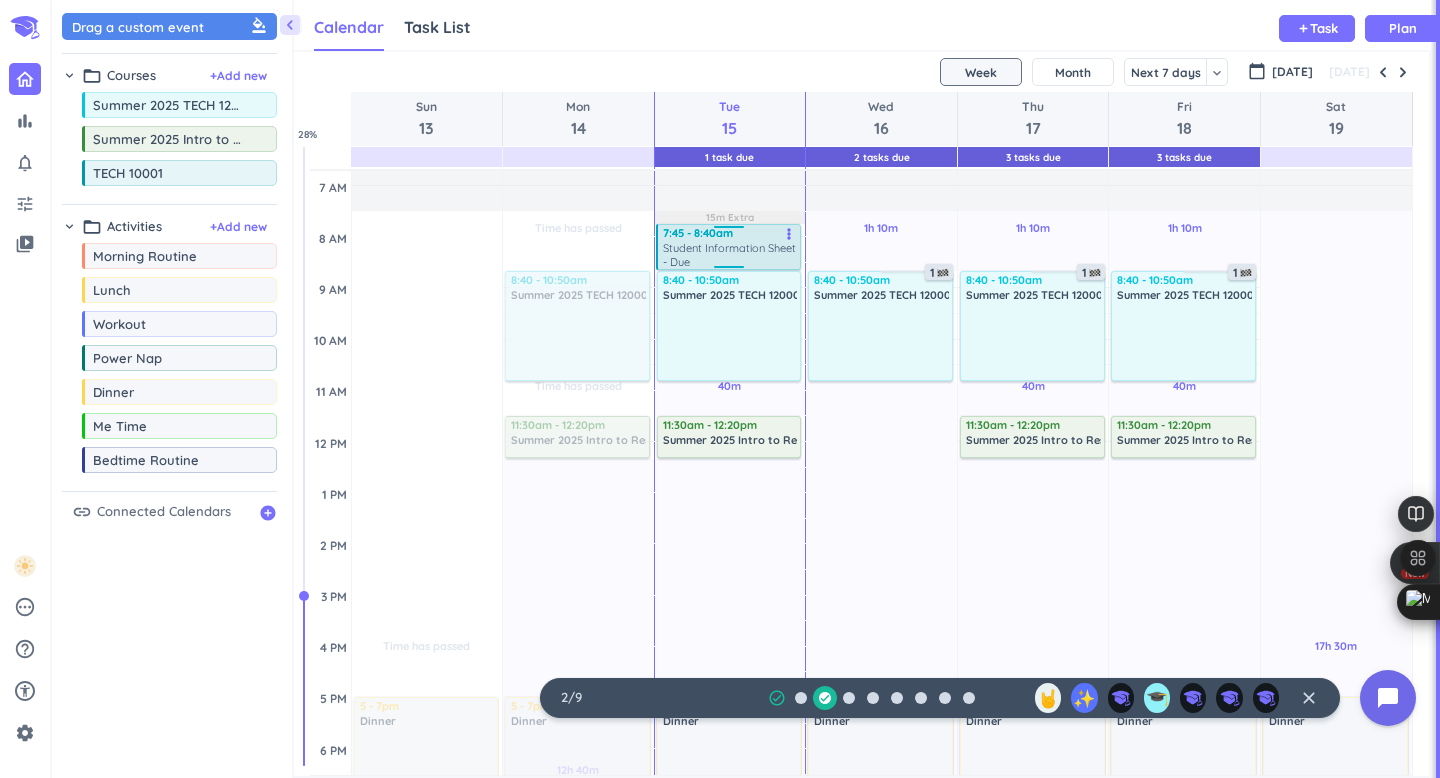 click at bounding box center [729, 230] 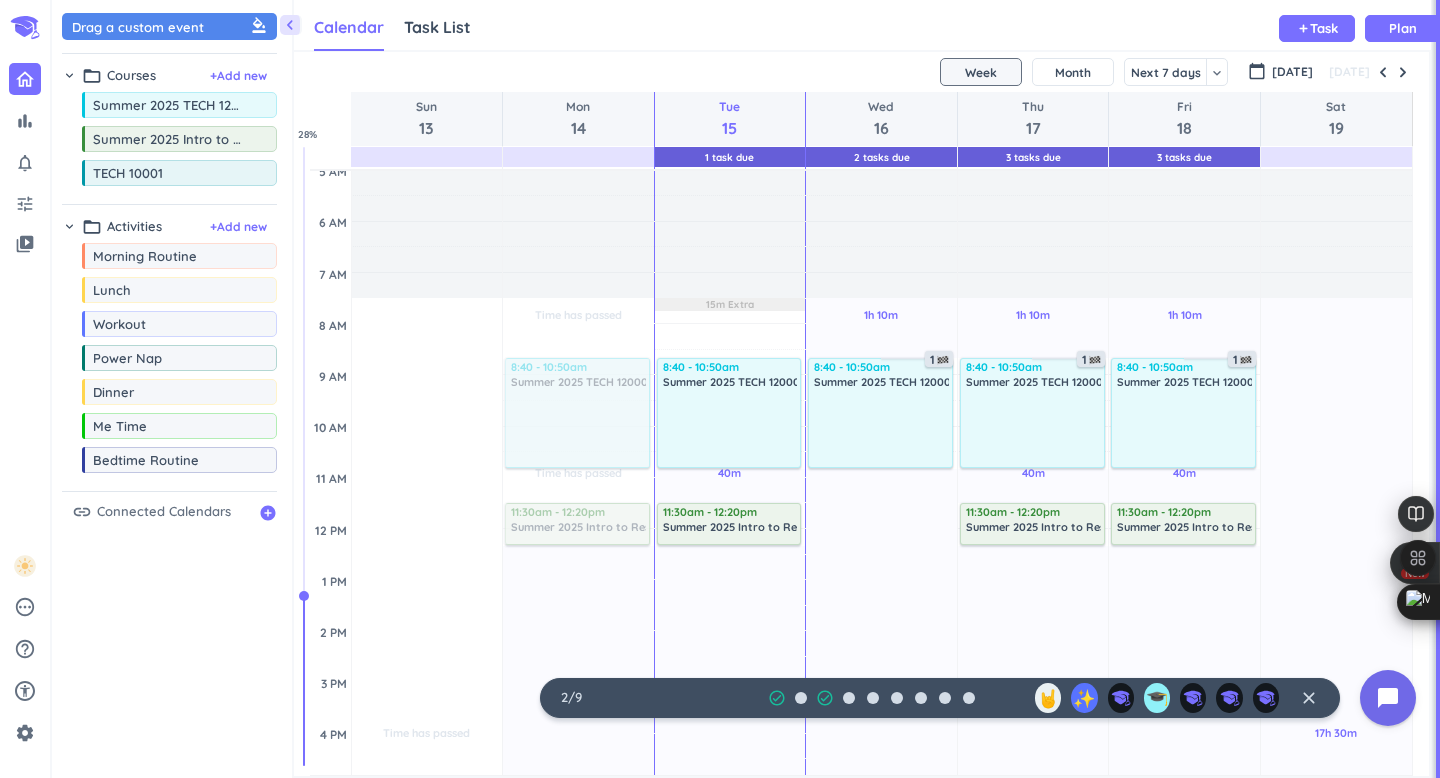 scroll, scrollTop: 0, scrollLeft: 0, axis: both 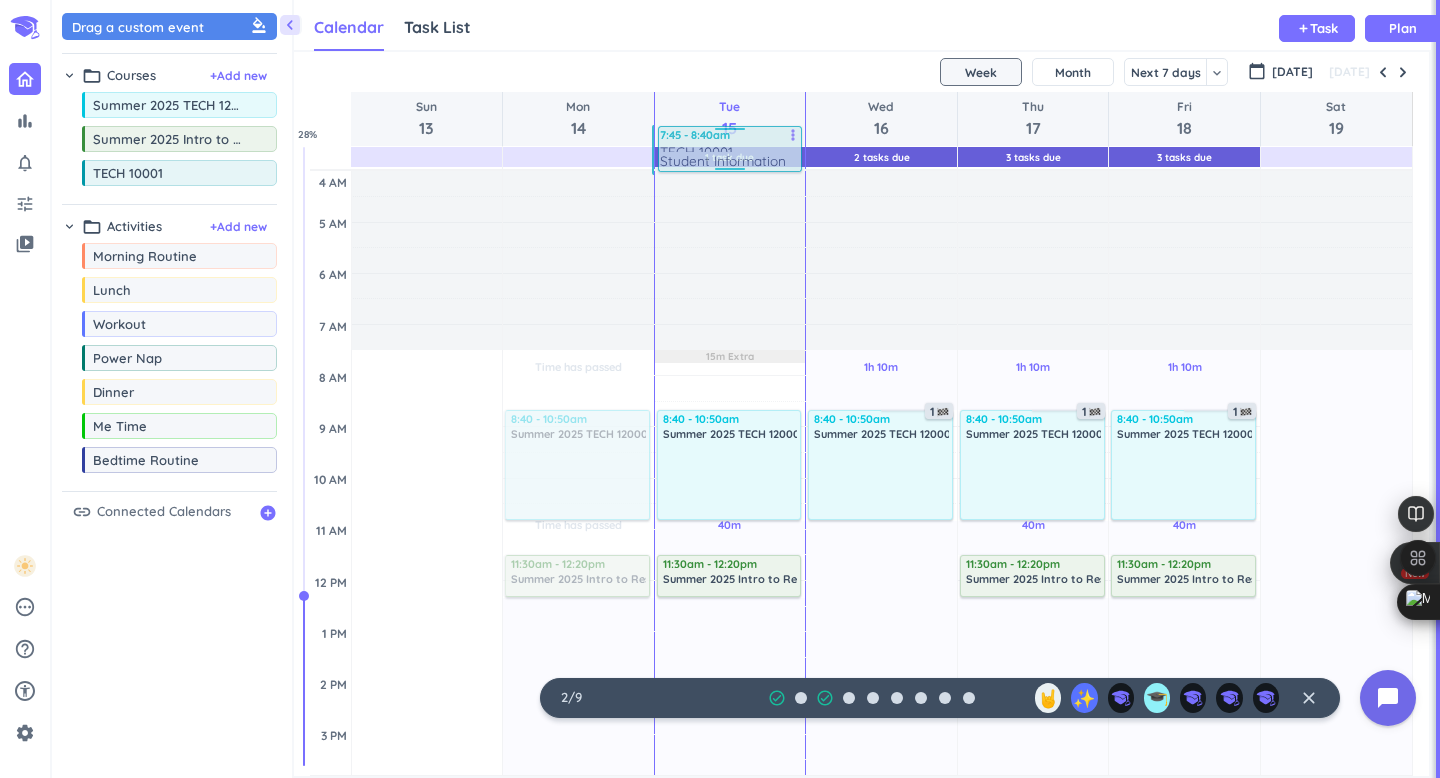 drag, startPoint x: 742, startPoint y: 247, endPoint x: 743, endPoint y: 149, distance: 98.005104 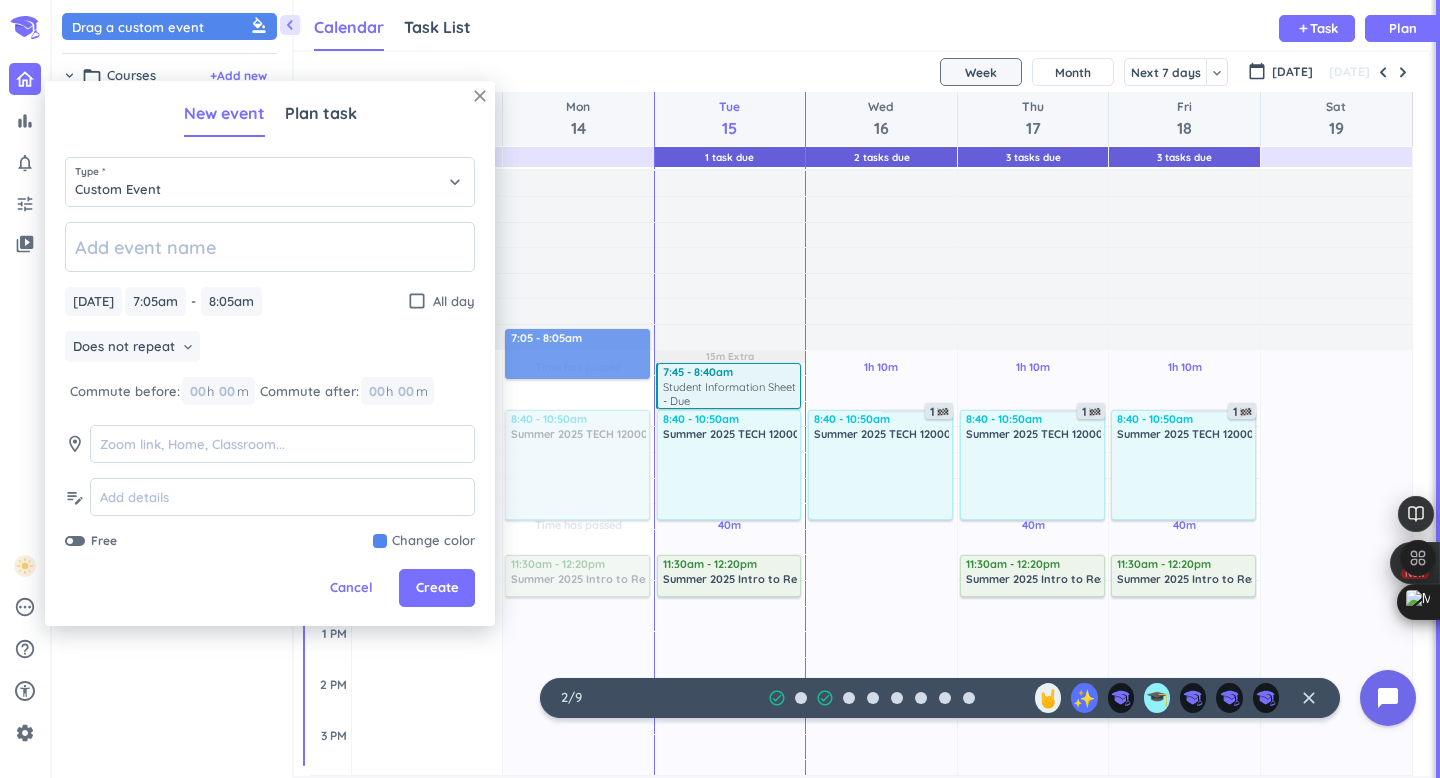 click on "close" at bounding box center [480, 96] 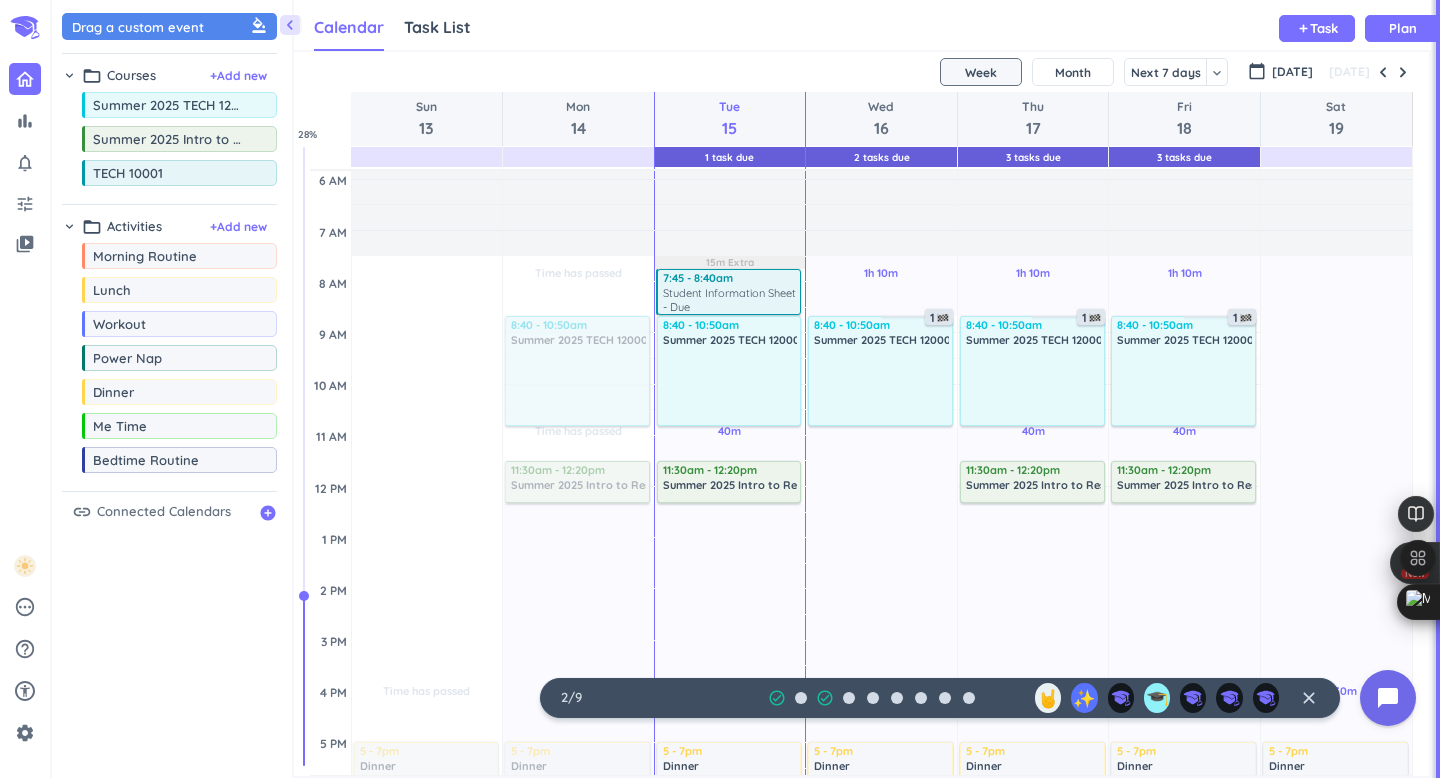scroll, scrollTop: 120, scrollLeft: 0, axis: vertical 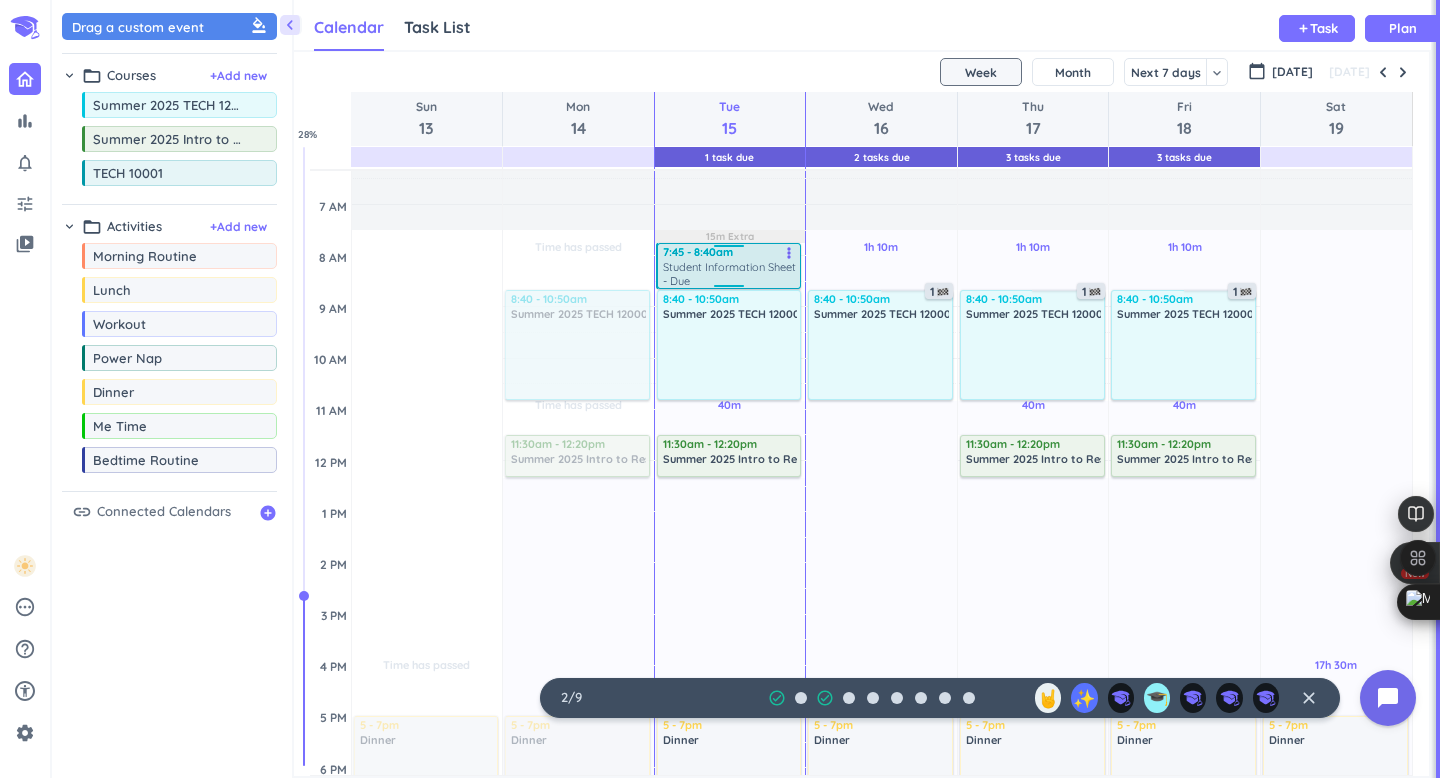 click at bounding box center [729, 249] 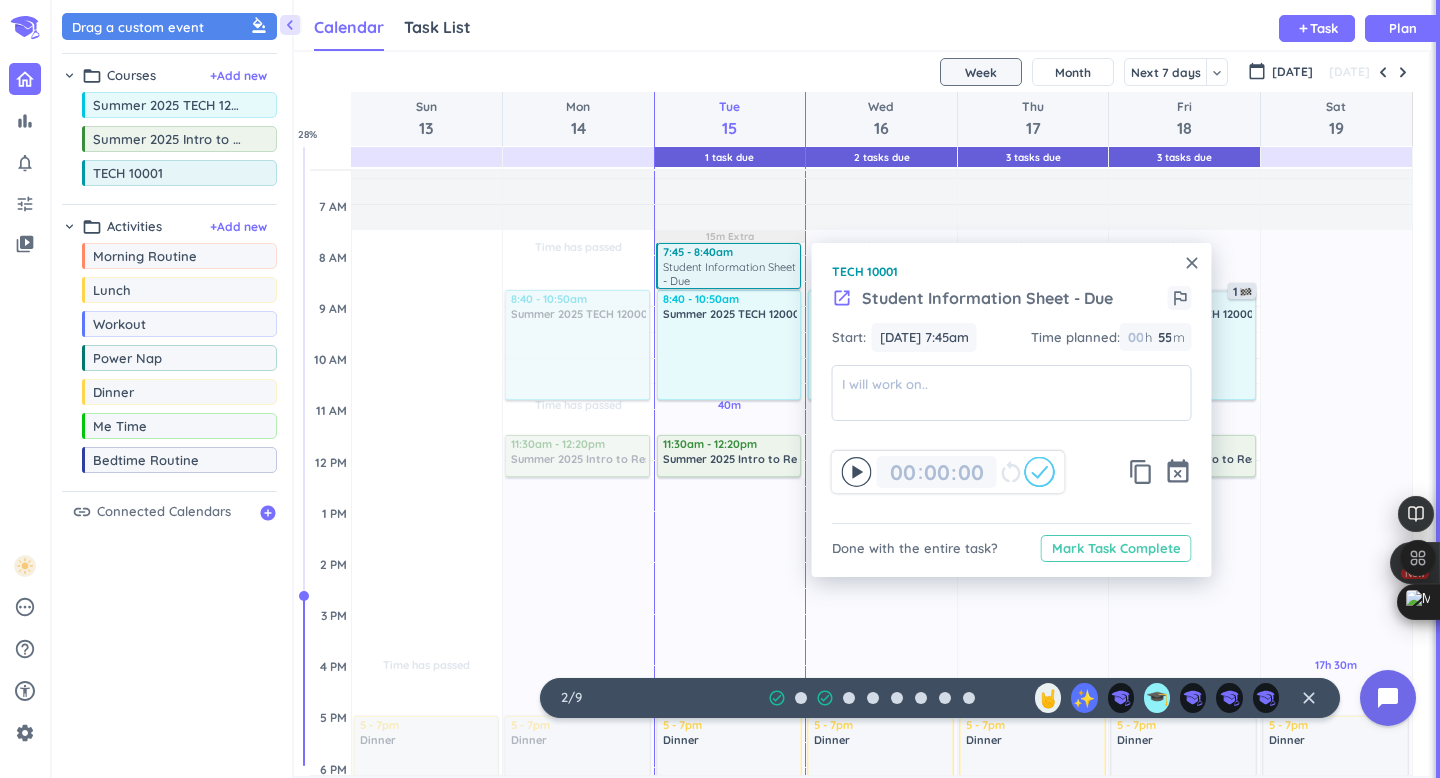 click on "Mark Task Complete" at bounding box center (1116, 548) 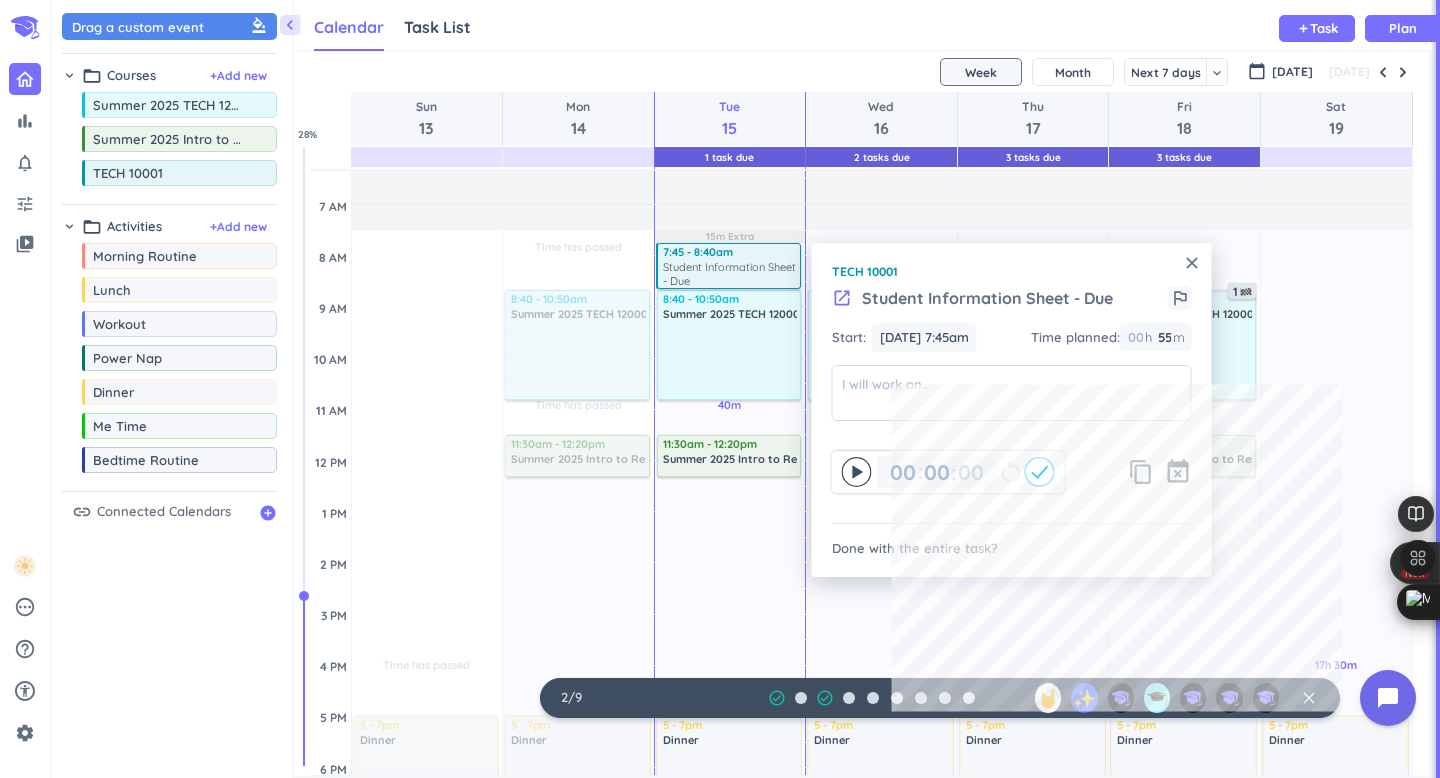 type on "00" 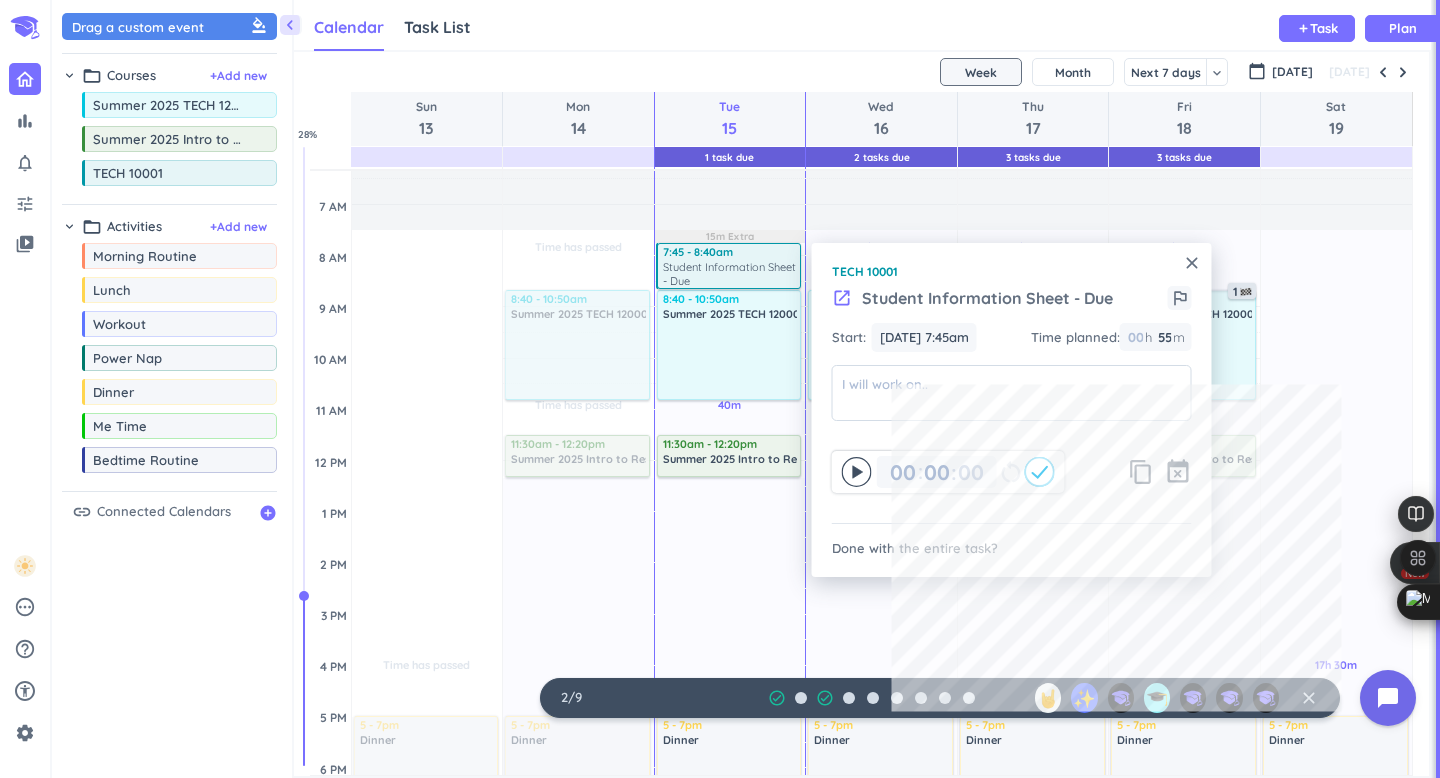 type on "55" 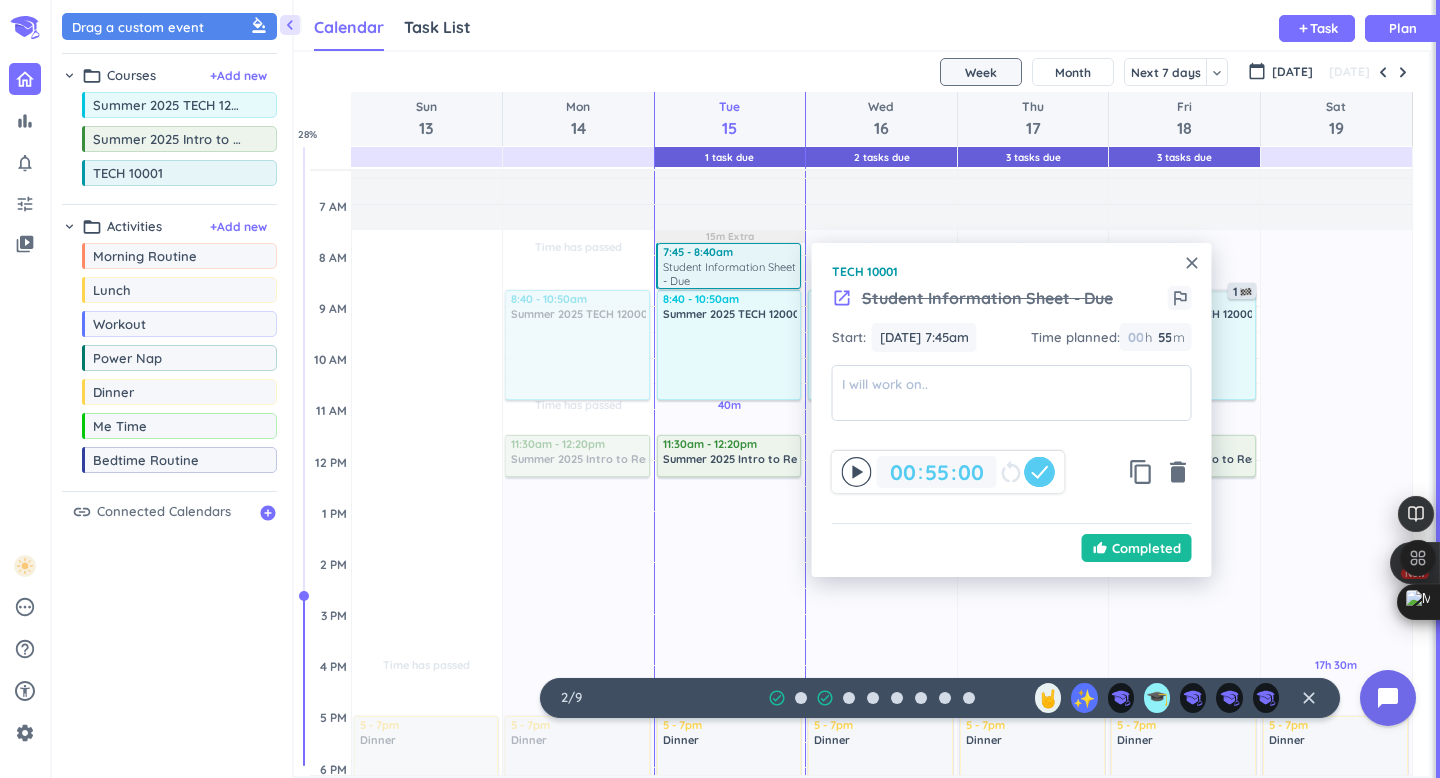 click on "close" at bounding box center (1192, 263) 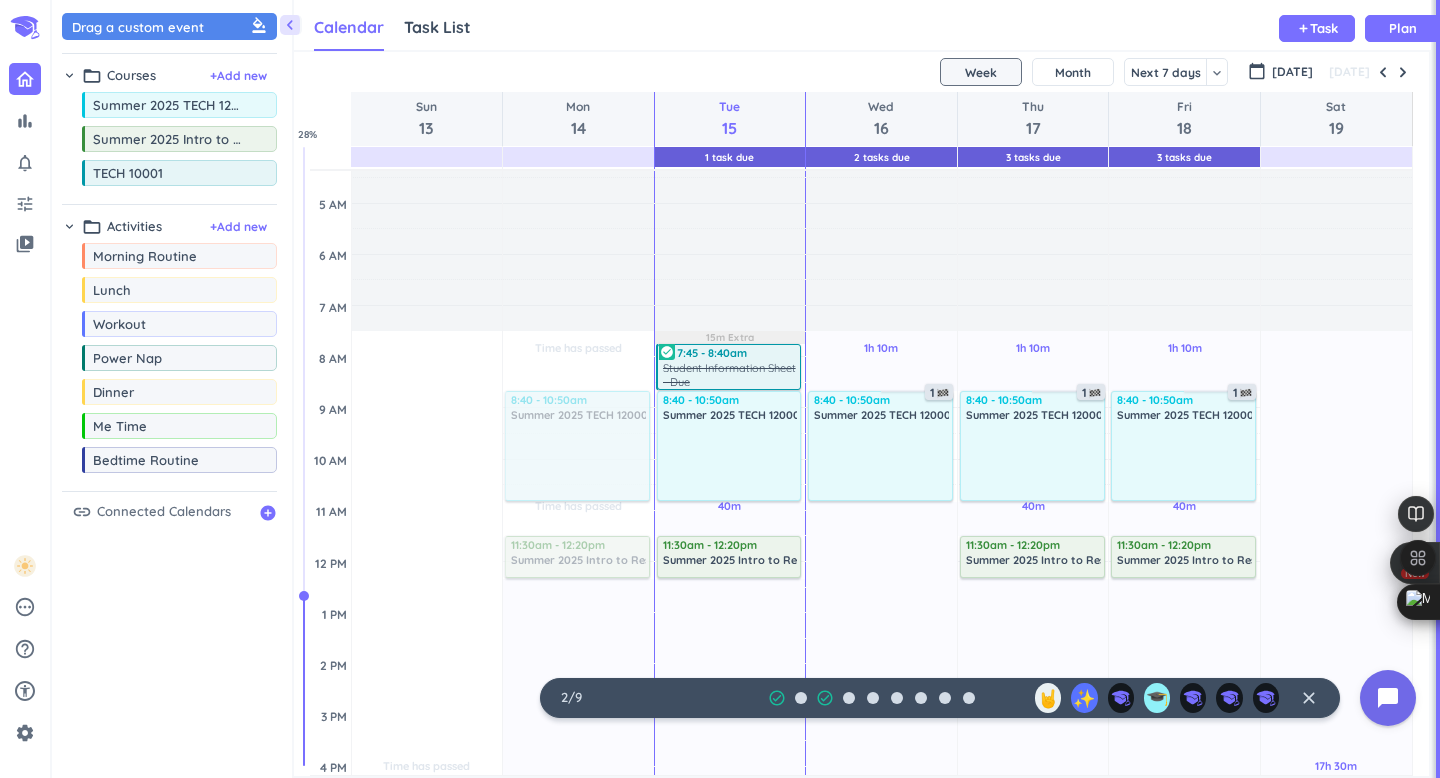 scroll, scrollTop: 0, scrollLeft: 0, axis: both 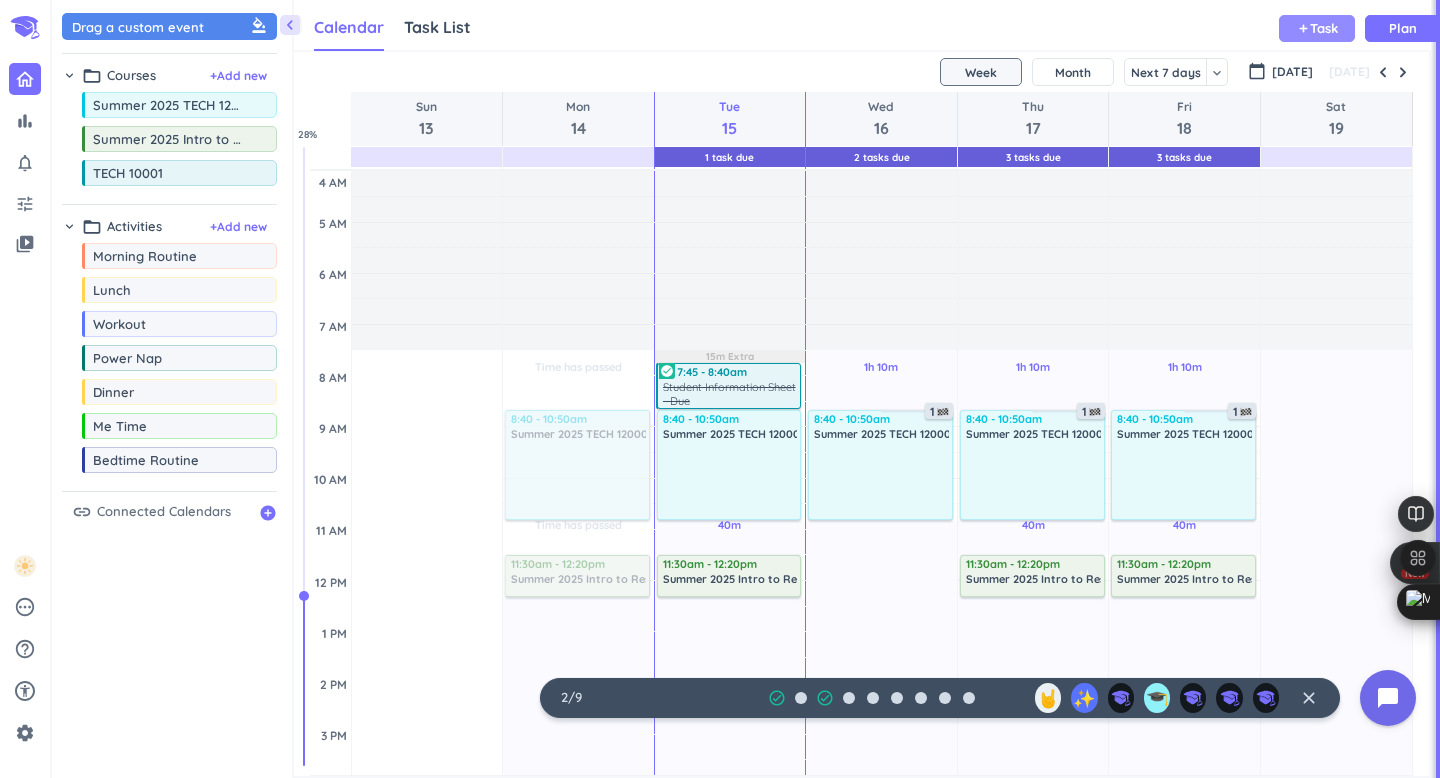 click on "add" at bounding box center (1303, 28) 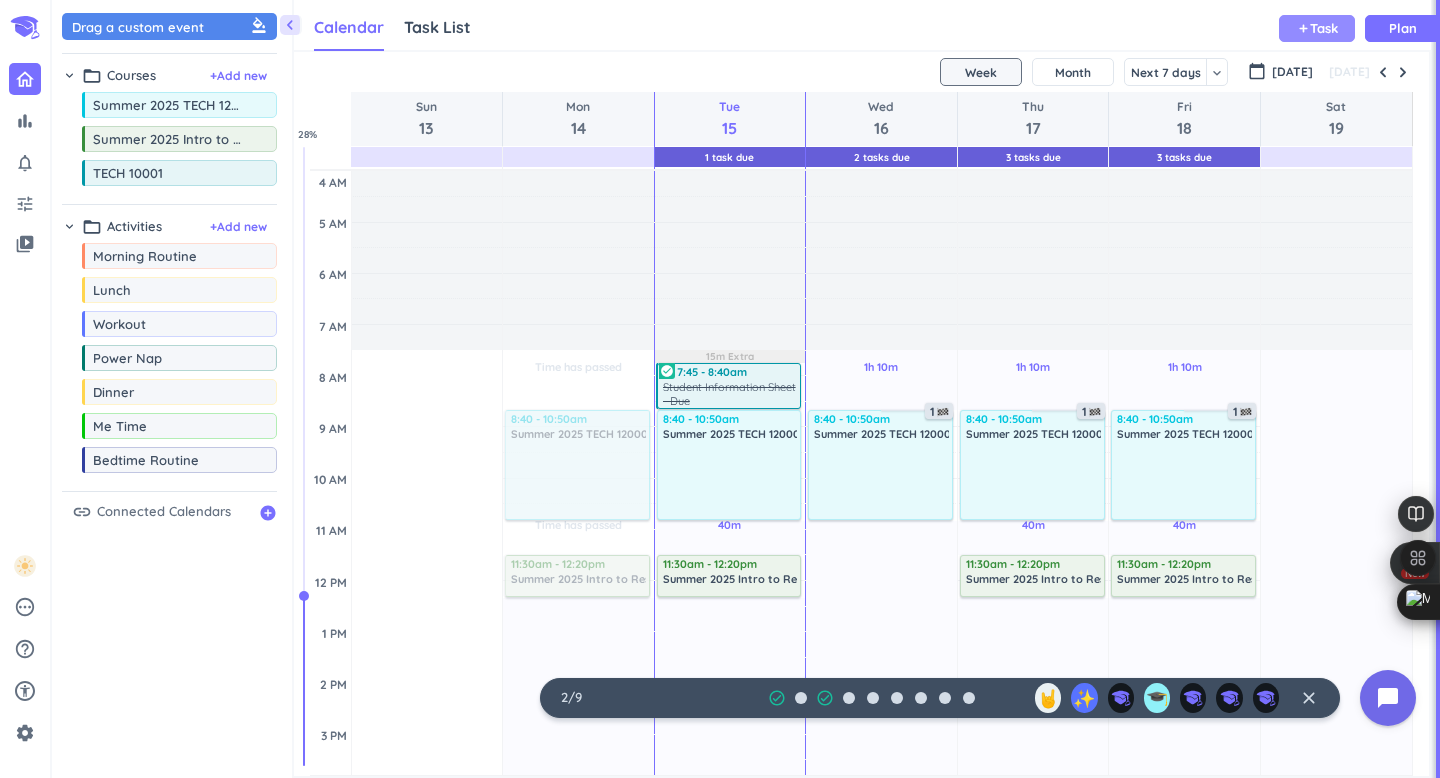 type on "x" 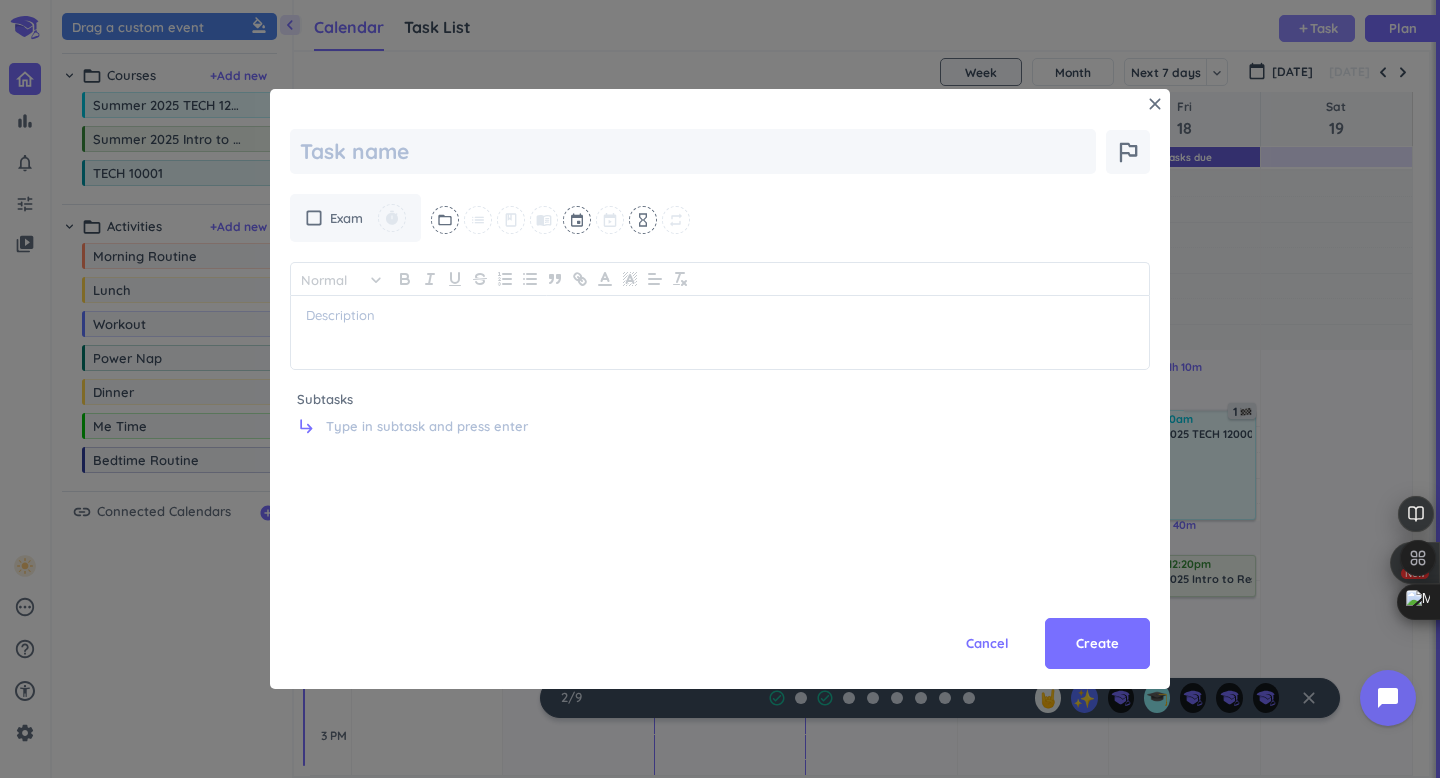 scroll, scrollTop: 0, scrollLeft: 0, axis: both 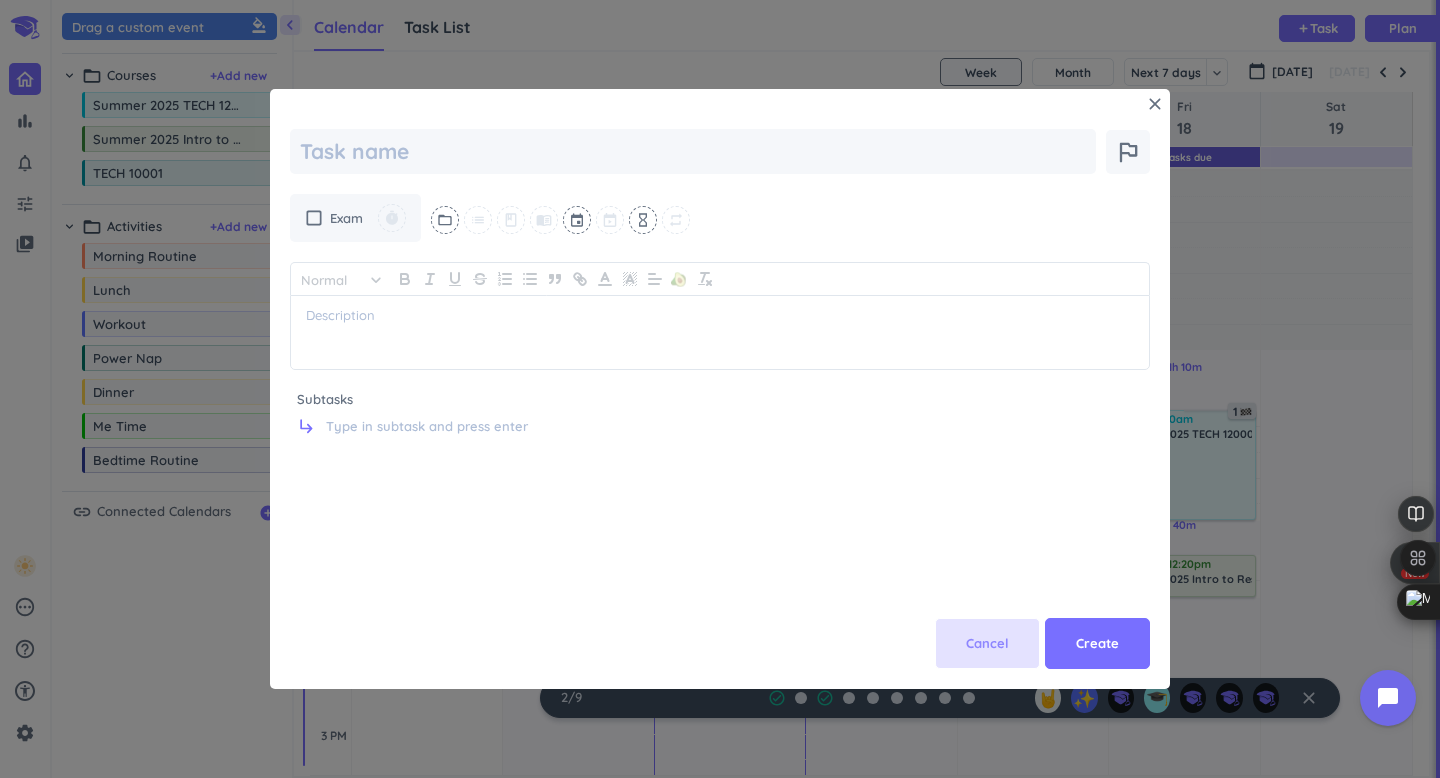 click on "Cancel" at bounding box center (987, 644) 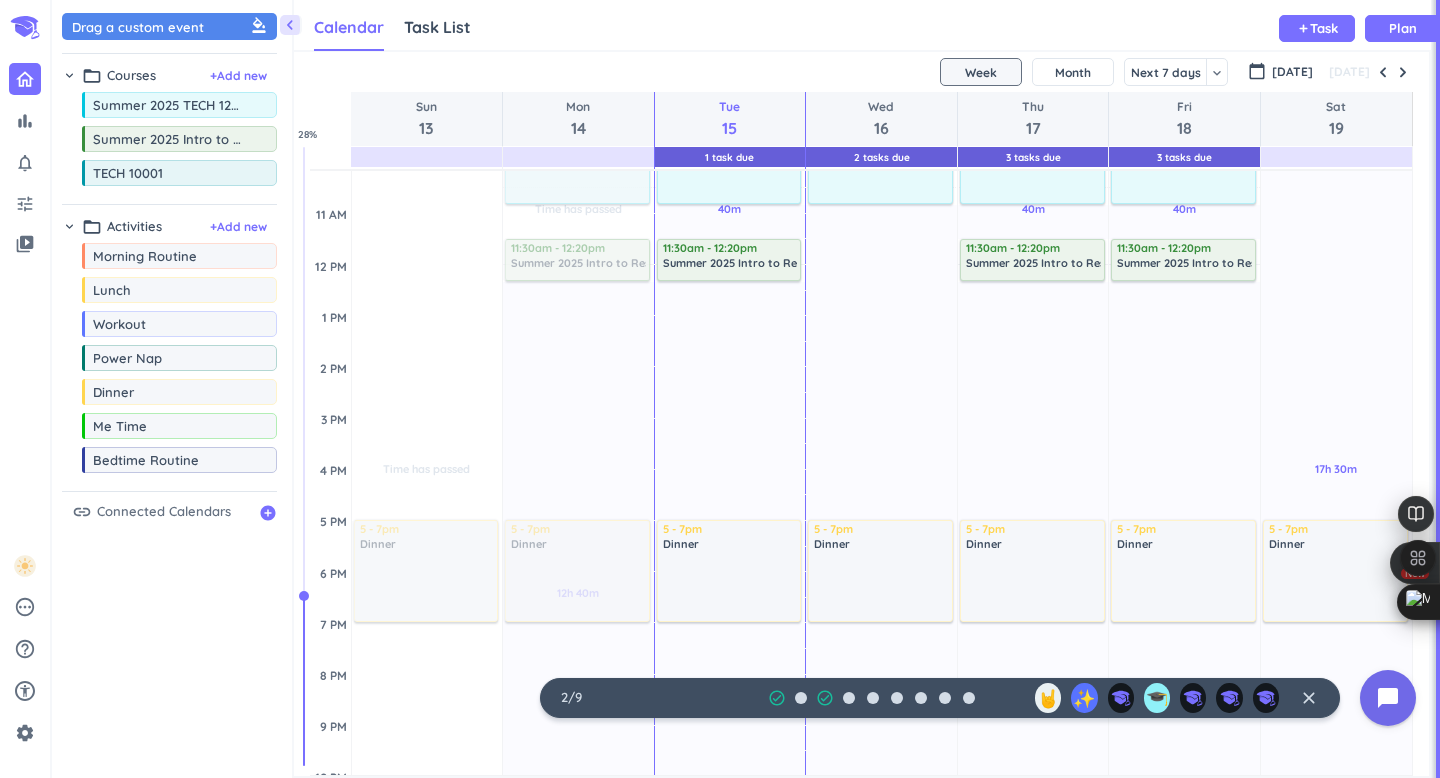 scroll, scrollTop: 367, scrollLeft: 0, axis: vertical 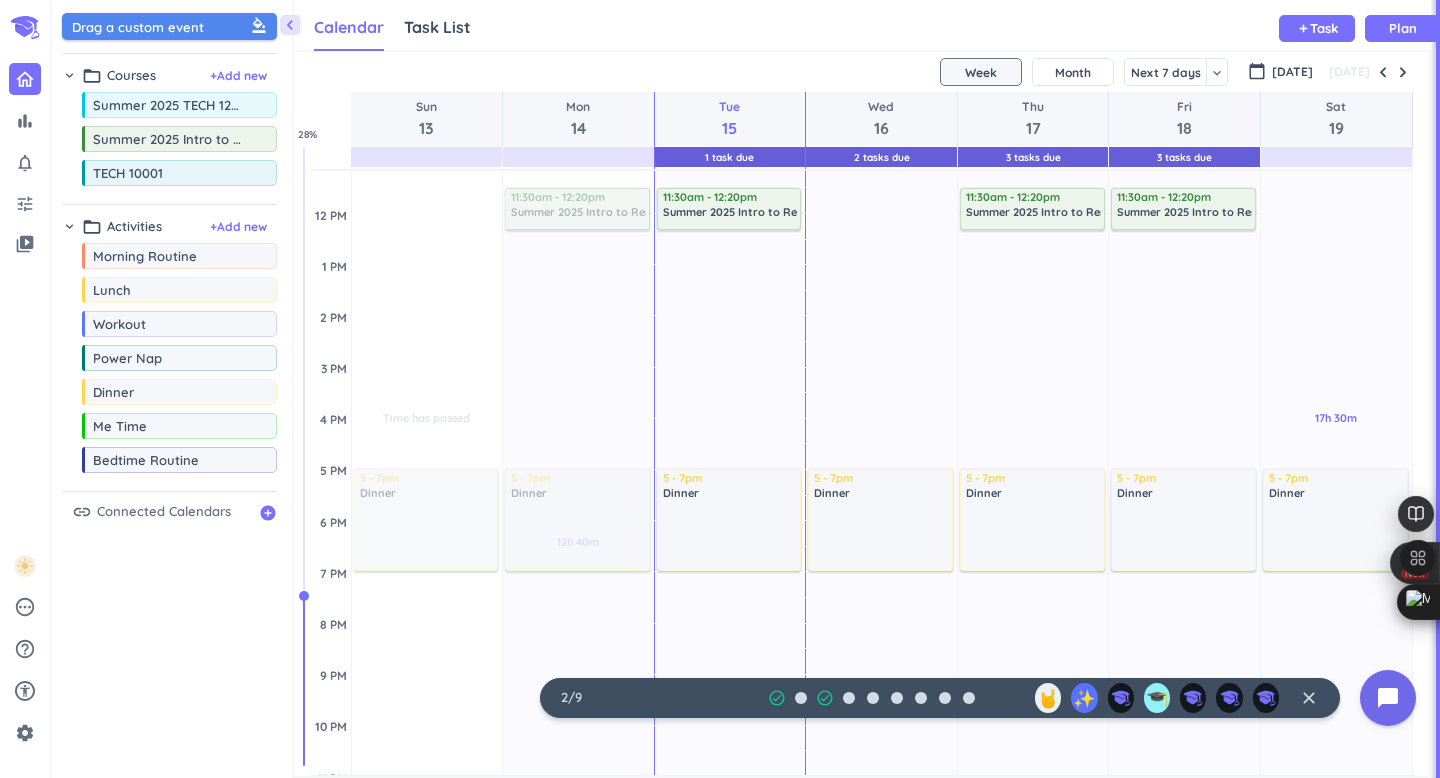 click on "Drag a custom event format_color_fill" at bounding box center (172, 26) 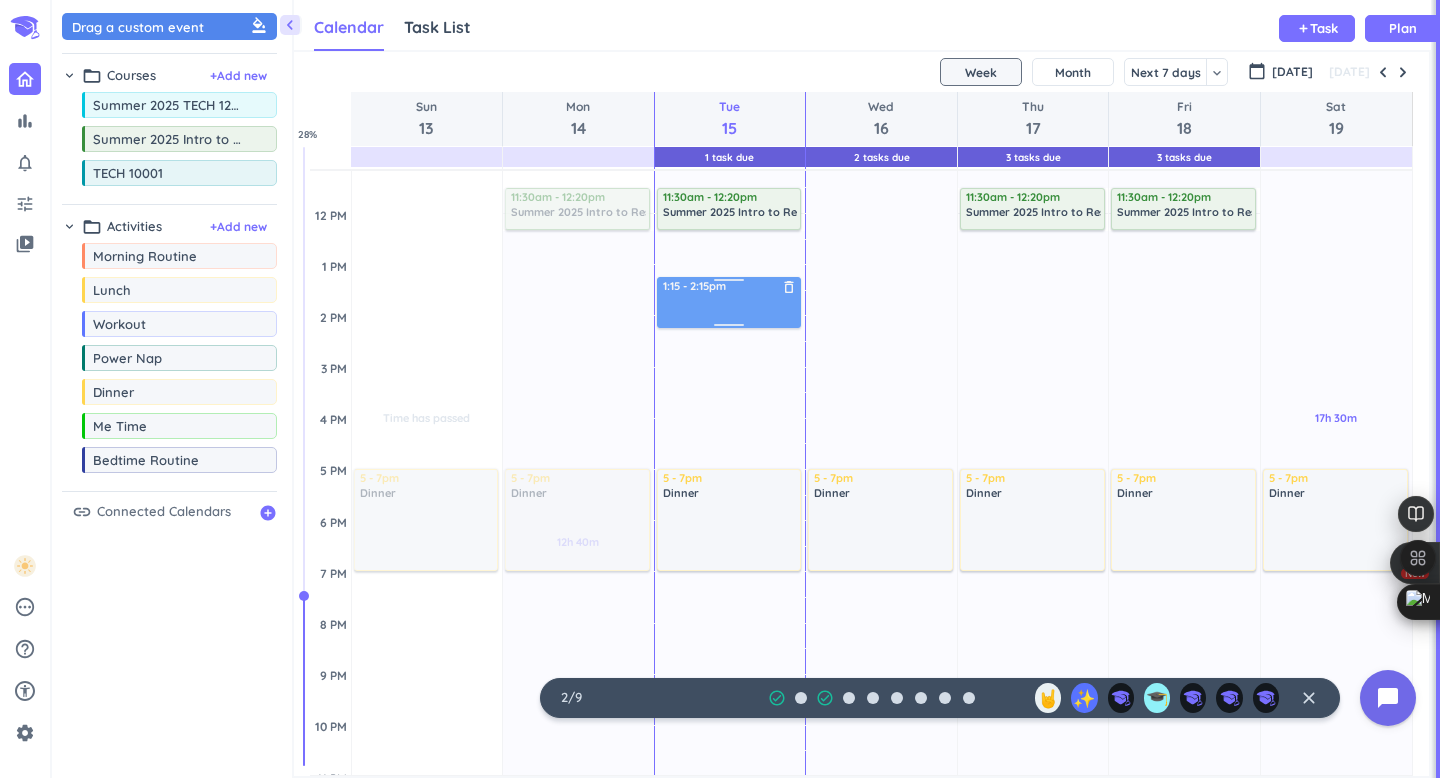 click on "chevron_left Drag a custom event format_color_fill chevron_right folder_open Courses   +  Add new drag_indicator Summer 2025 TECH 12000-SS1 LEC more_horiz drag_indicator Summer 2025 Intro to Research 2025 - Merge more_horiz drag_indicator TECH 10001 more_horiz chevron_right folder_open Activities   +  Add new drag_indicator Morning Routine more_horiz drag_indicator Lunch more_horiz drag_indicator Workout more_horiz drag_indicator Power Nap more_horiz drag_indicator Dinner more_horiz drag_indicator Me Time more_horiz drag_indicator Bedtime Routine more_horiz link Connected Calendars add_circle Calendar Task List Calendar keyboard_arrow_down add Task Plan 1   Task   Due 2   Tasks   Due 3   Tasks   Due 3   Tasks   Due SHOVEL [DATE] - [DATE] Week Month Next 7 days keyboard_arrow_down Week keyboard_arrow_down calendar_today [DATE] [DATE] Sun 13 Mon 14 Tue 15 Wed 16 Thu 17 Fri 18 Sat 19 4 AM 5 AM 6 AM 7 AM 8 AM 9 AM 10 AM 11 AM 12 PM 1 PM 2 PM 3 PM 4 PM 5 PM 6 PM 7 PM 8 PM 9 PM 10 PM 11 PM 12 AM 1 AM 2 AM 40m" at bounding box center [746, 389] 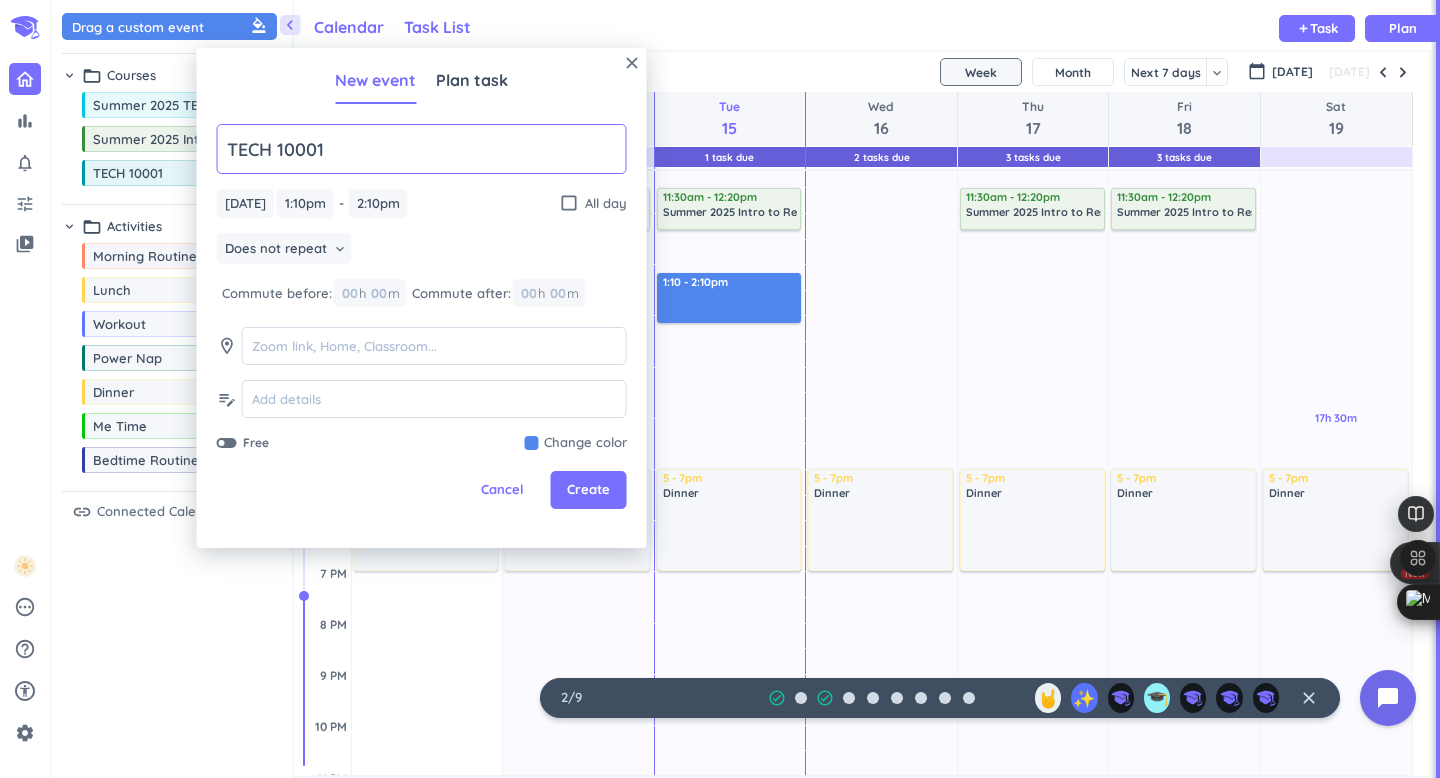 type on "TECH 10001" 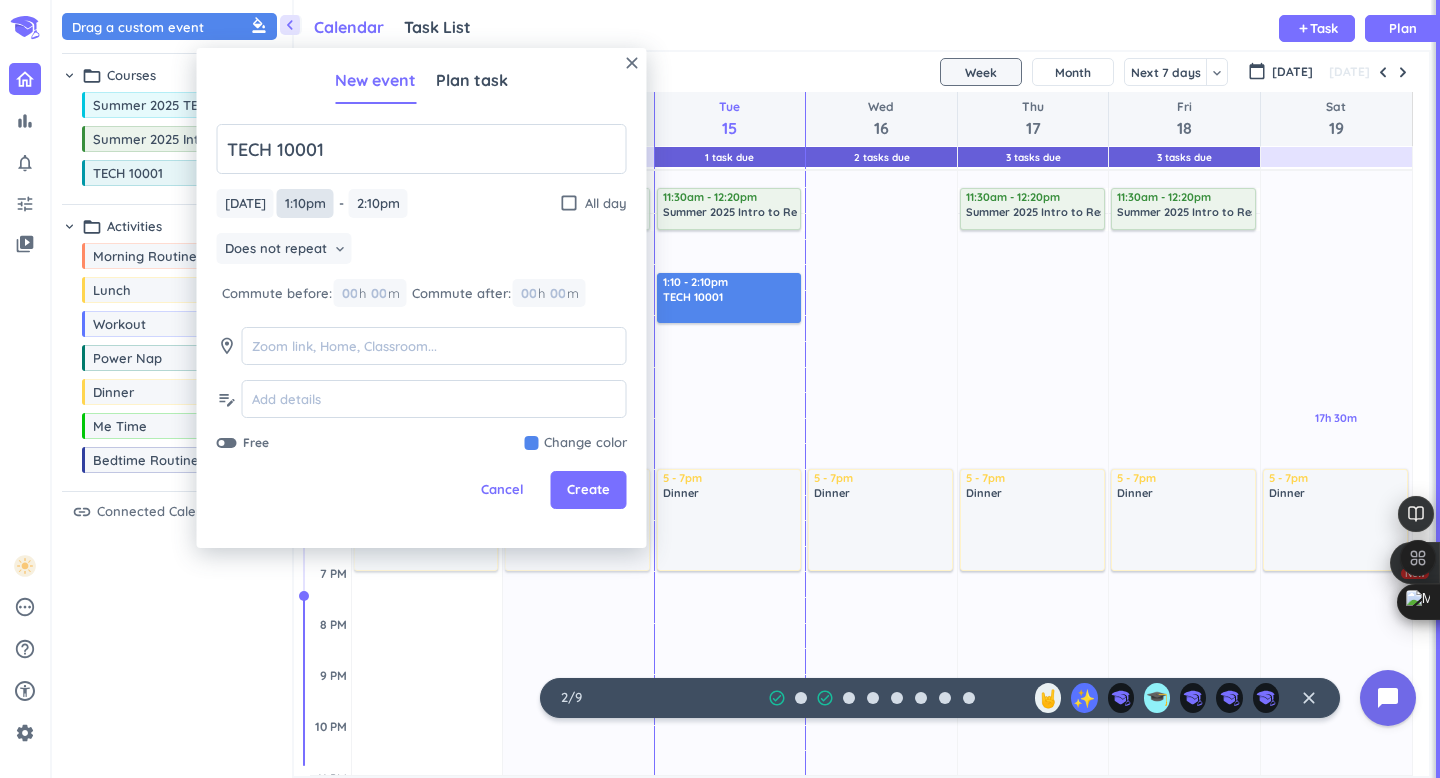 click on "1:10pm" at bounding box center (305, 203) 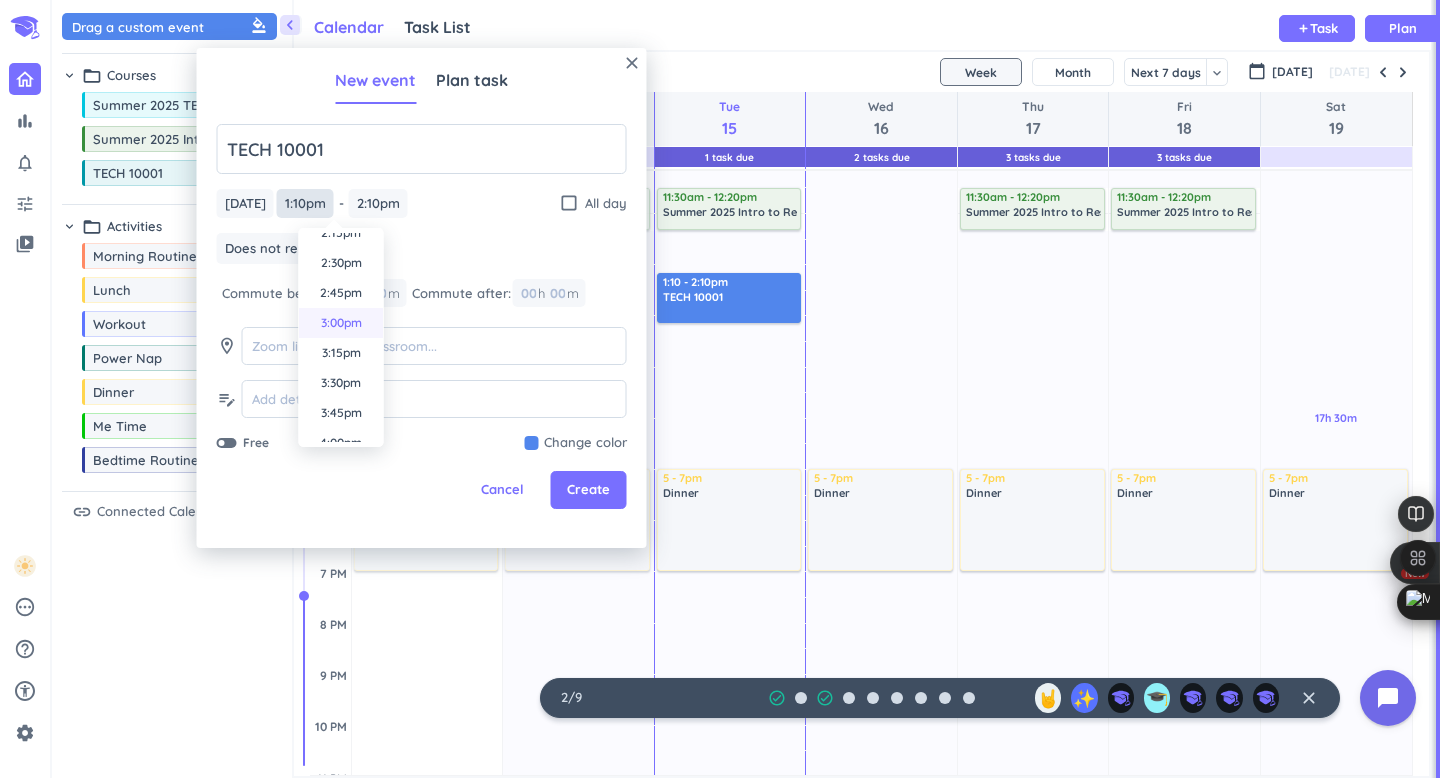 scroll, scrollTop: 1709, scrollLeft: 0, axis: vertical 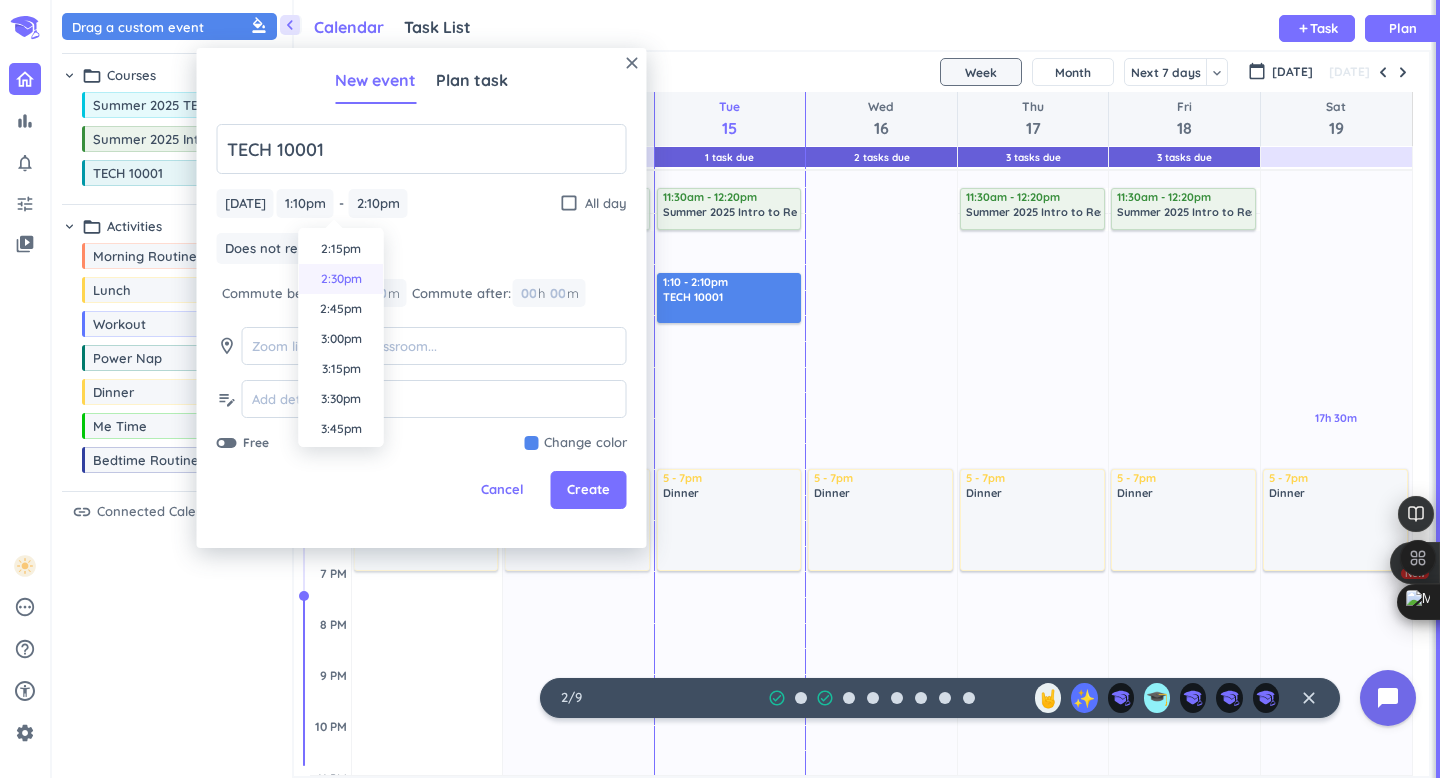 click on "2:30pm" at bounding box center [341, 279] 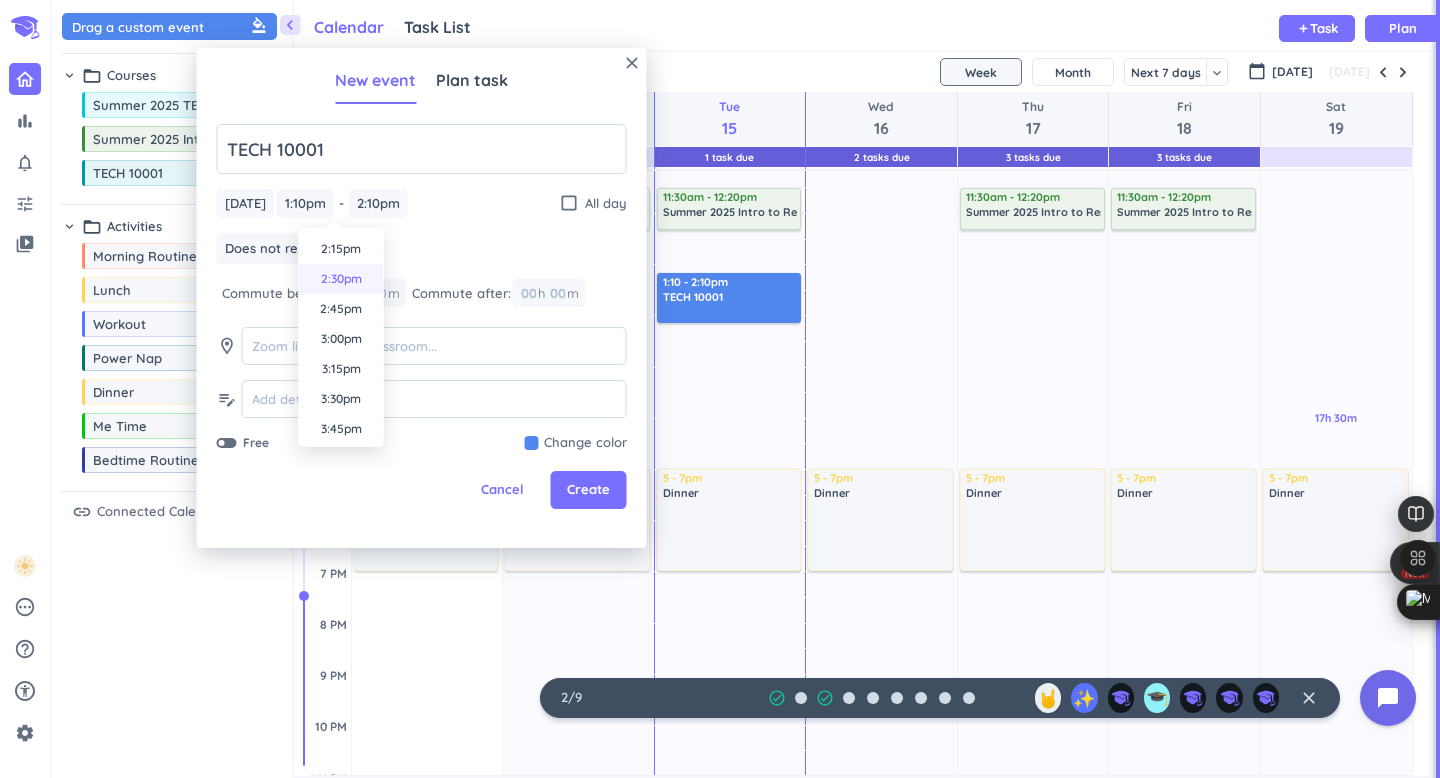 type on "2:30pm" 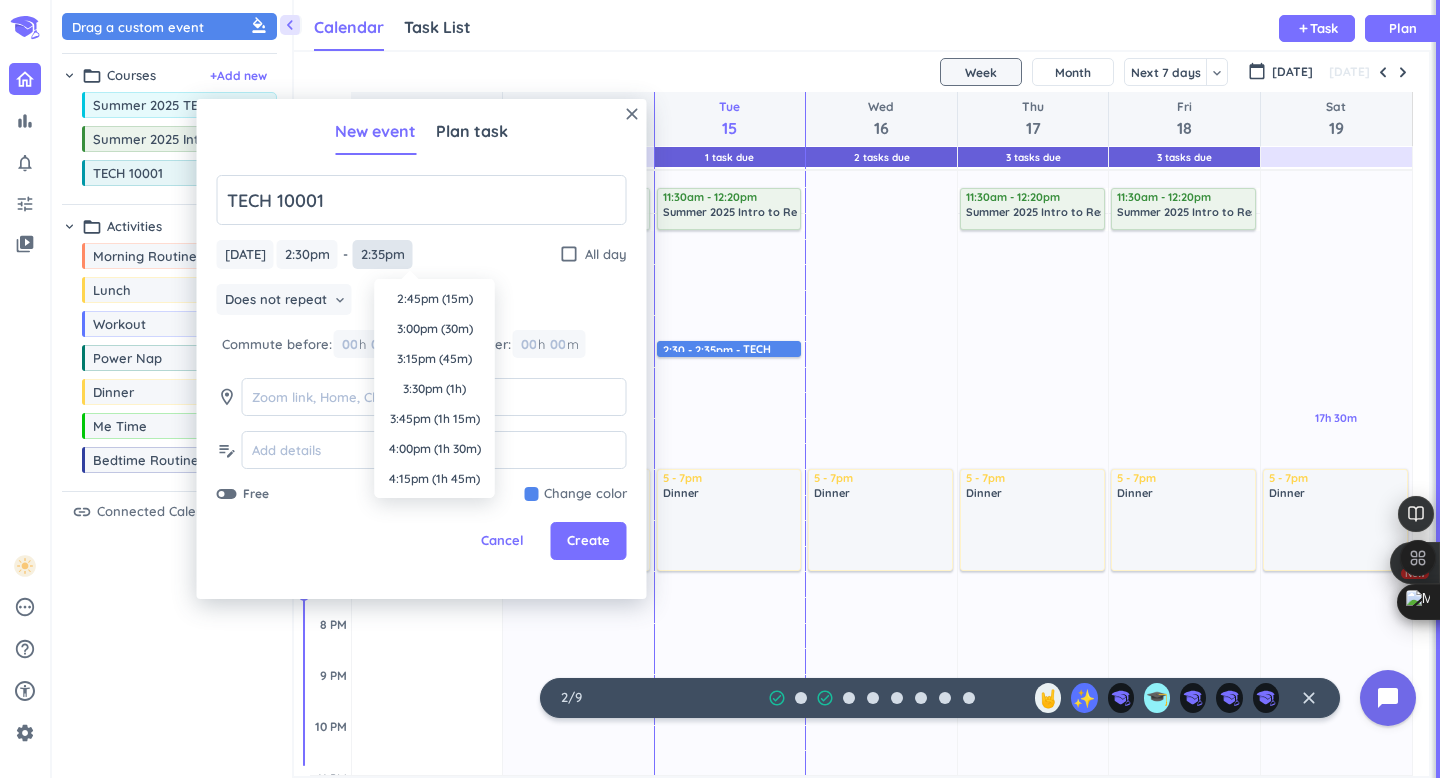 click on "2:35pm" at bounding box center [383, 254] 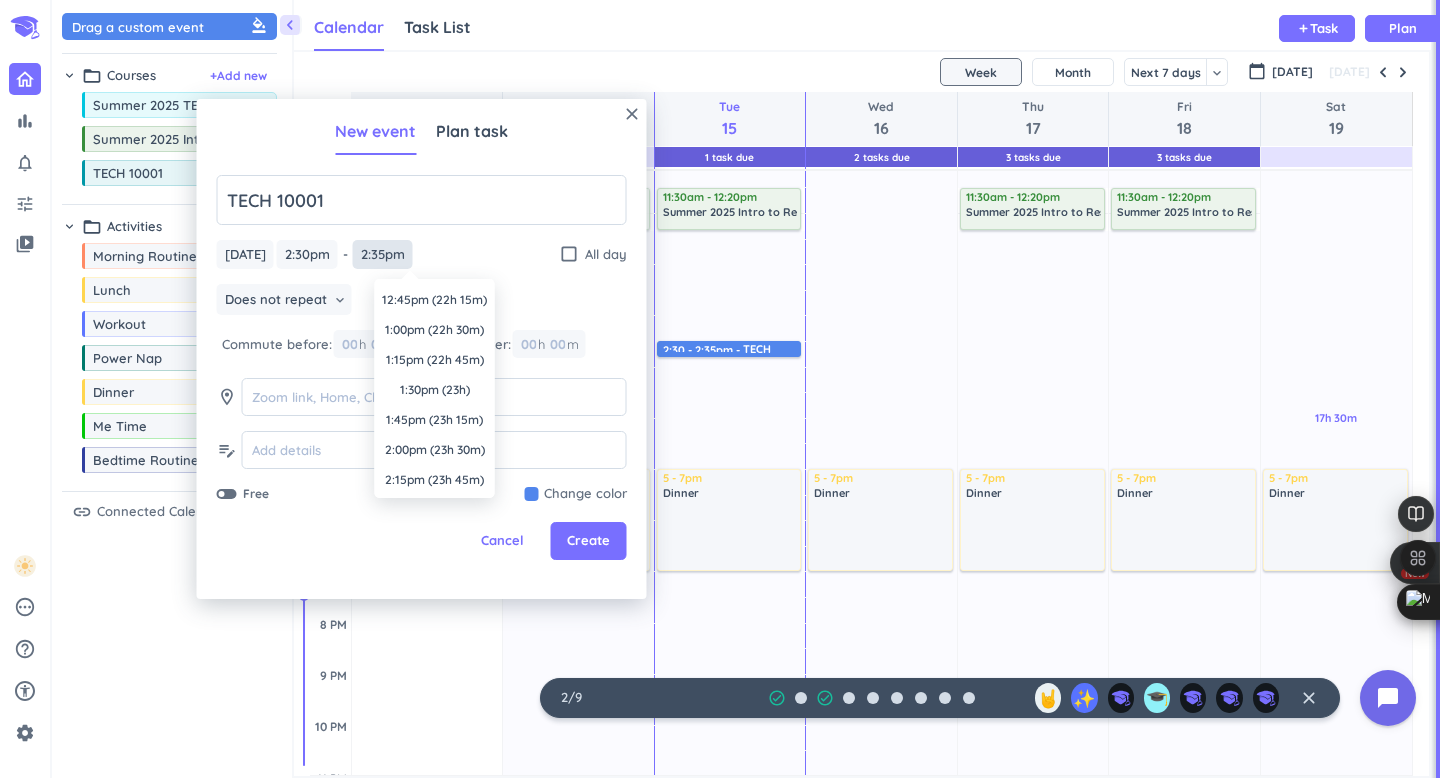 scroll, scrollTop: 2671, scrollLeft: 0, axis: vertical 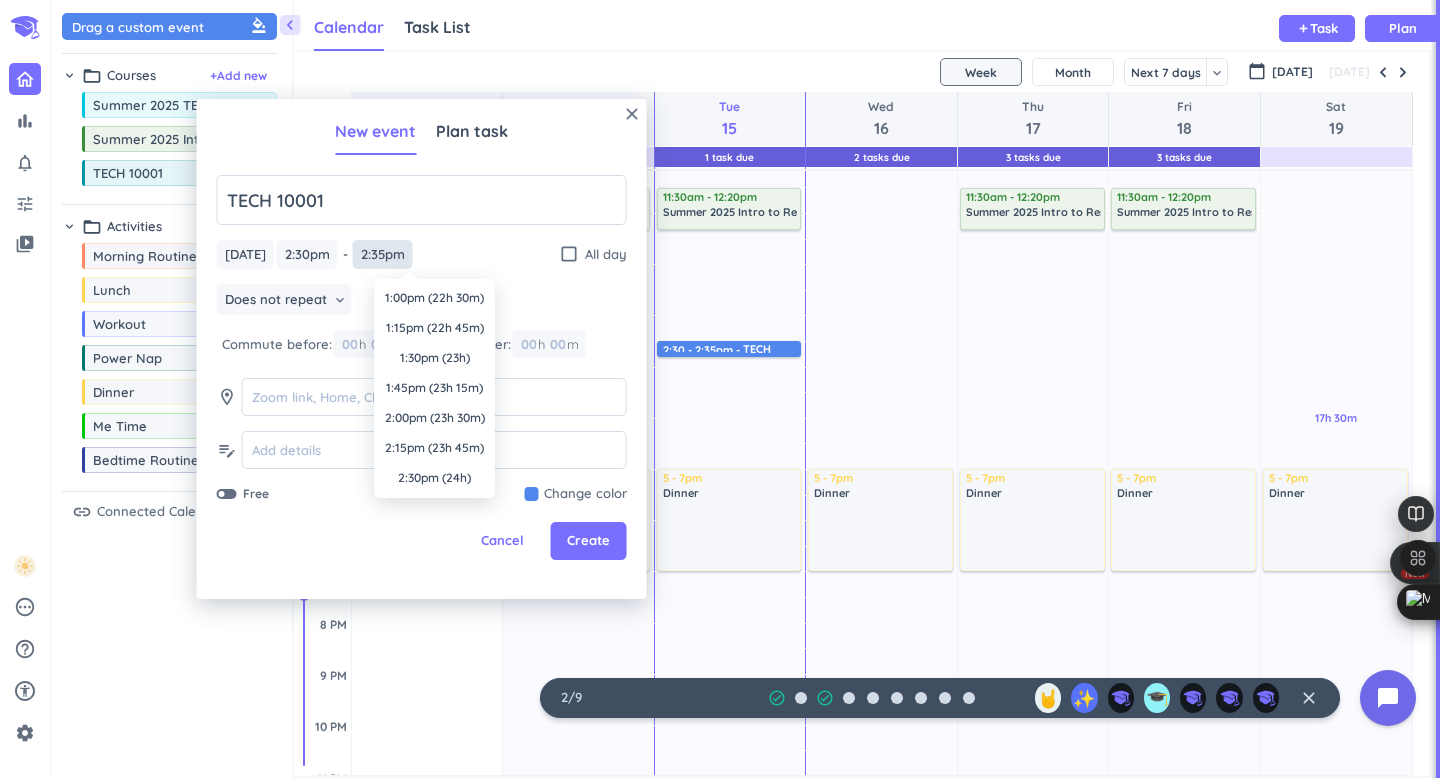 click on "2:35pm" at bounding box center (383, 254) 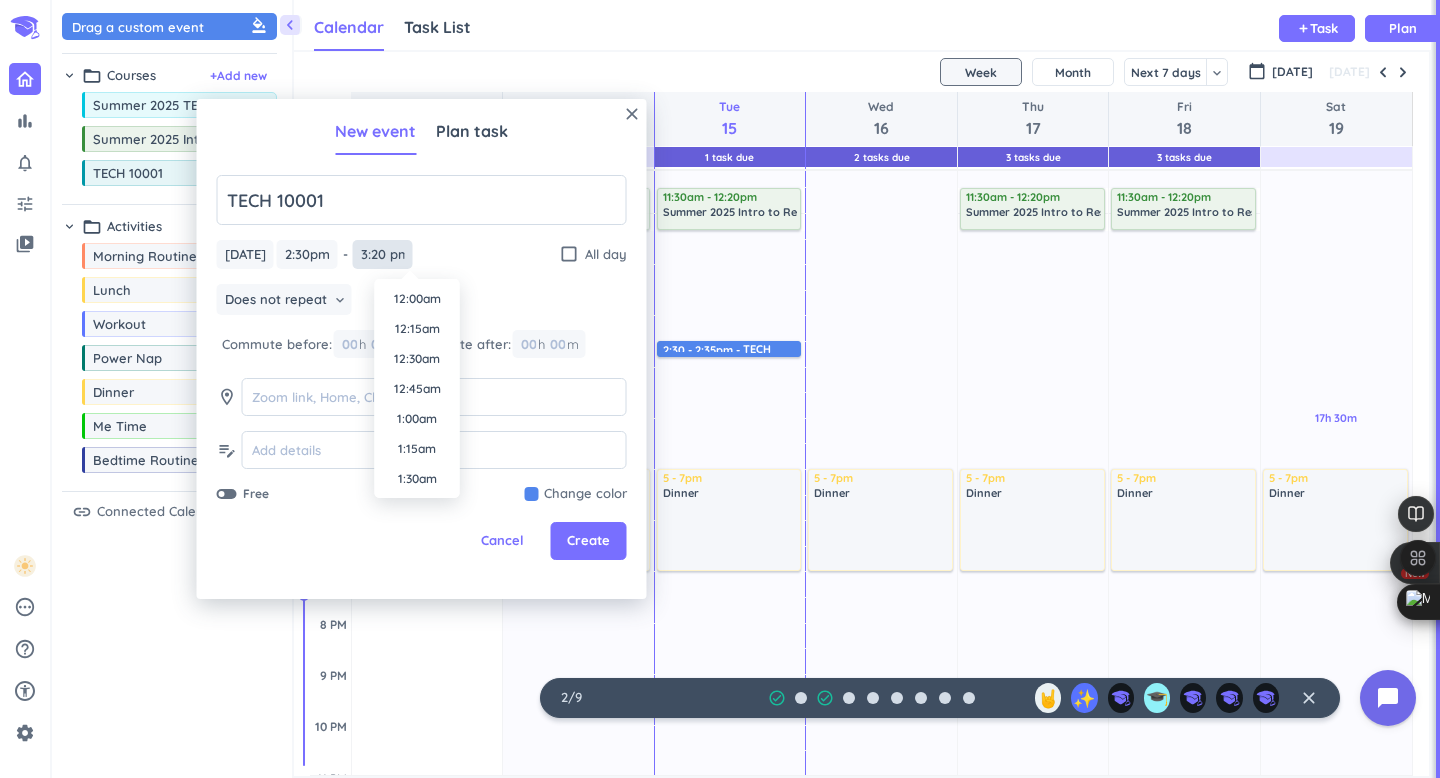 scroll, scrollTop: 1740, scrollLeft: 0, axis: vertical 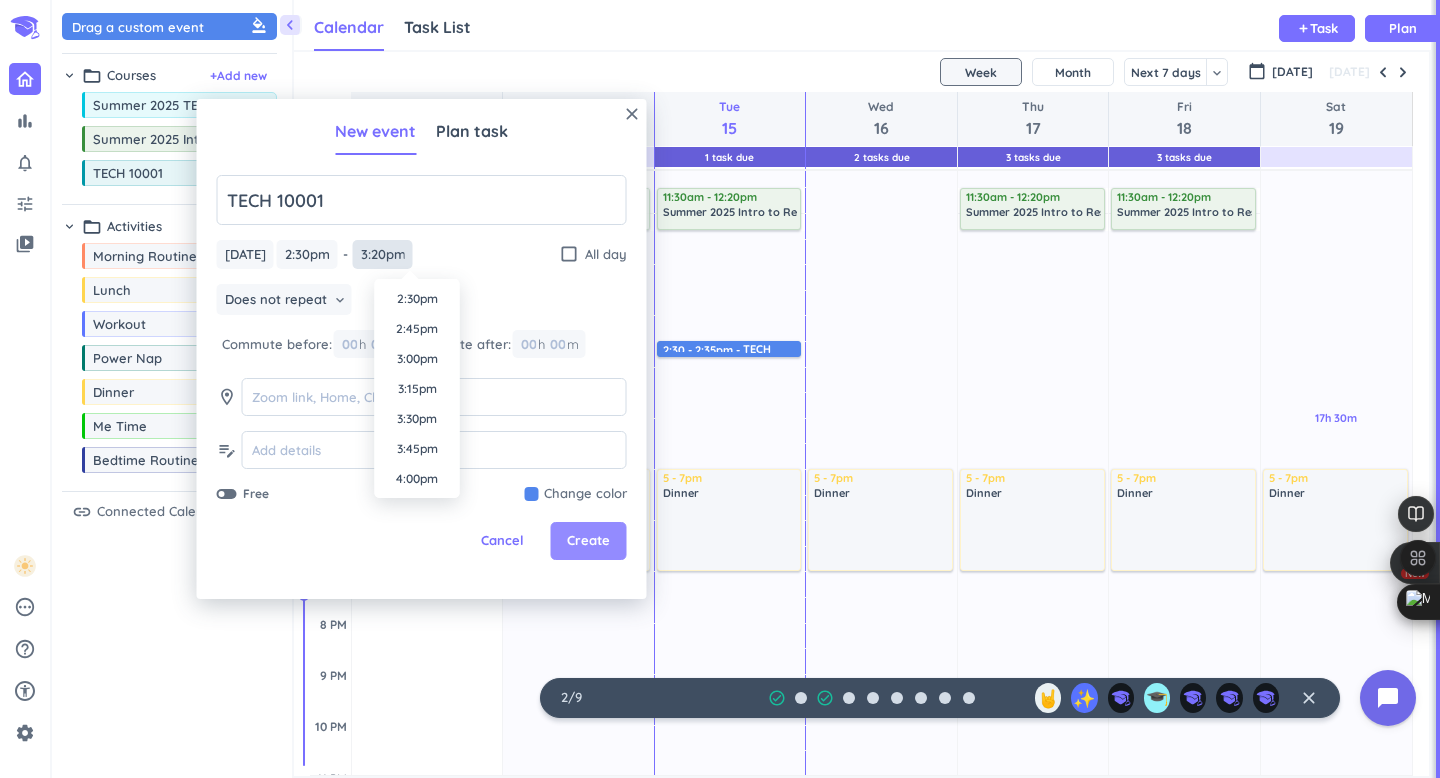 type on "3:20pm" 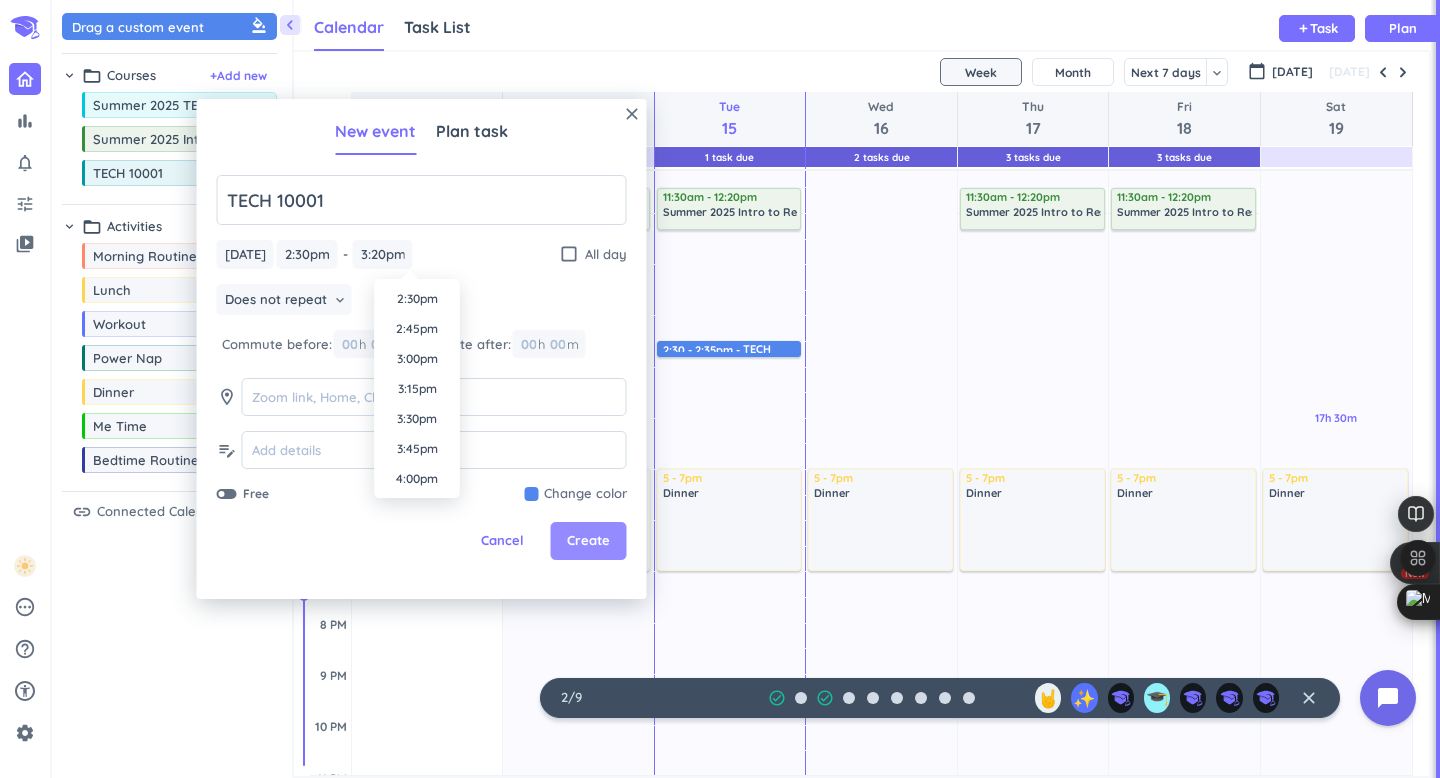click on "Create" at bounding box center (588, 541) 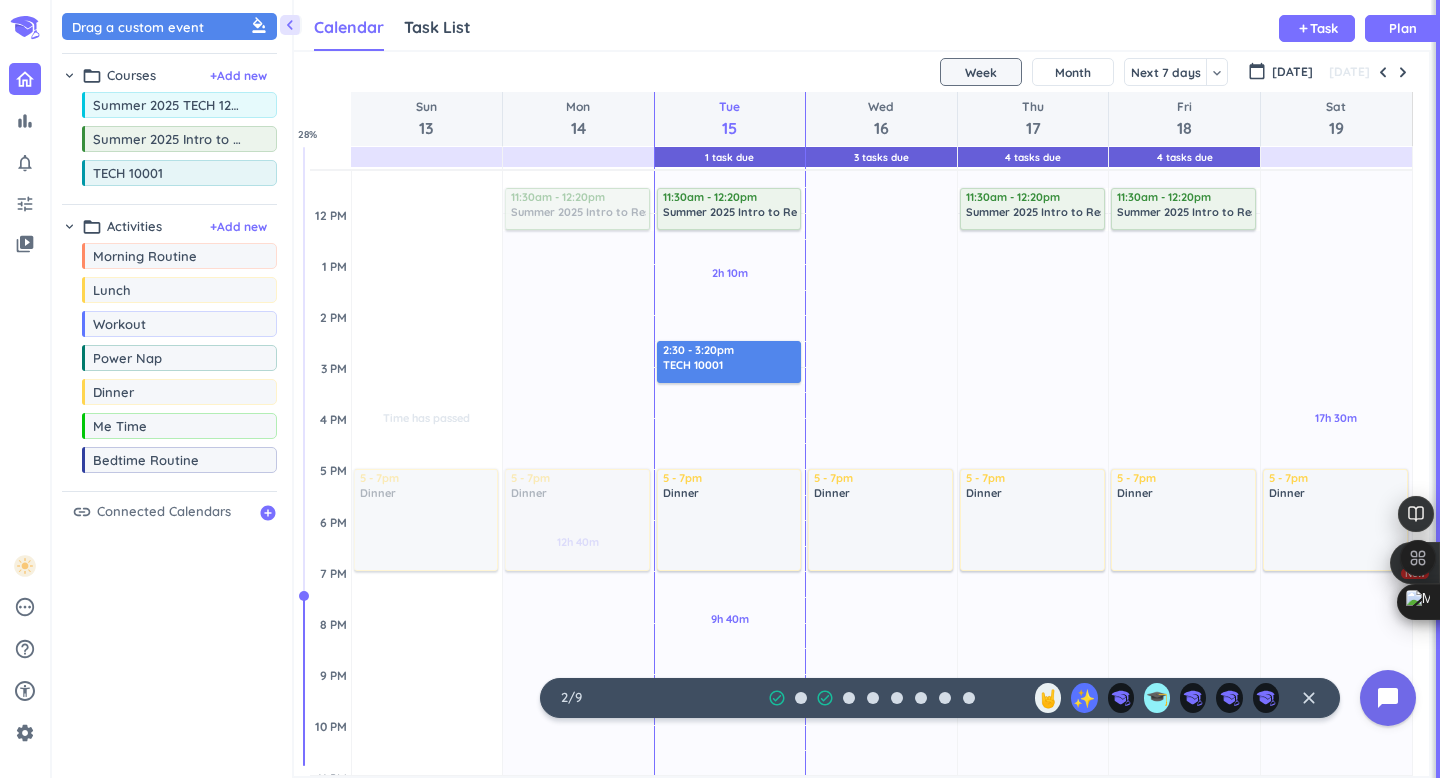scroll, scrollTop: 339, scrollLeft: 0, axis: vertical 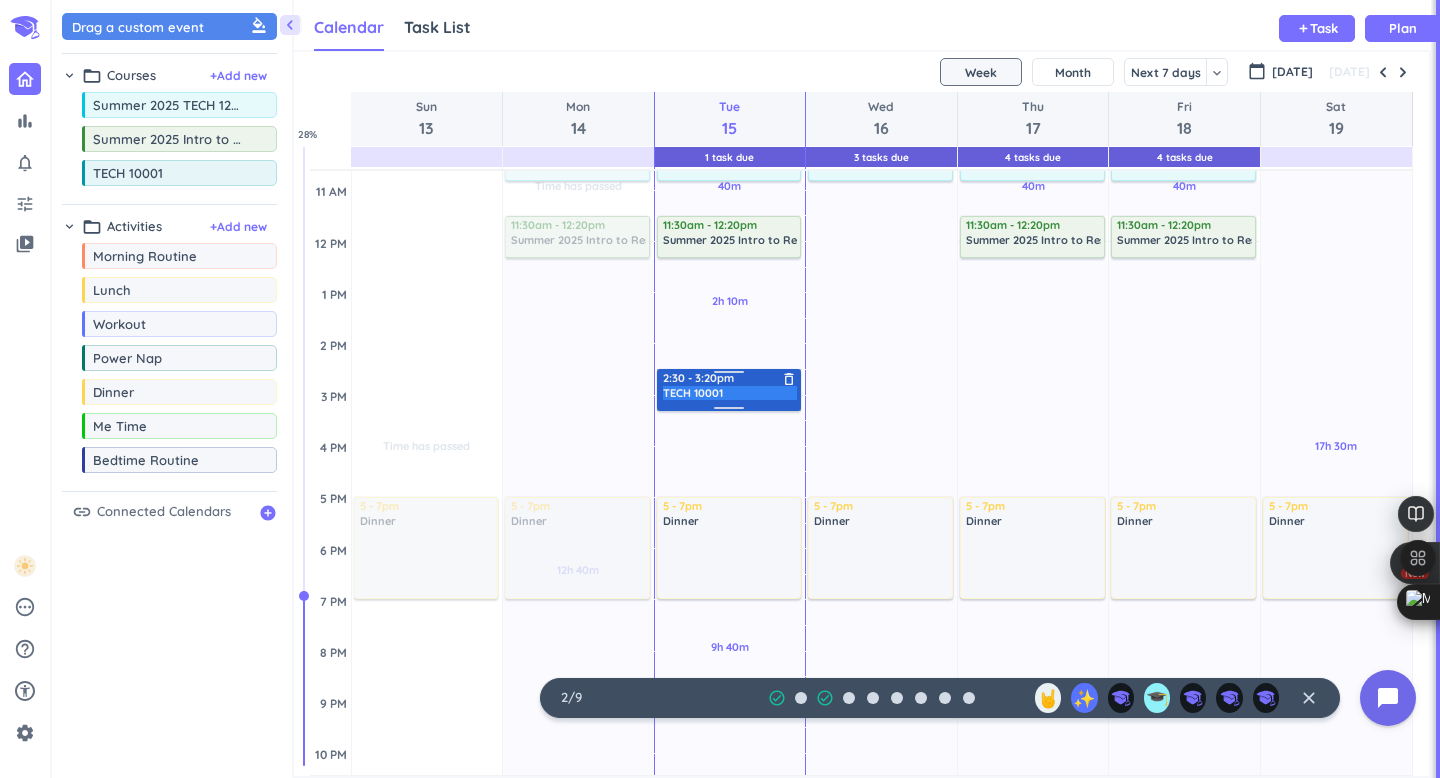 click on "2:30 - 3:20pm TECH 10001 delete_outline" at bounding box center [729, 390] 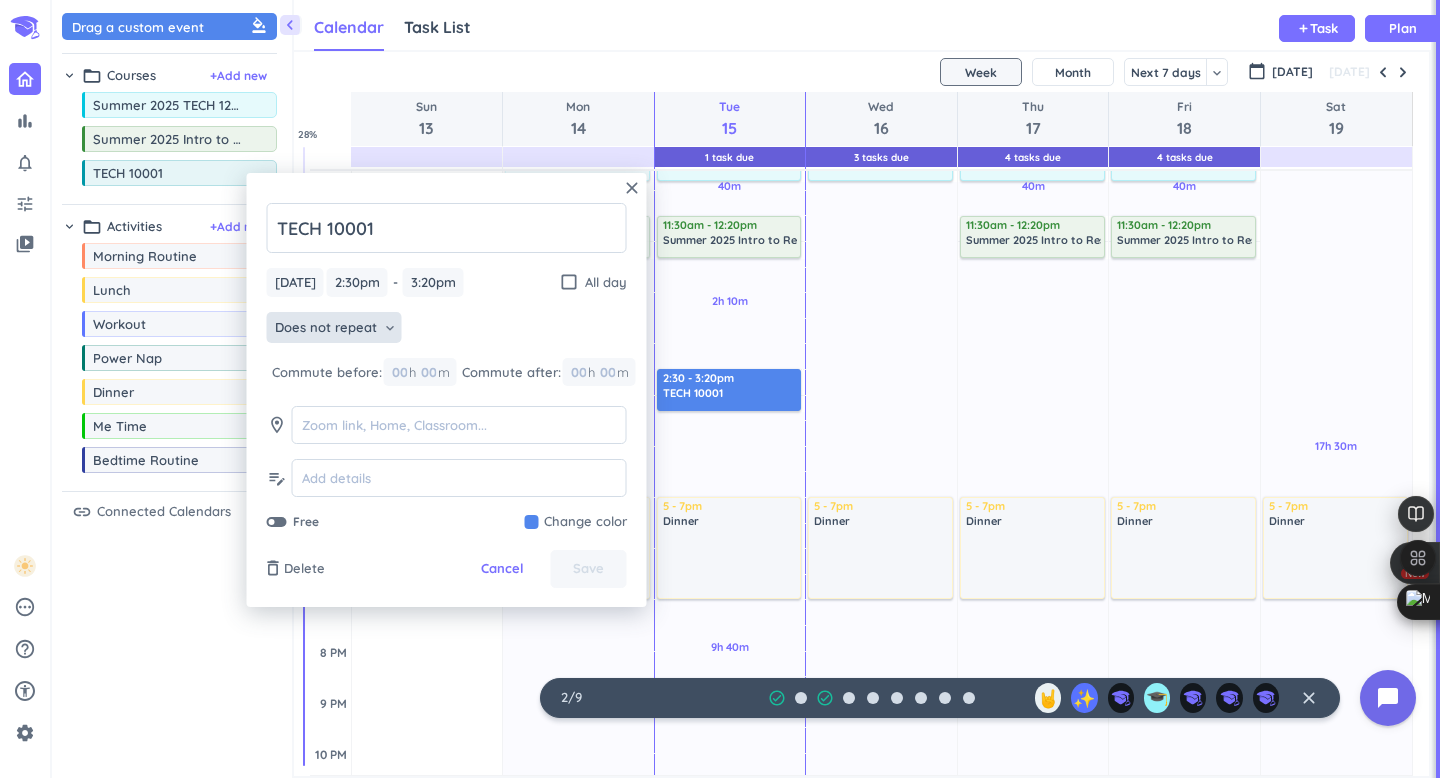 click on "Does not repeat" at bounding box center (326, 328) 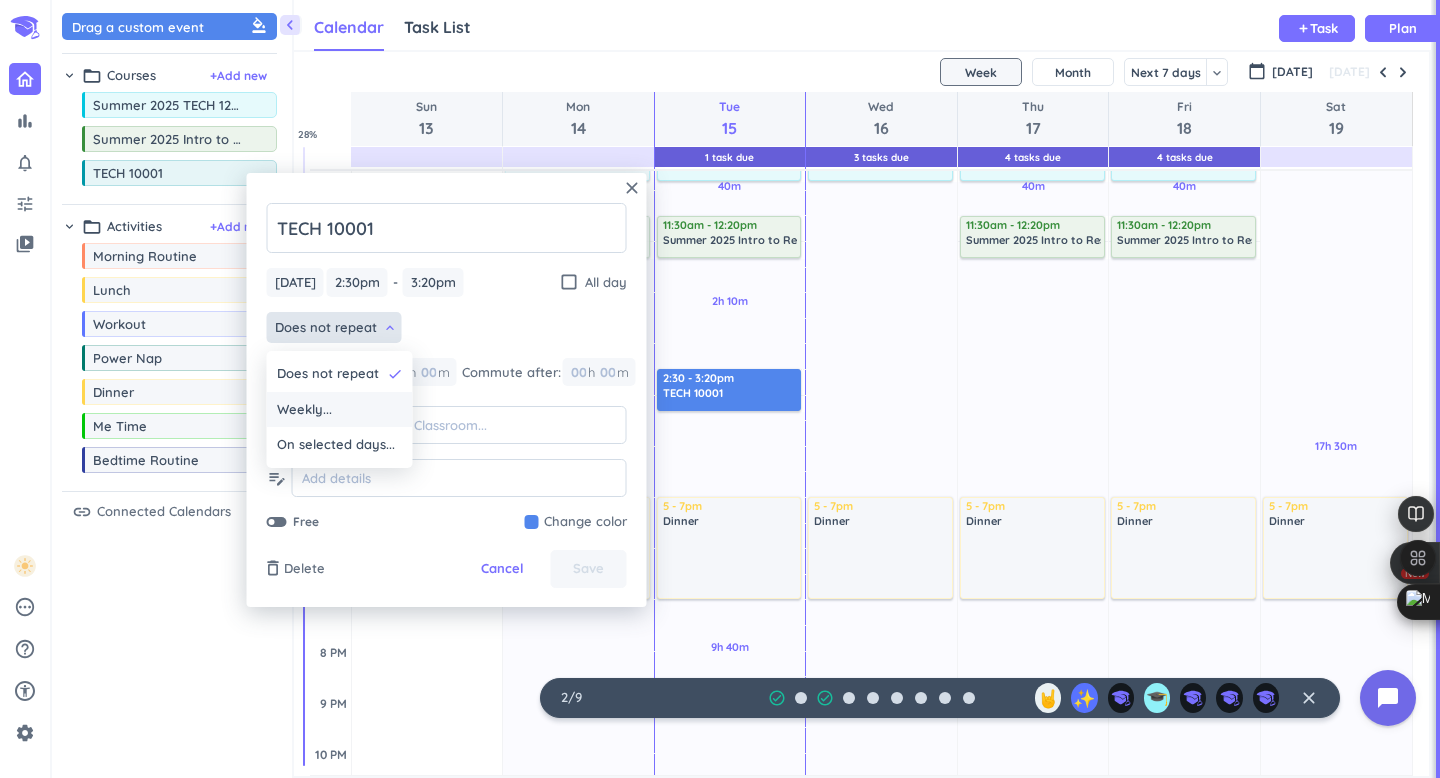 click on "Weekly..." at bounding box center (340, 410) 